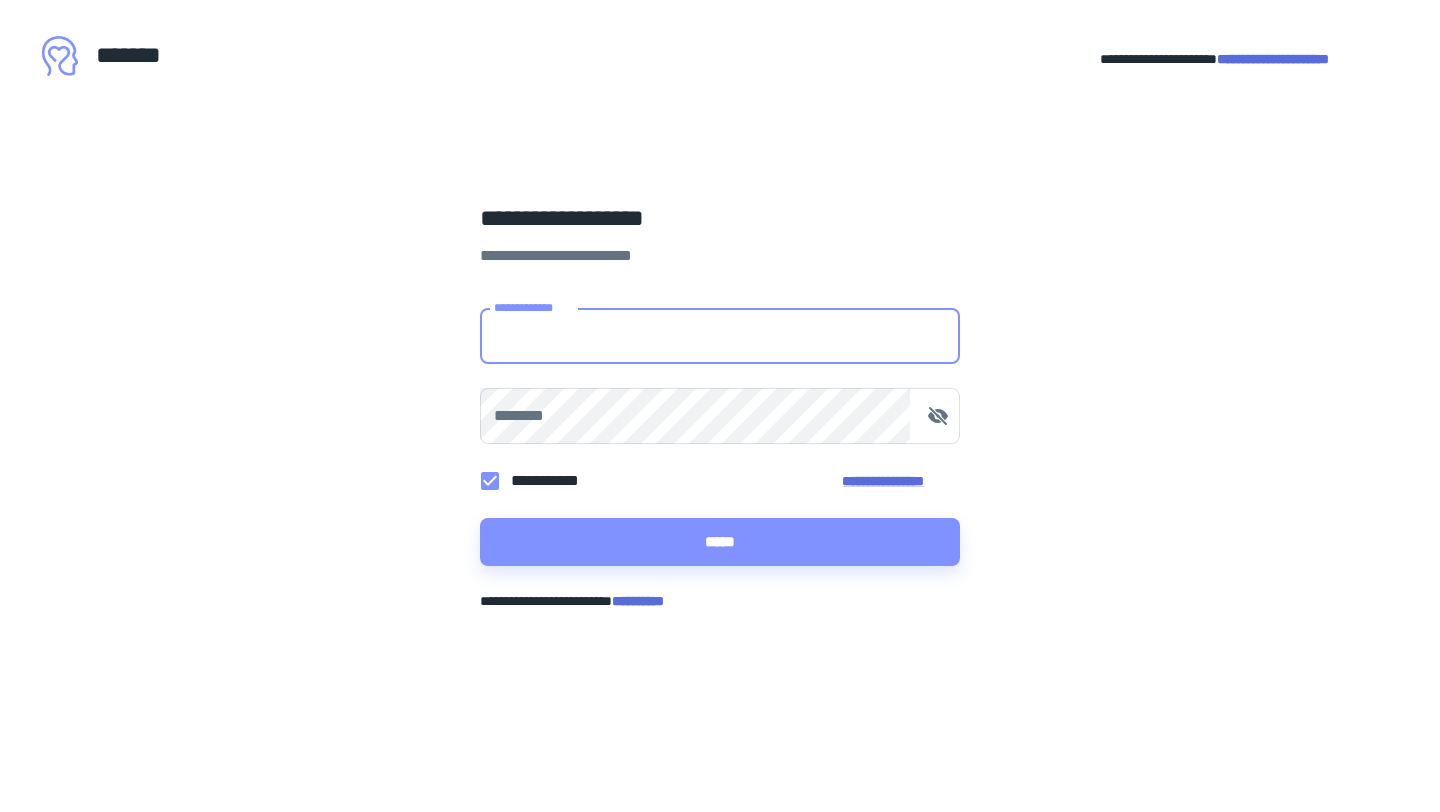 scroll, scrollTop: 0, scrollLeft: 0, axis: both 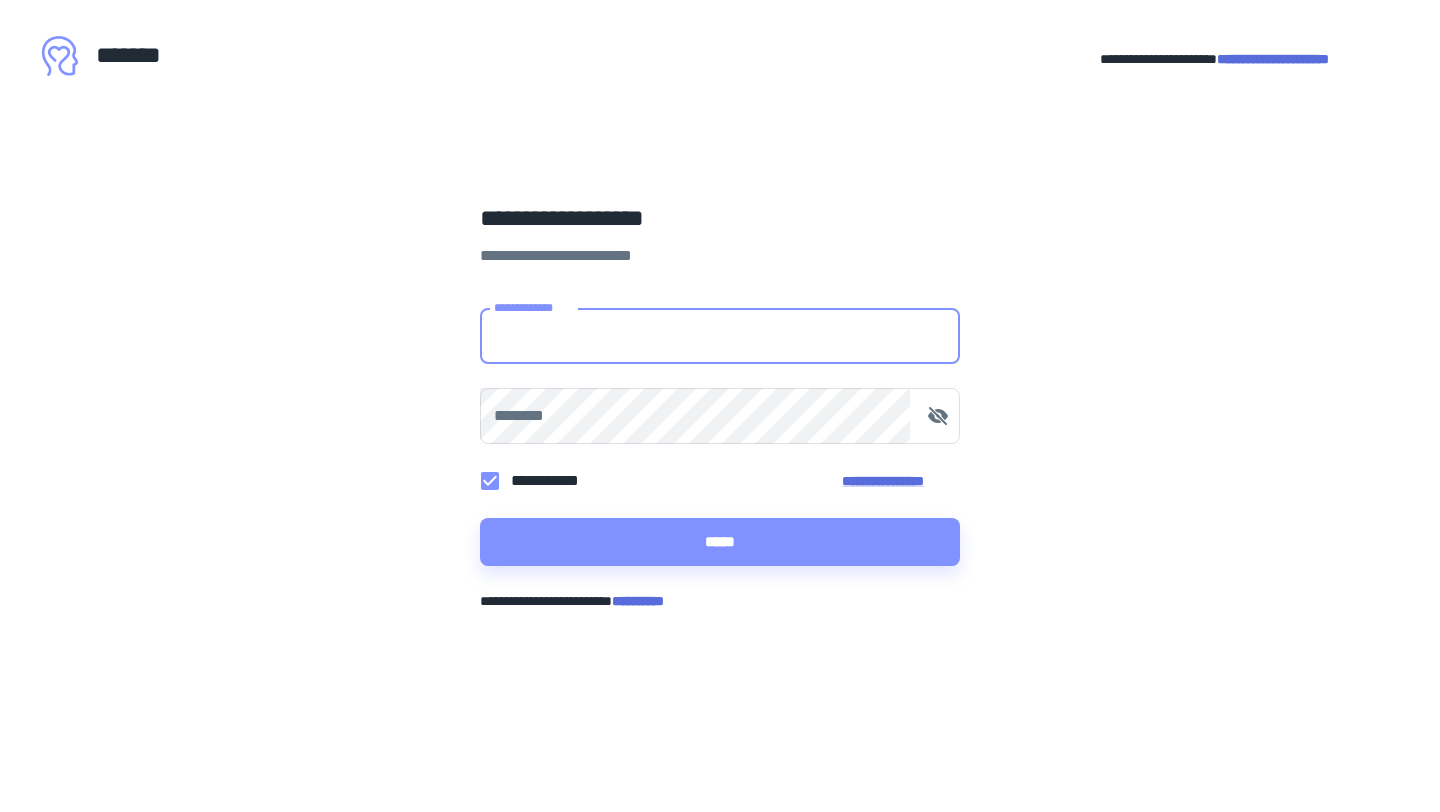 click on "**********" at bounding box center (720, 336) 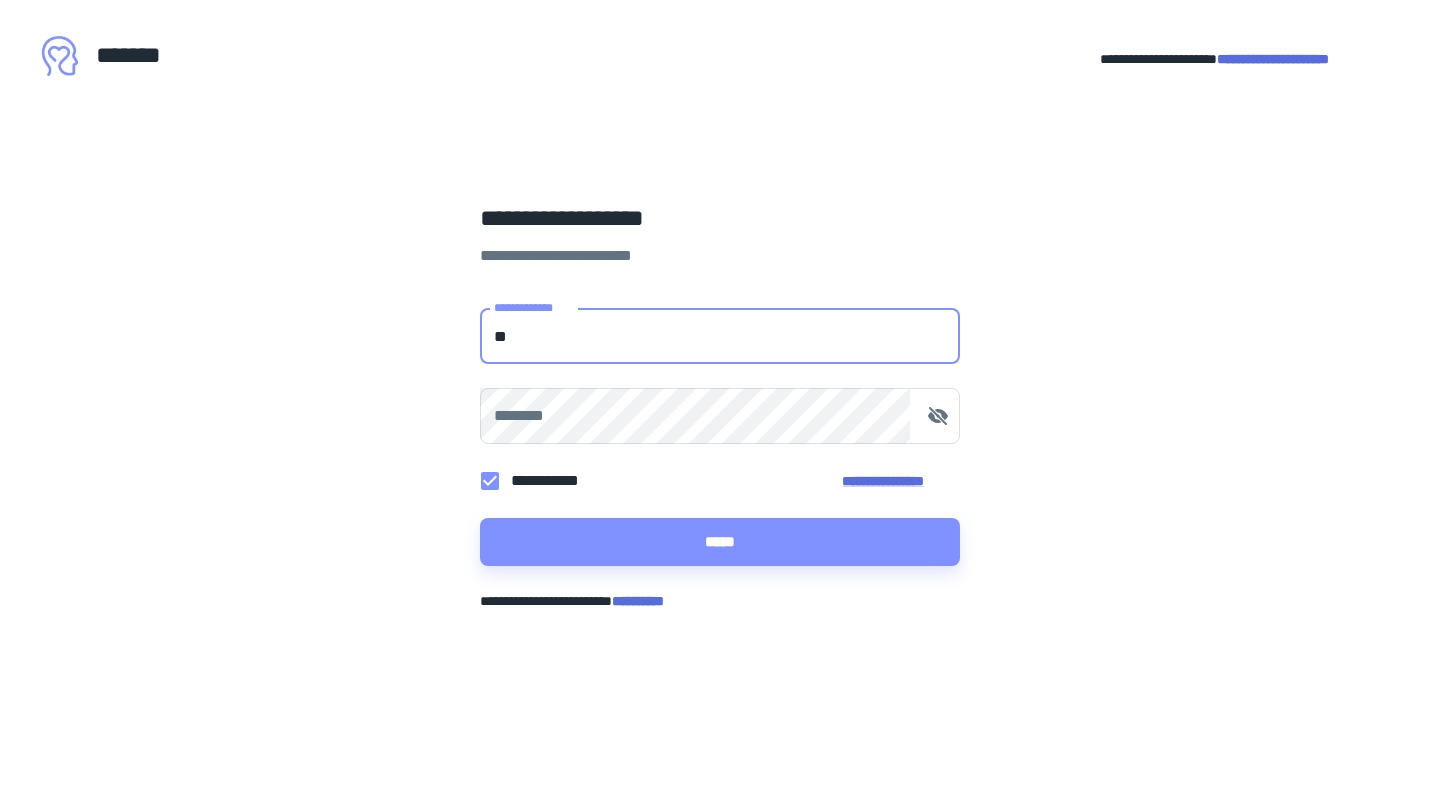 type on "*" 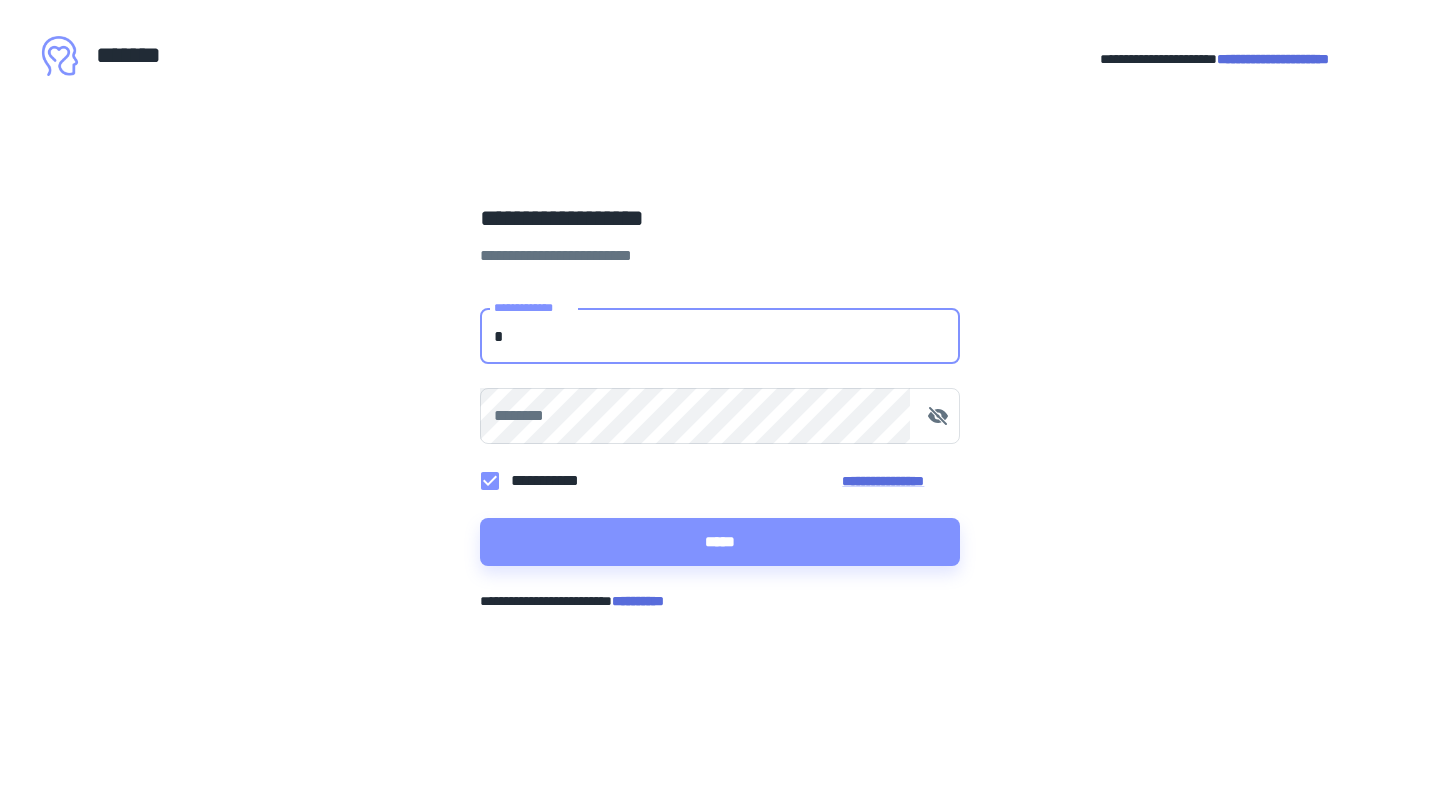 type 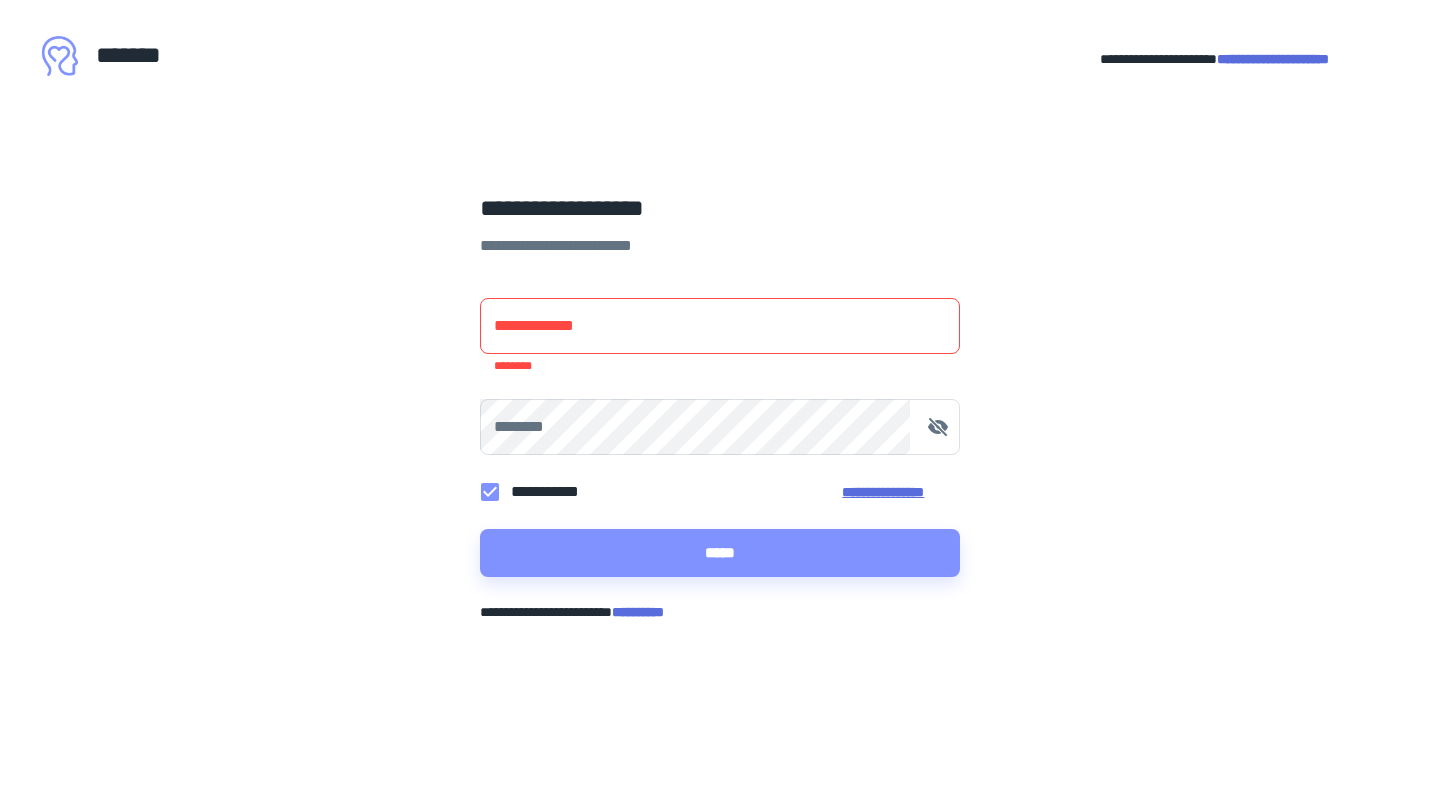click on "**********" at bounding box center (901, 492) 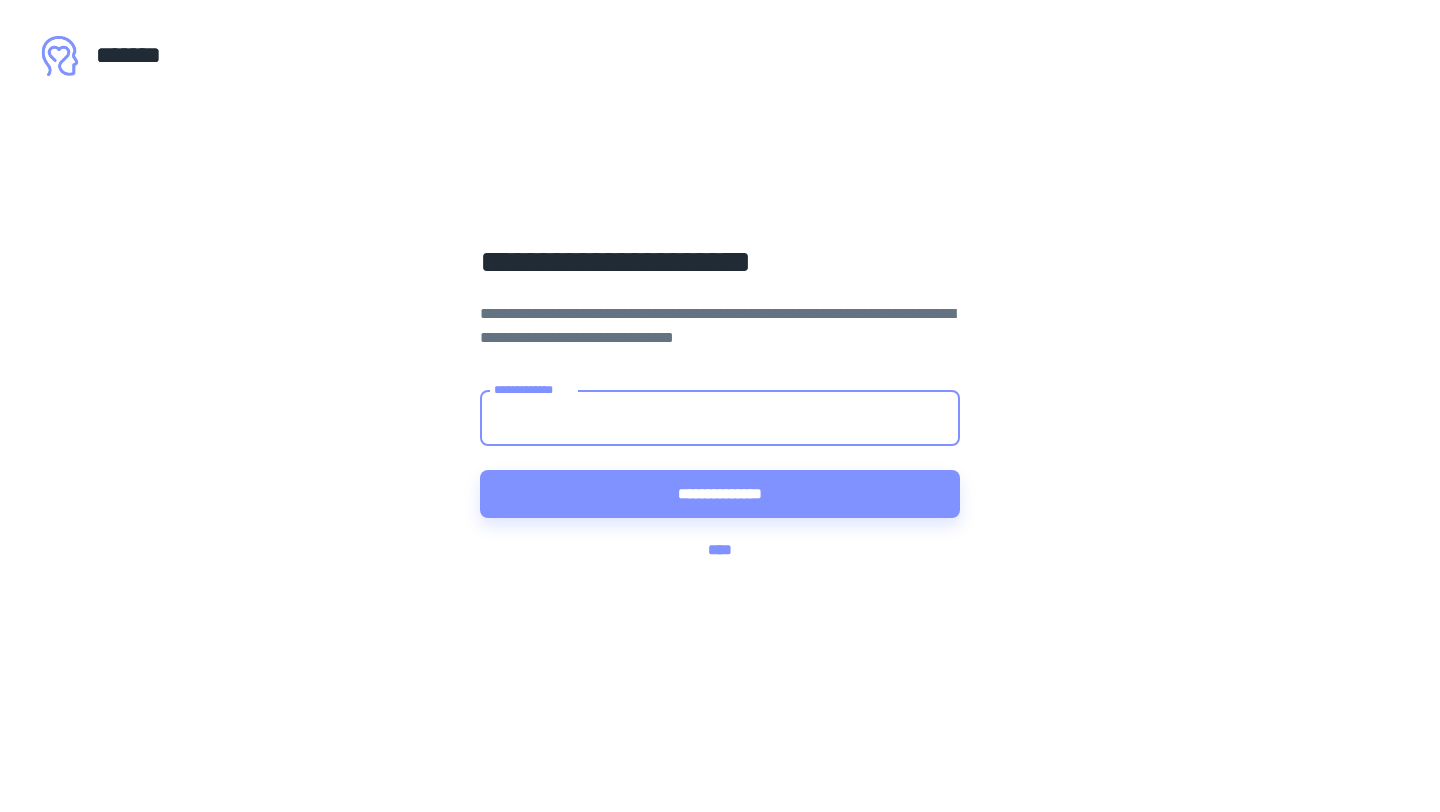 click on "**********" at bounding box center (720, 418) 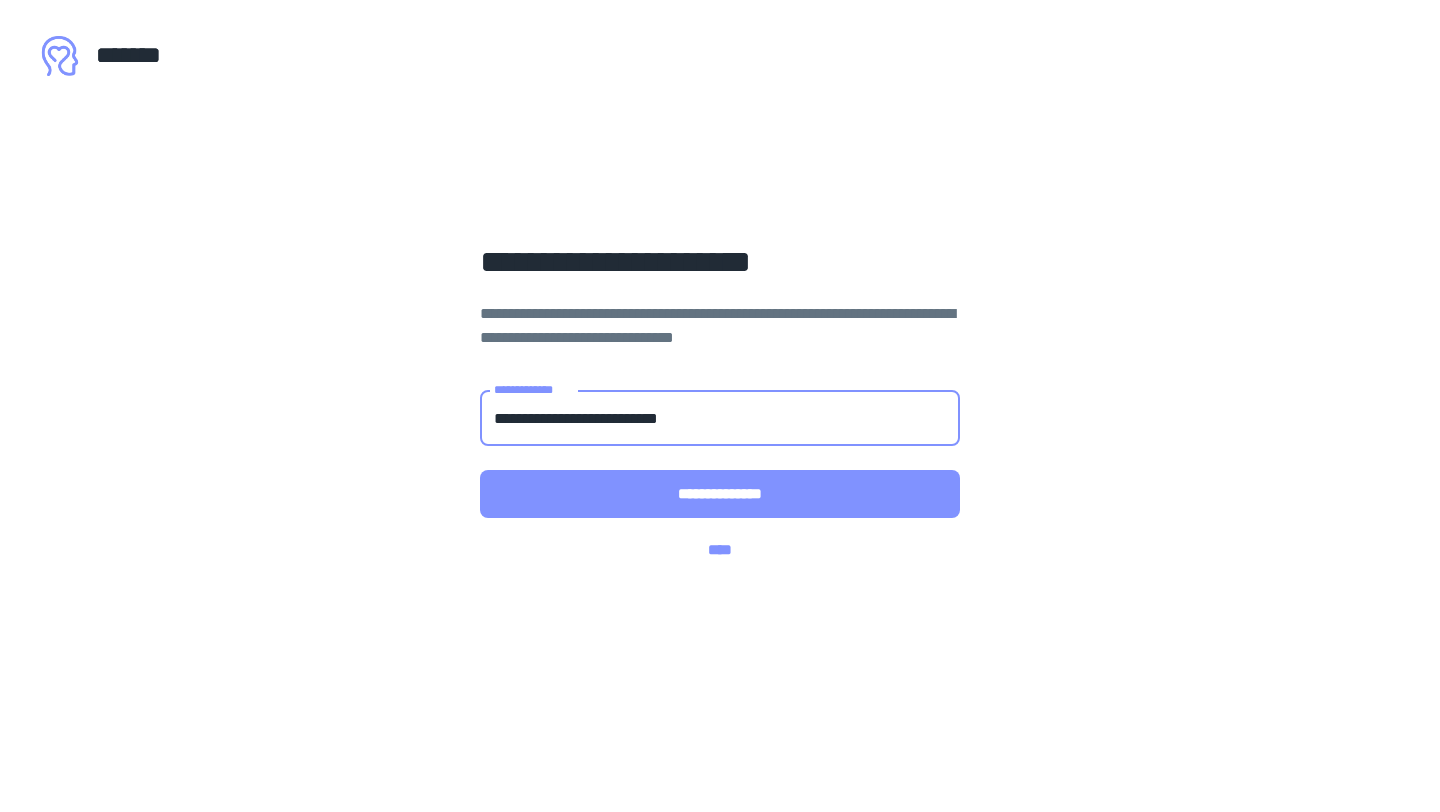 type on "**********" 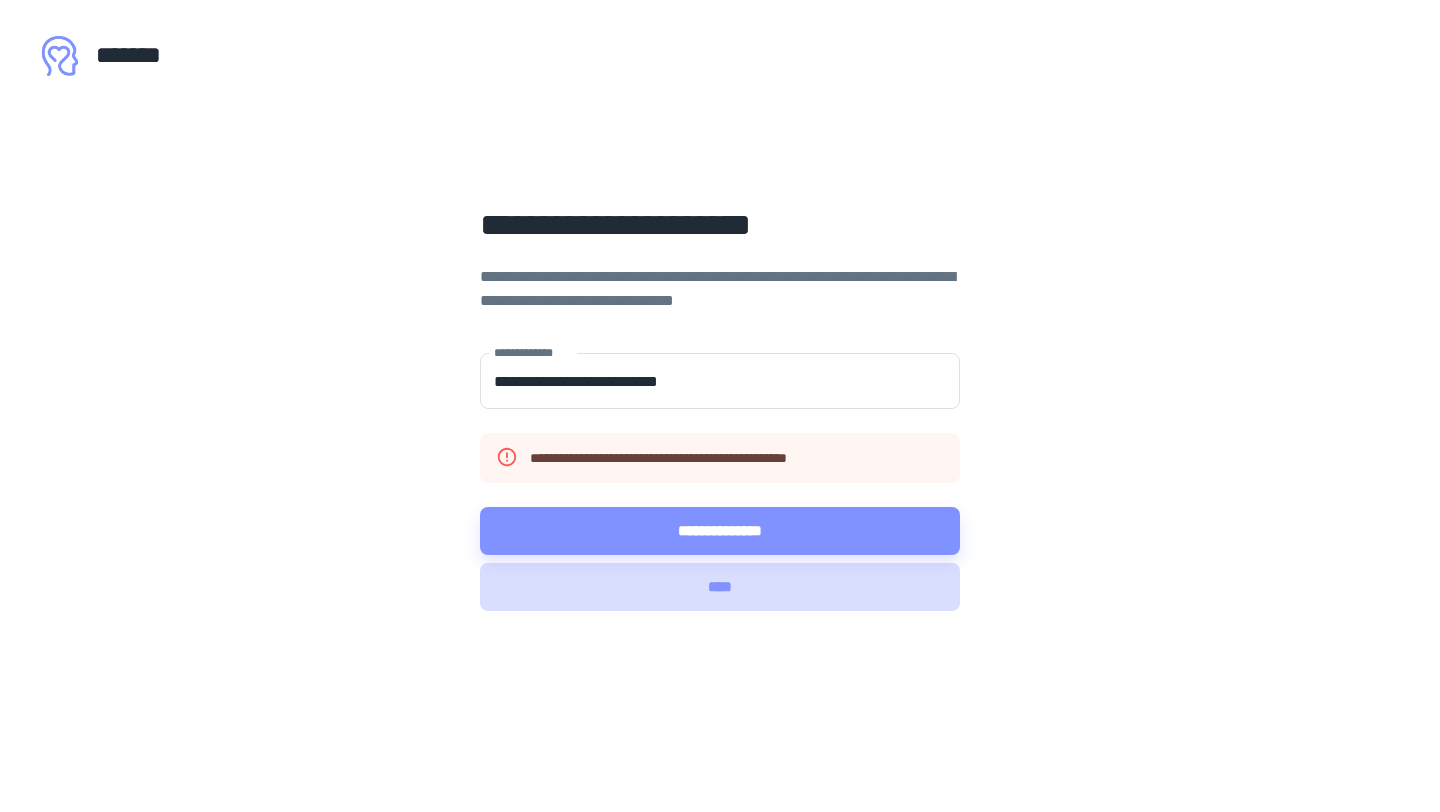 click on "****" at bounding box center [720, 587] 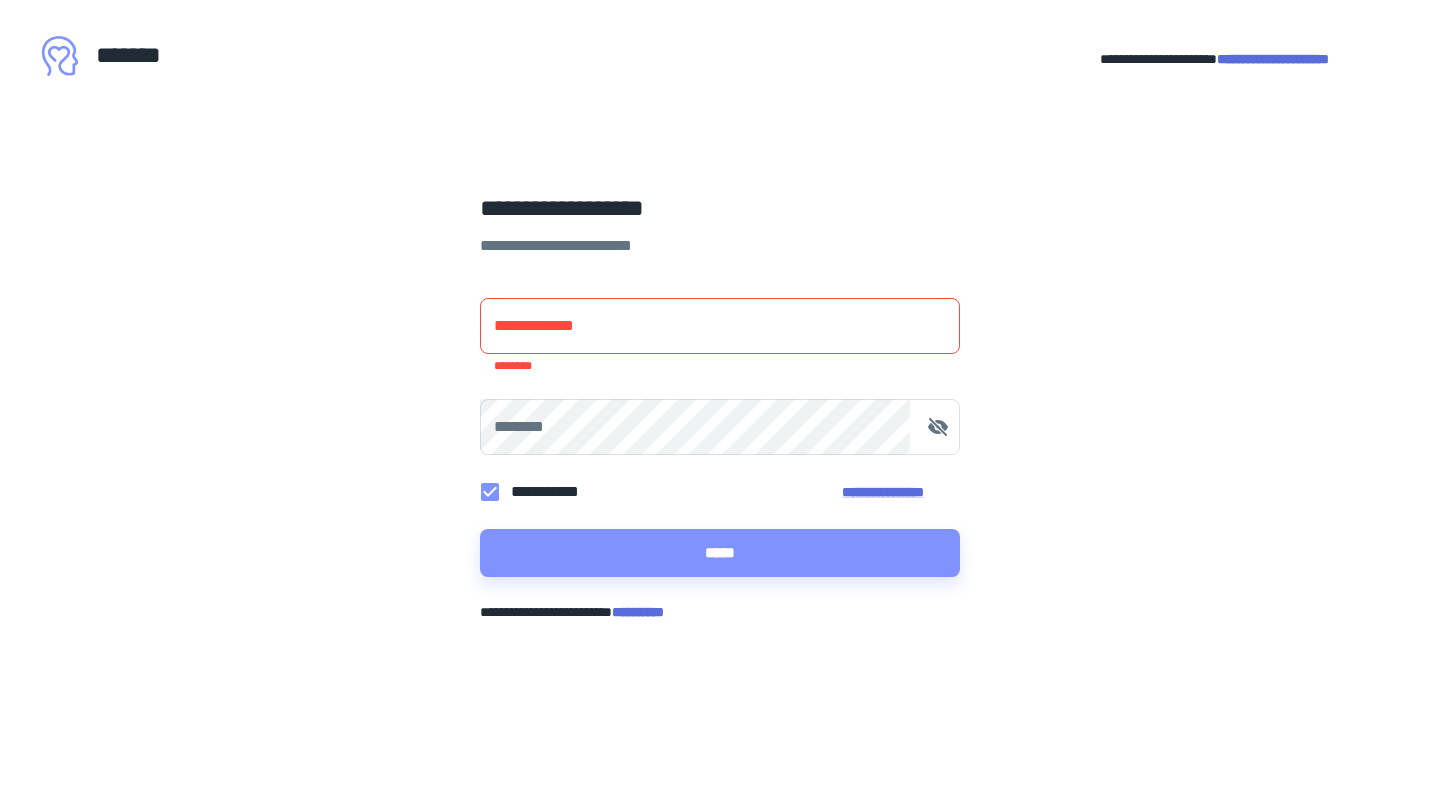 click on "**********" at bounding box center (645, 612) 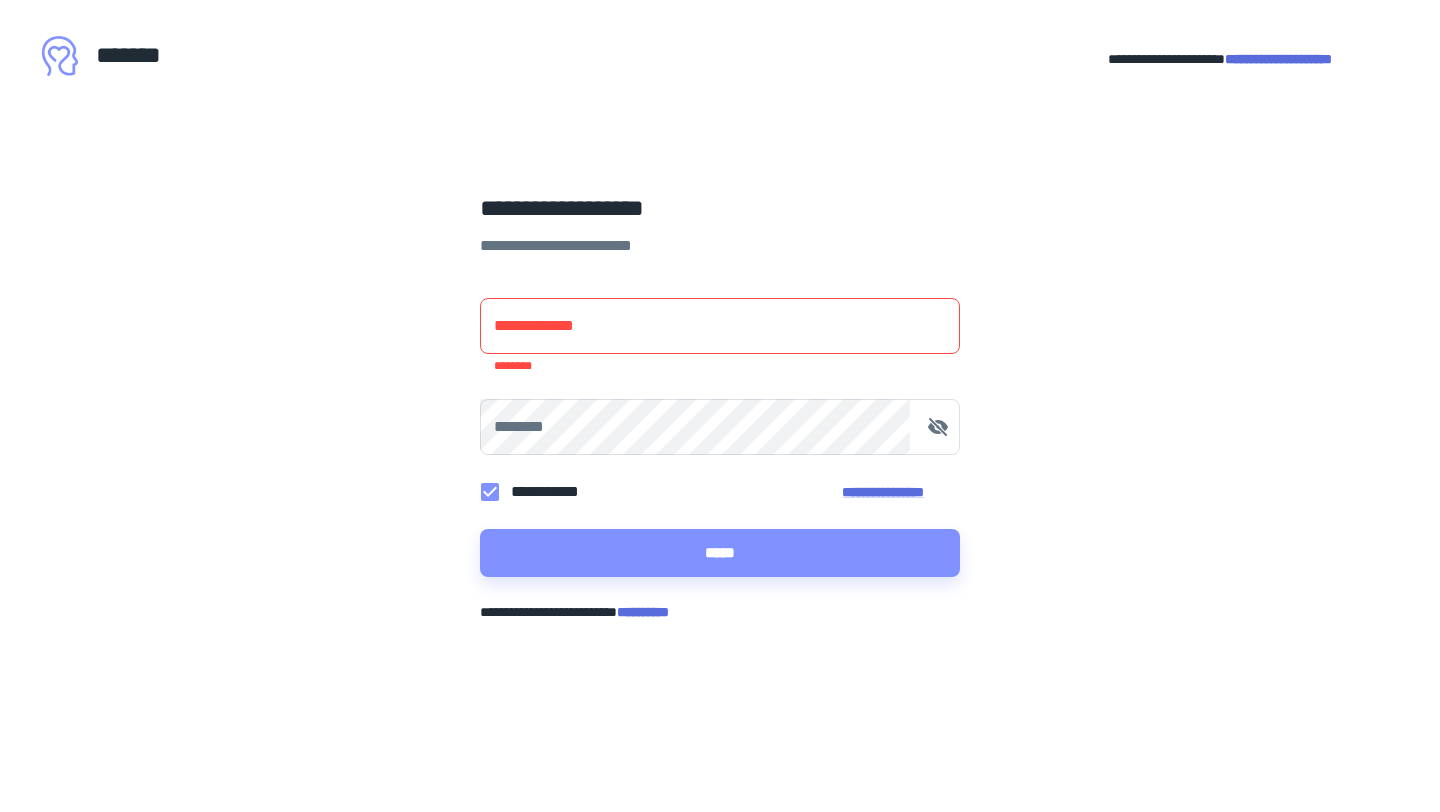 click on "**********" at bounding box center [650, 612] 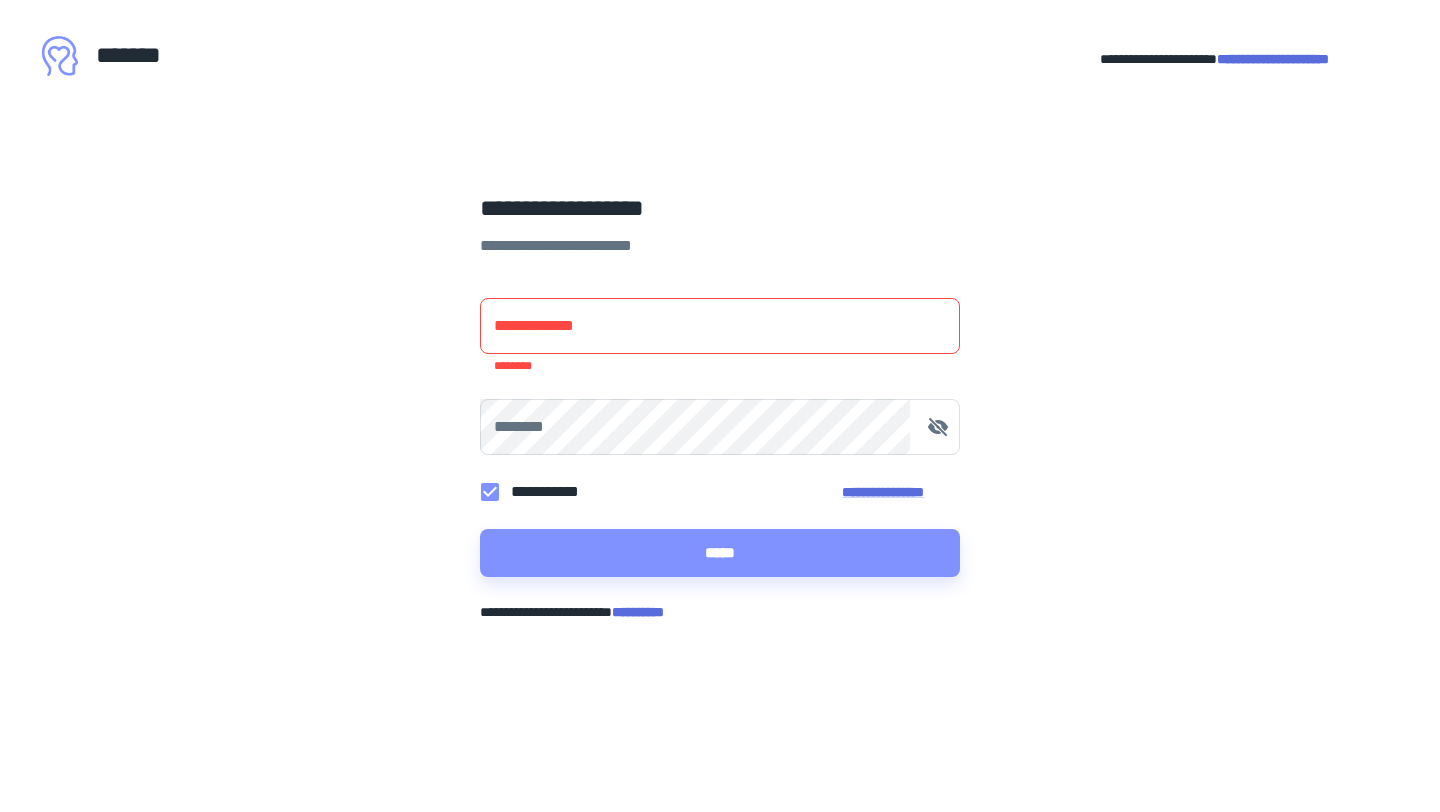 click on "**********" at bounding box center (1250, 59) 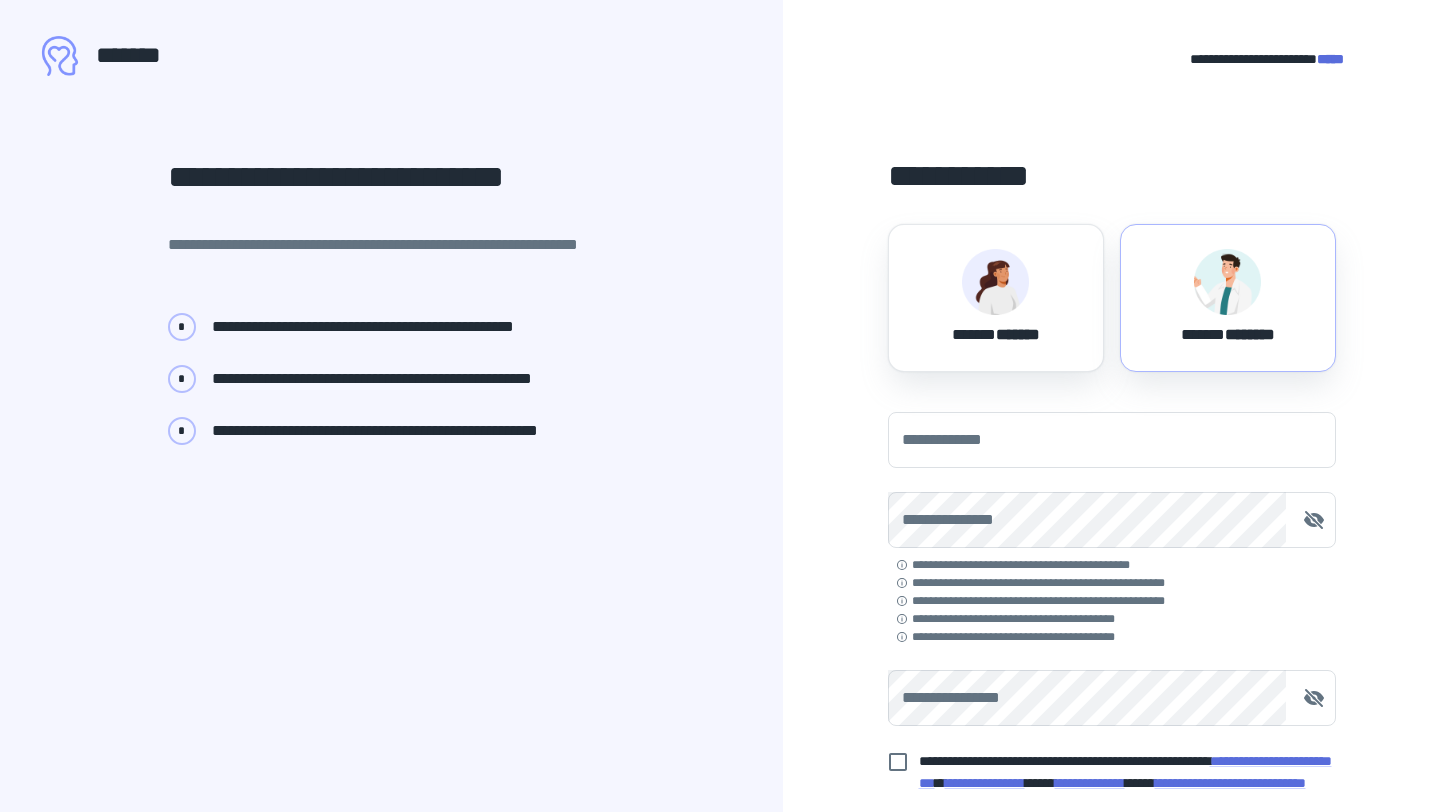 click on "******   ********" at bounding box center [1228, 331] 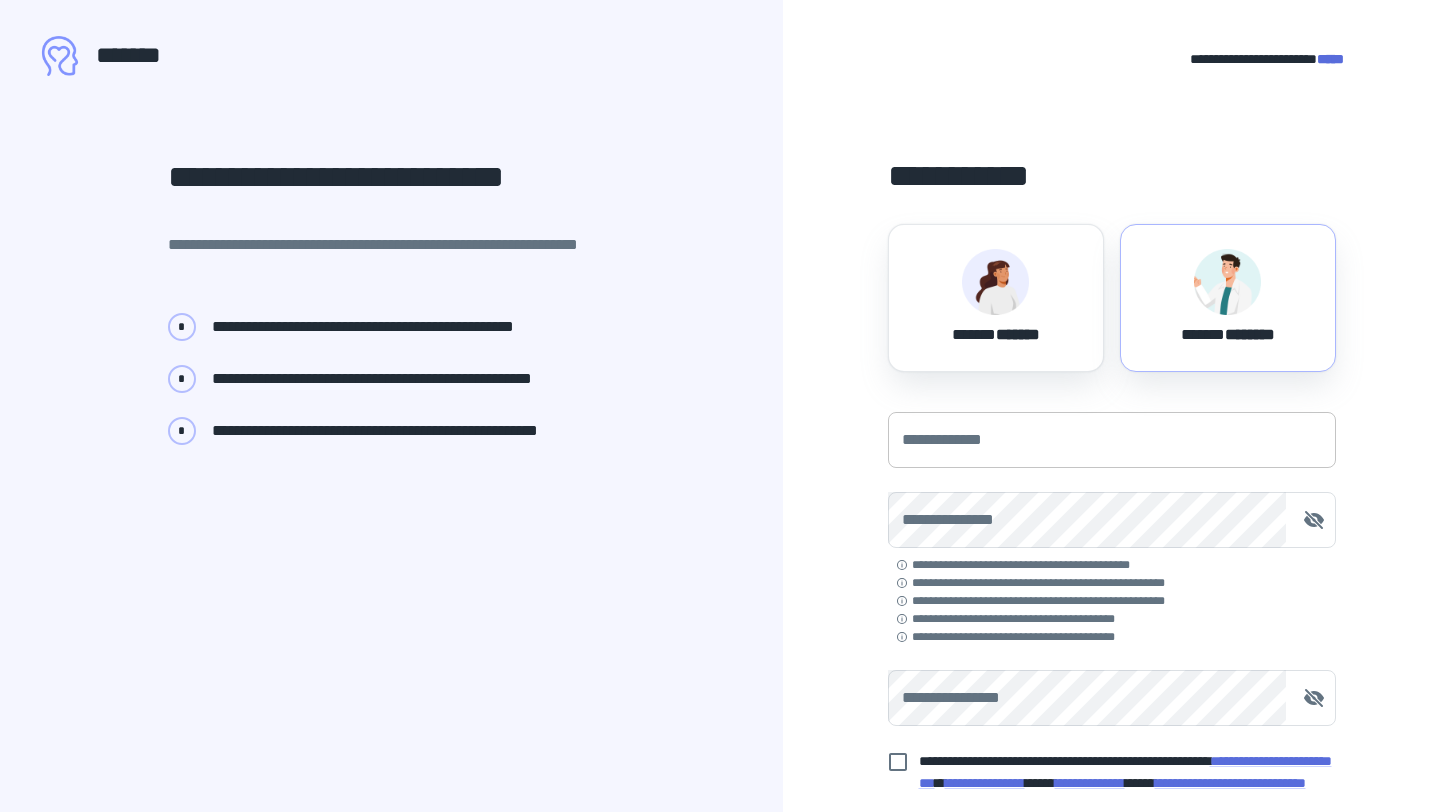 click on "**********" at bounding box center (1112, 440) 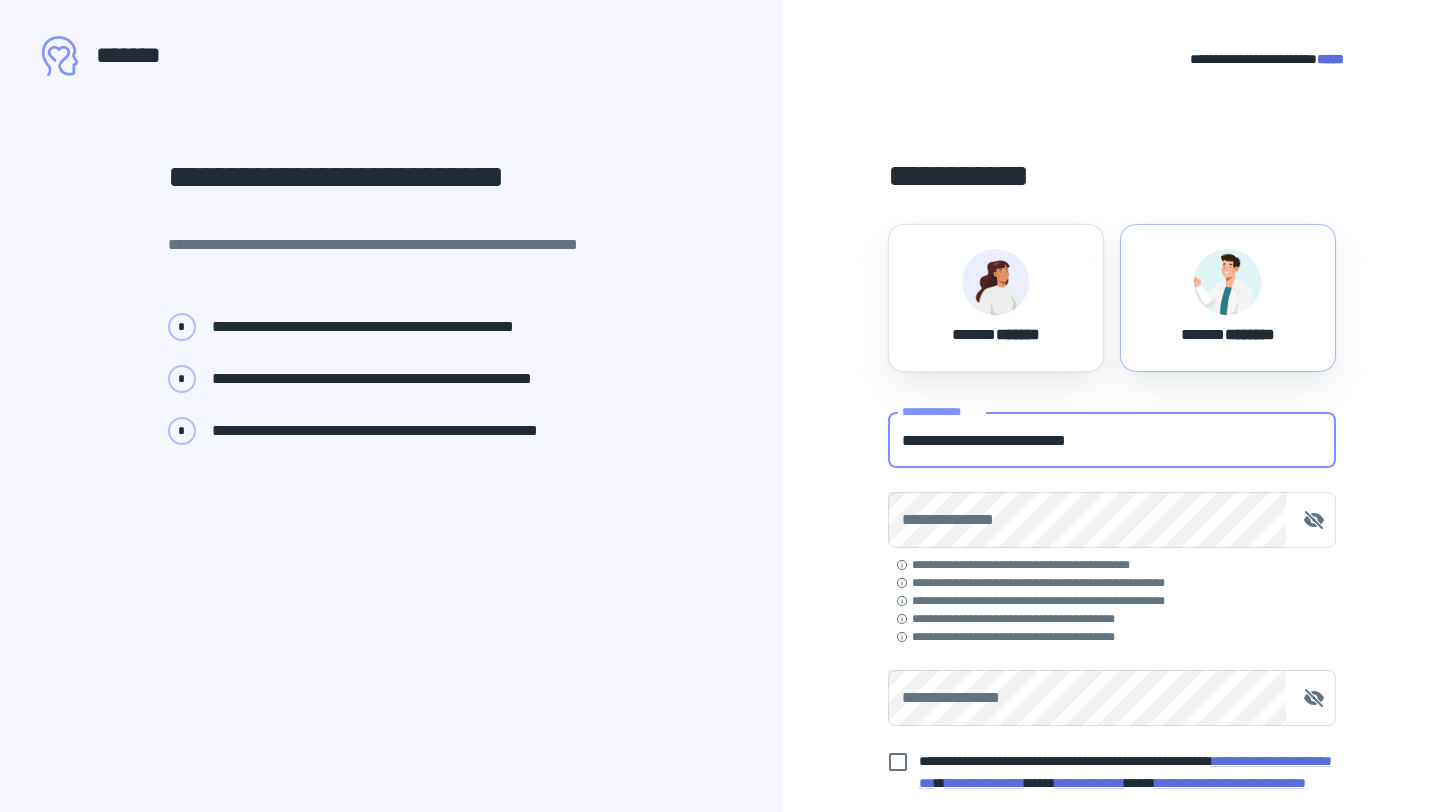 type on "**********" 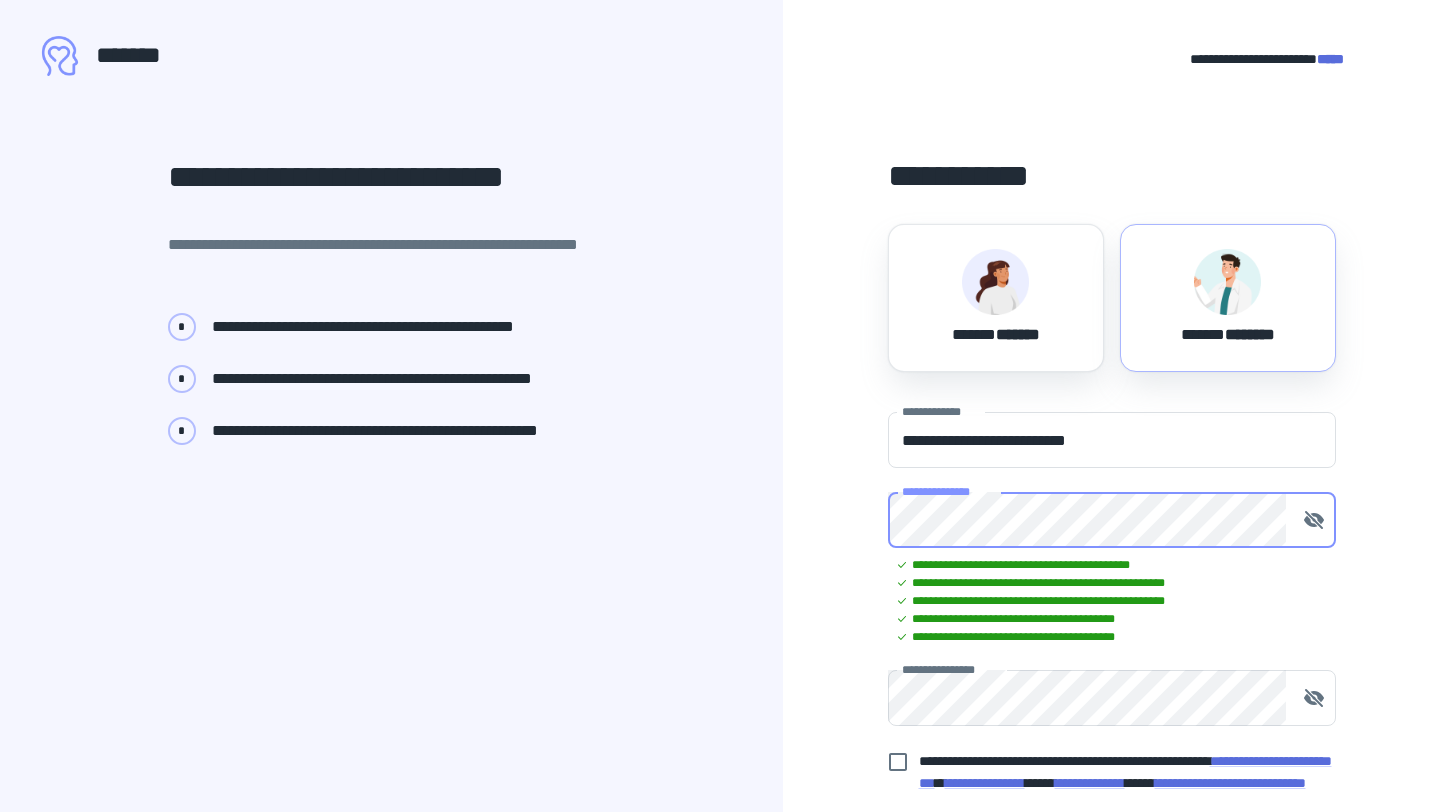 click on "**********" at bounding box center (1111, 508) 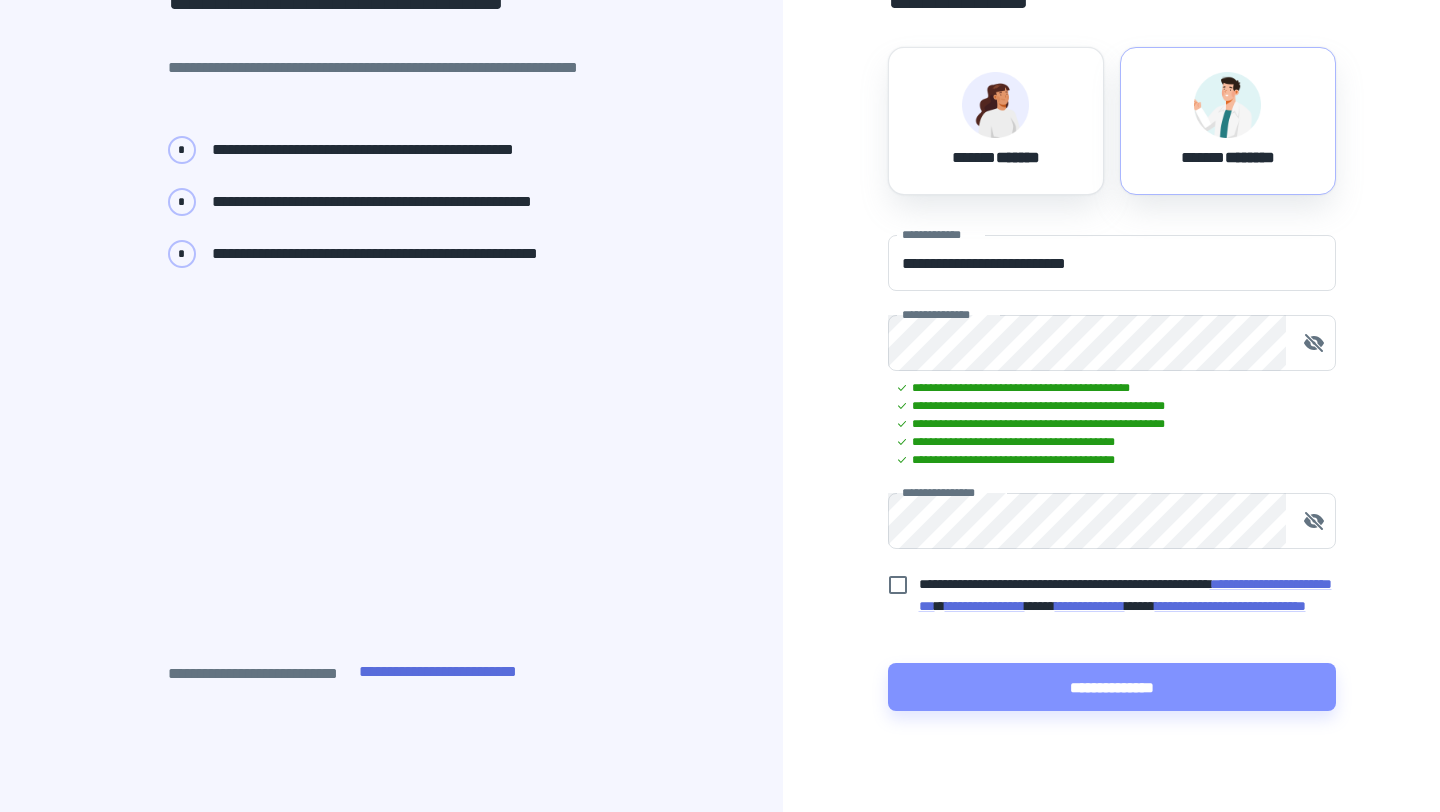 scroll, scrollTop: 204, scrollLeft: 0, axis: vertical 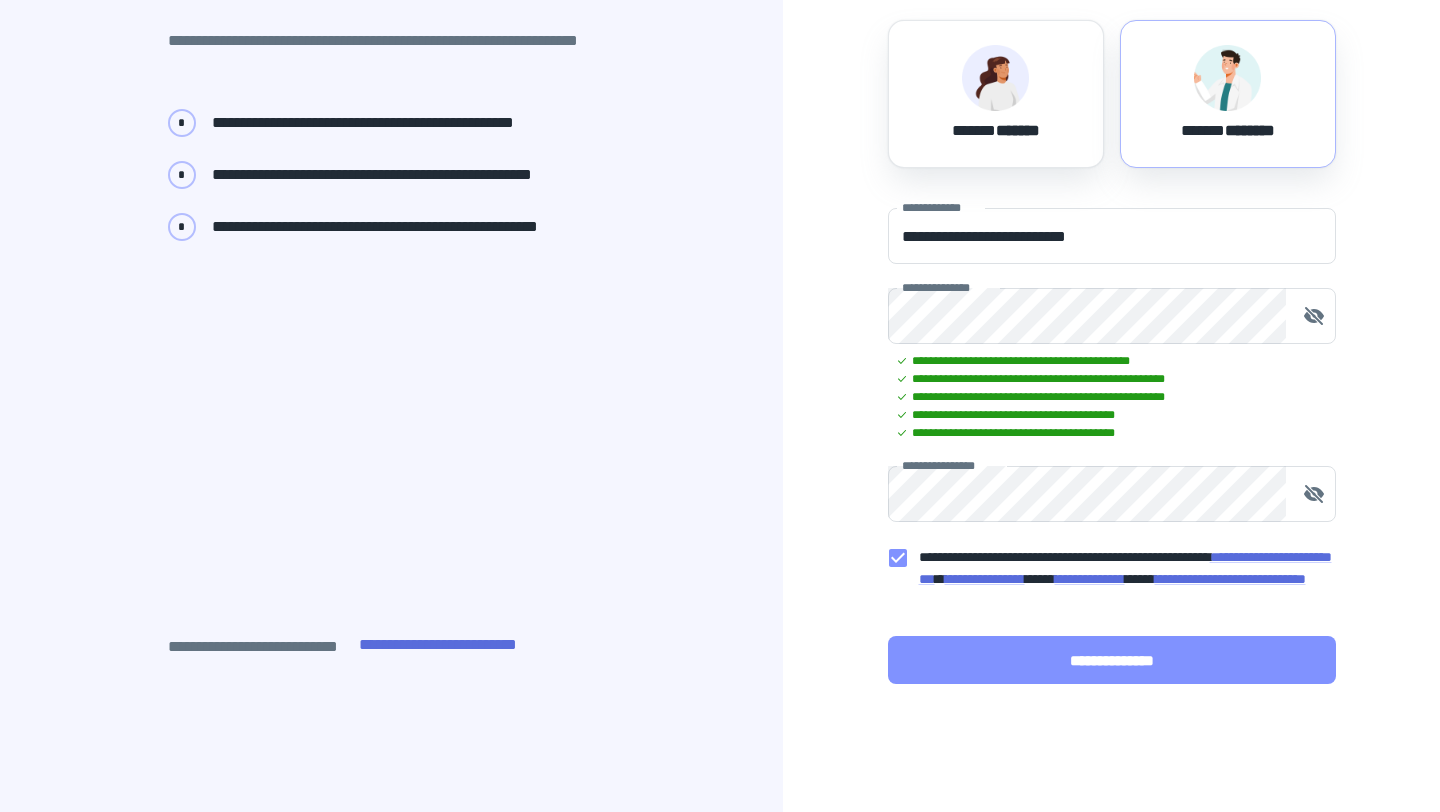 click on "**********" at bounding box center (1112, 660) 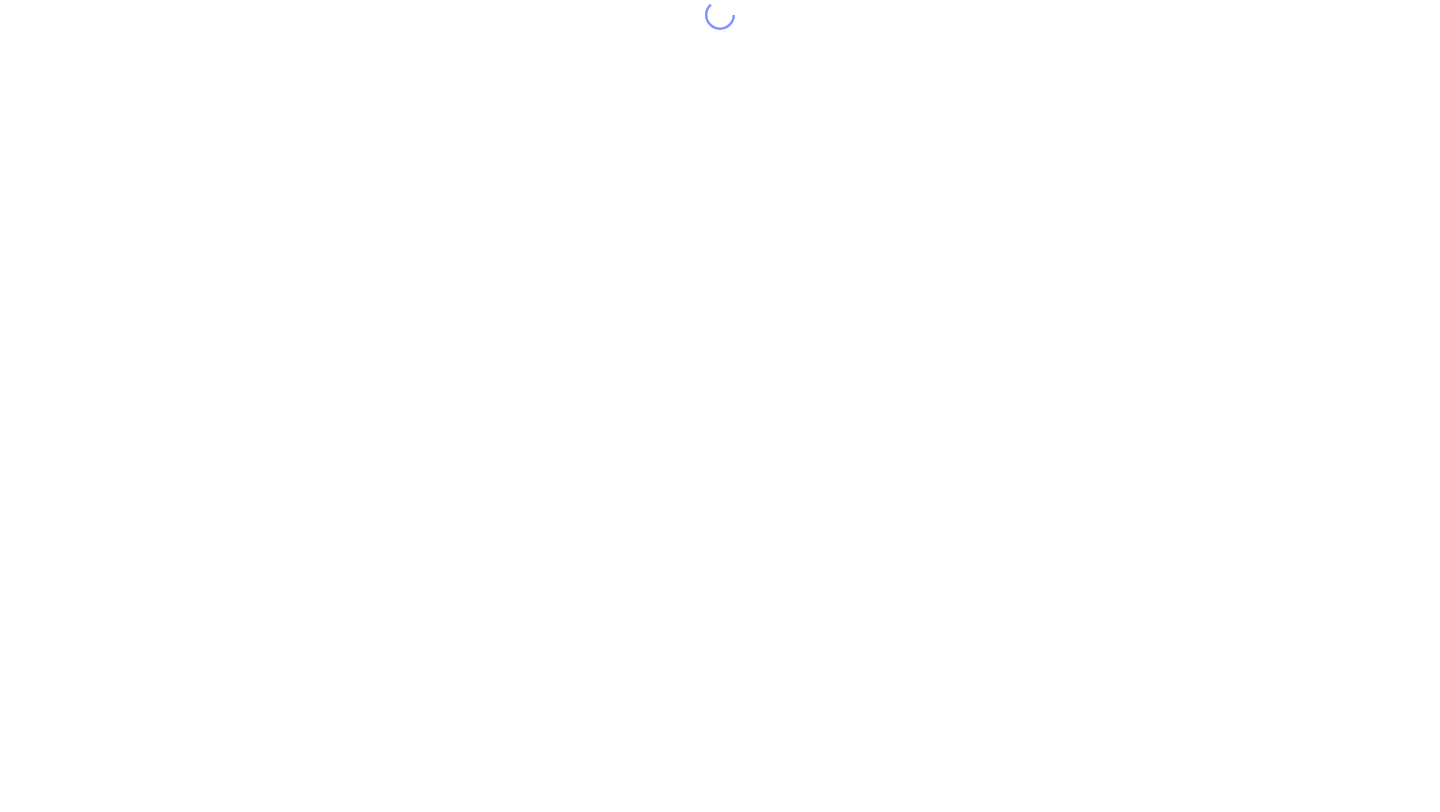 scroll, scrollTop: 0, scrollLeft: 0, axis: both 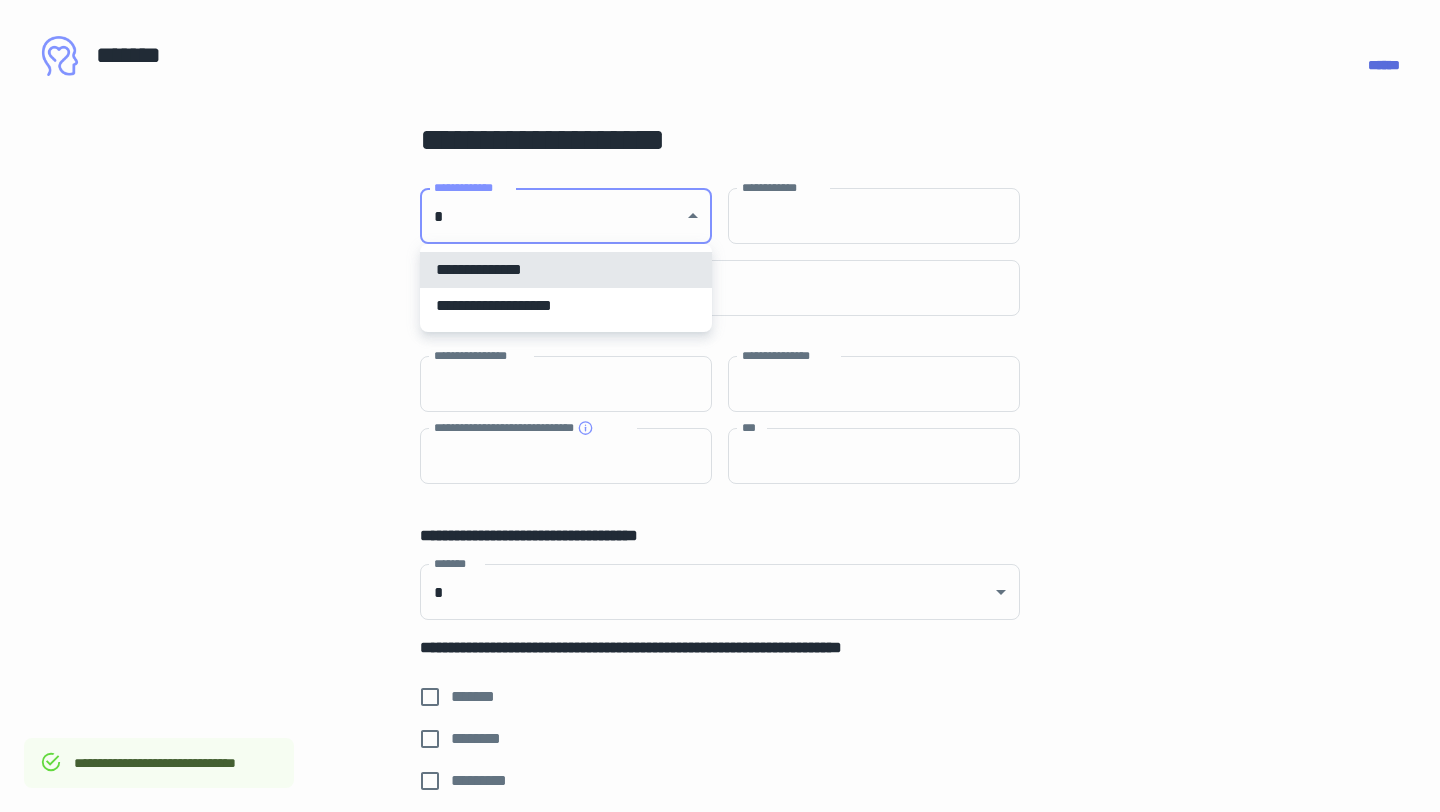 click on "**********" at bounding box center (720, 406) 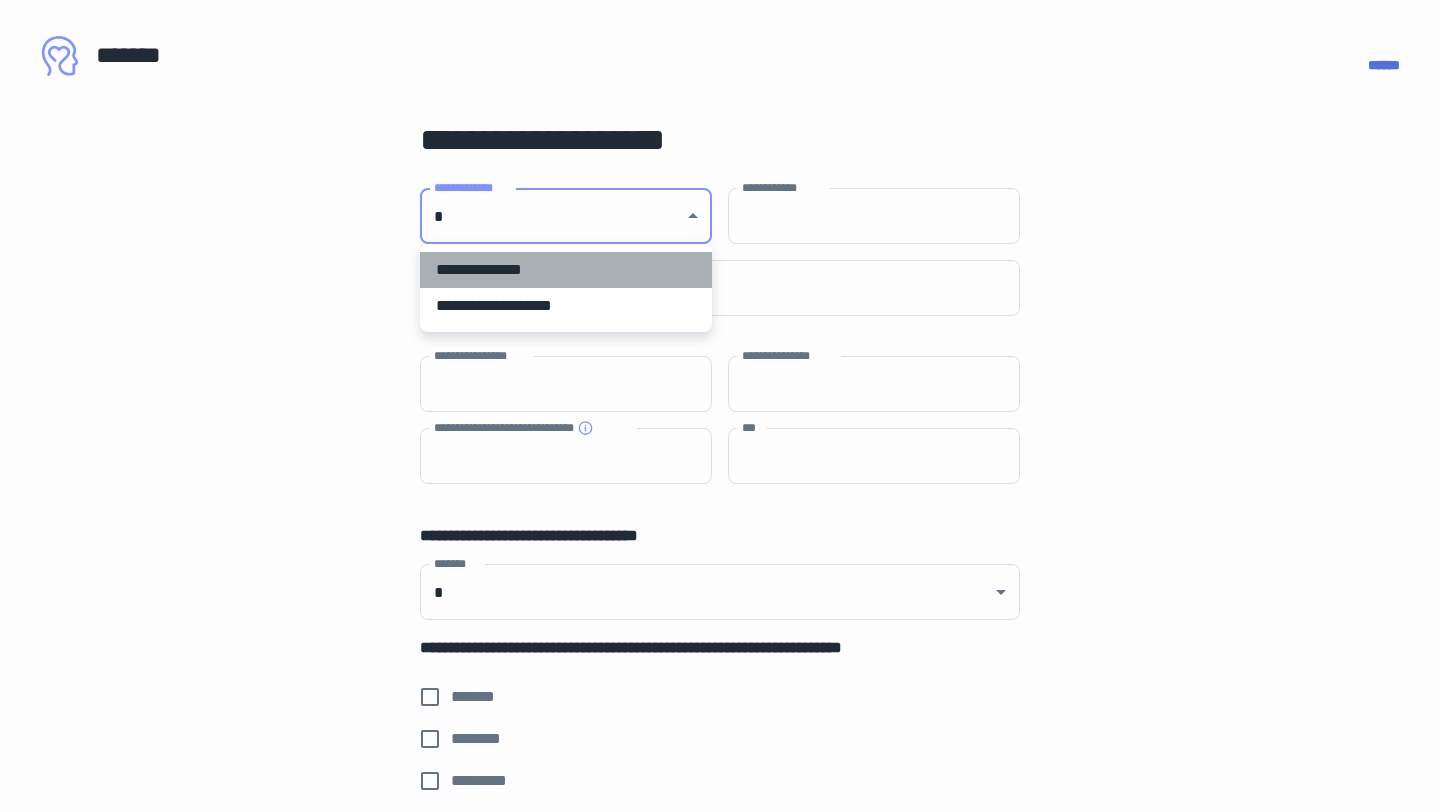 click on "**********" at bounding box center [566, 270] 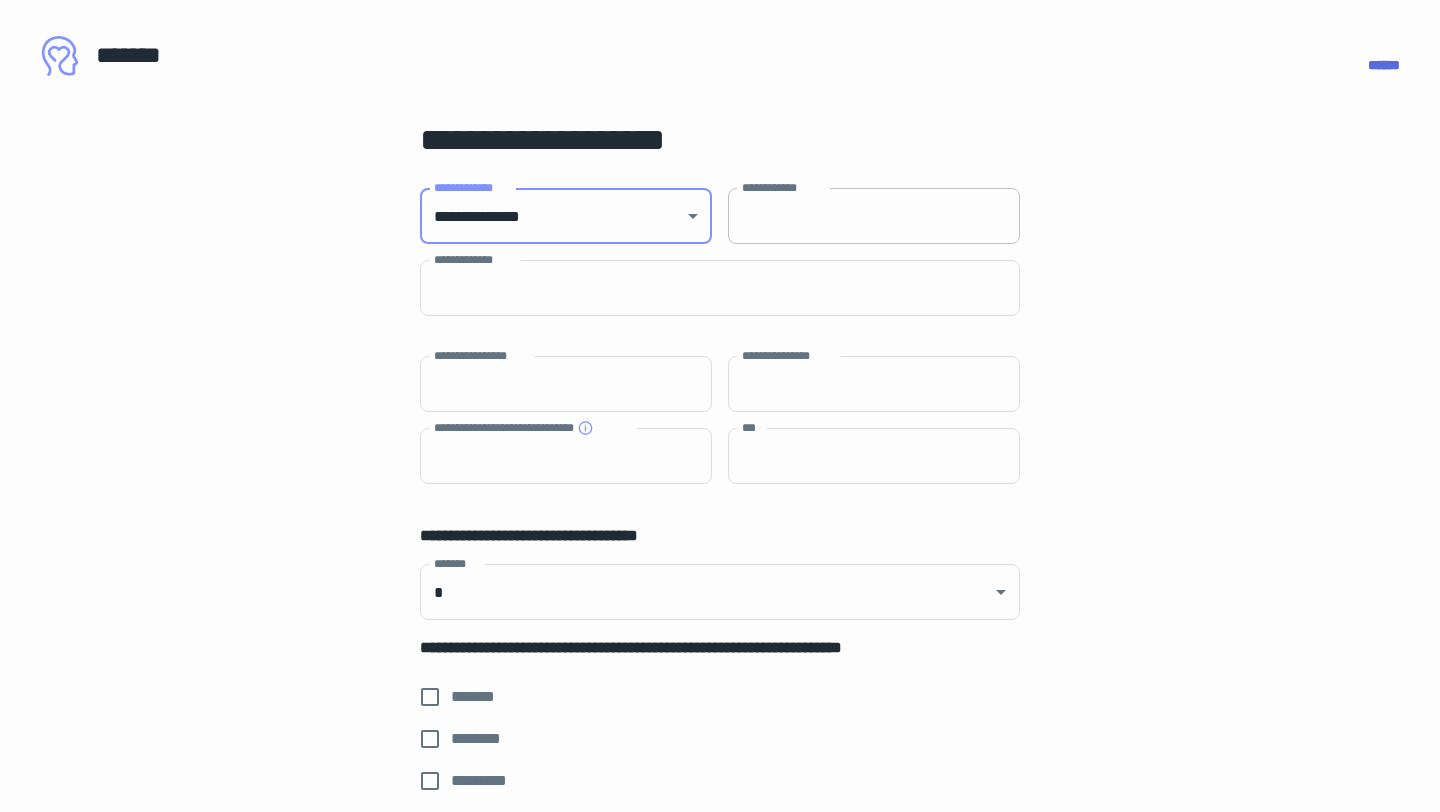 type on "**********" 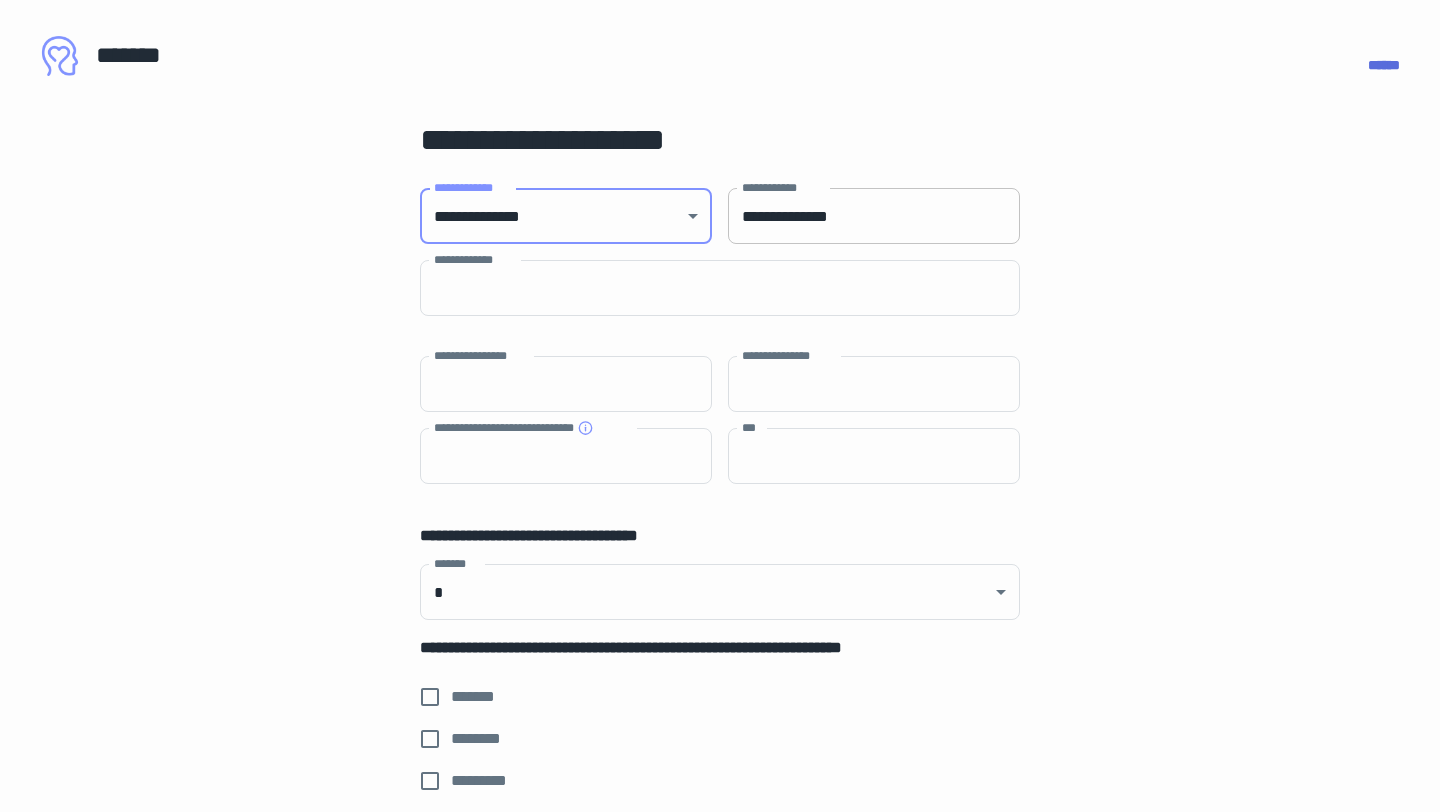click on "**********" at bounding box center (874, 216) 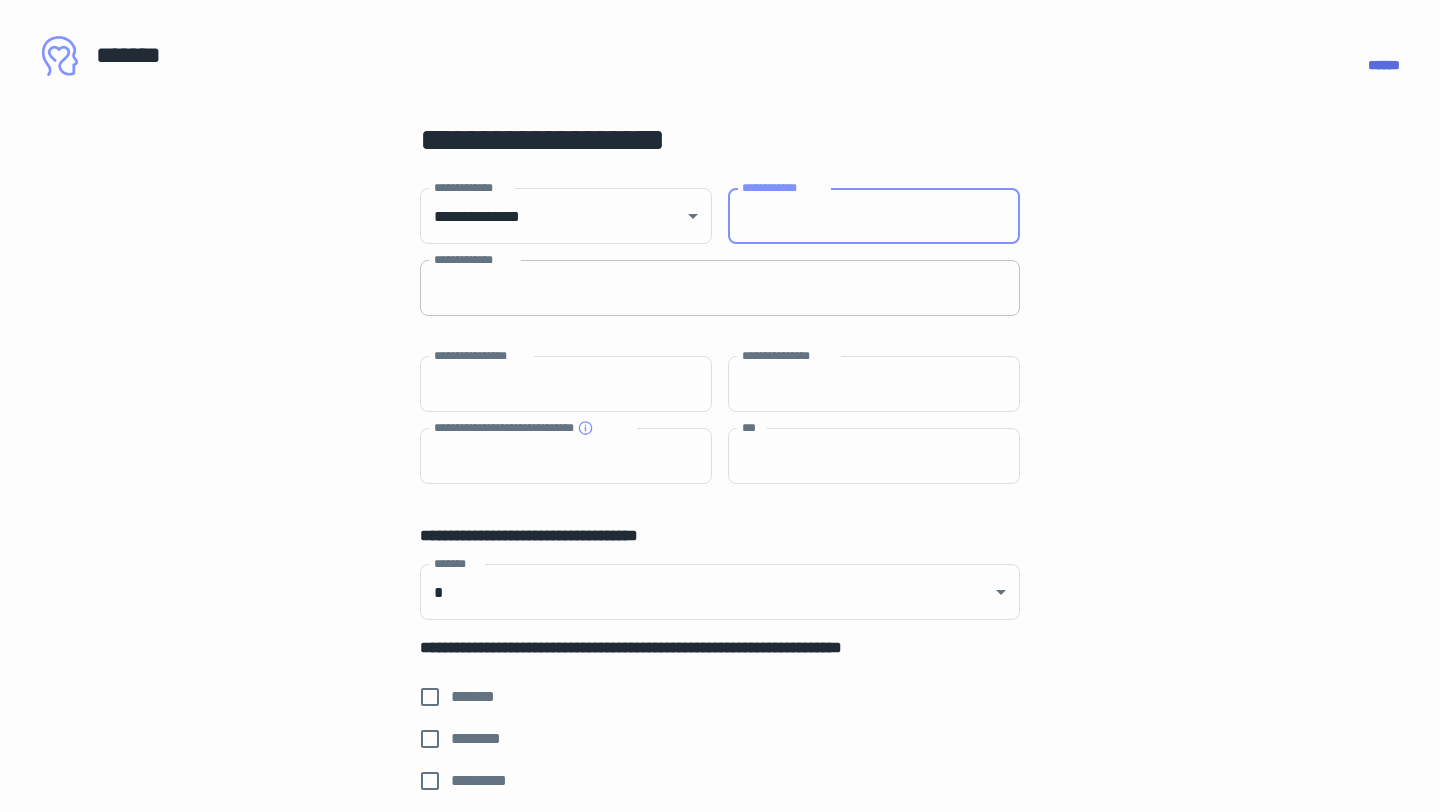 click on "**********" at bounding box center [720, 288] 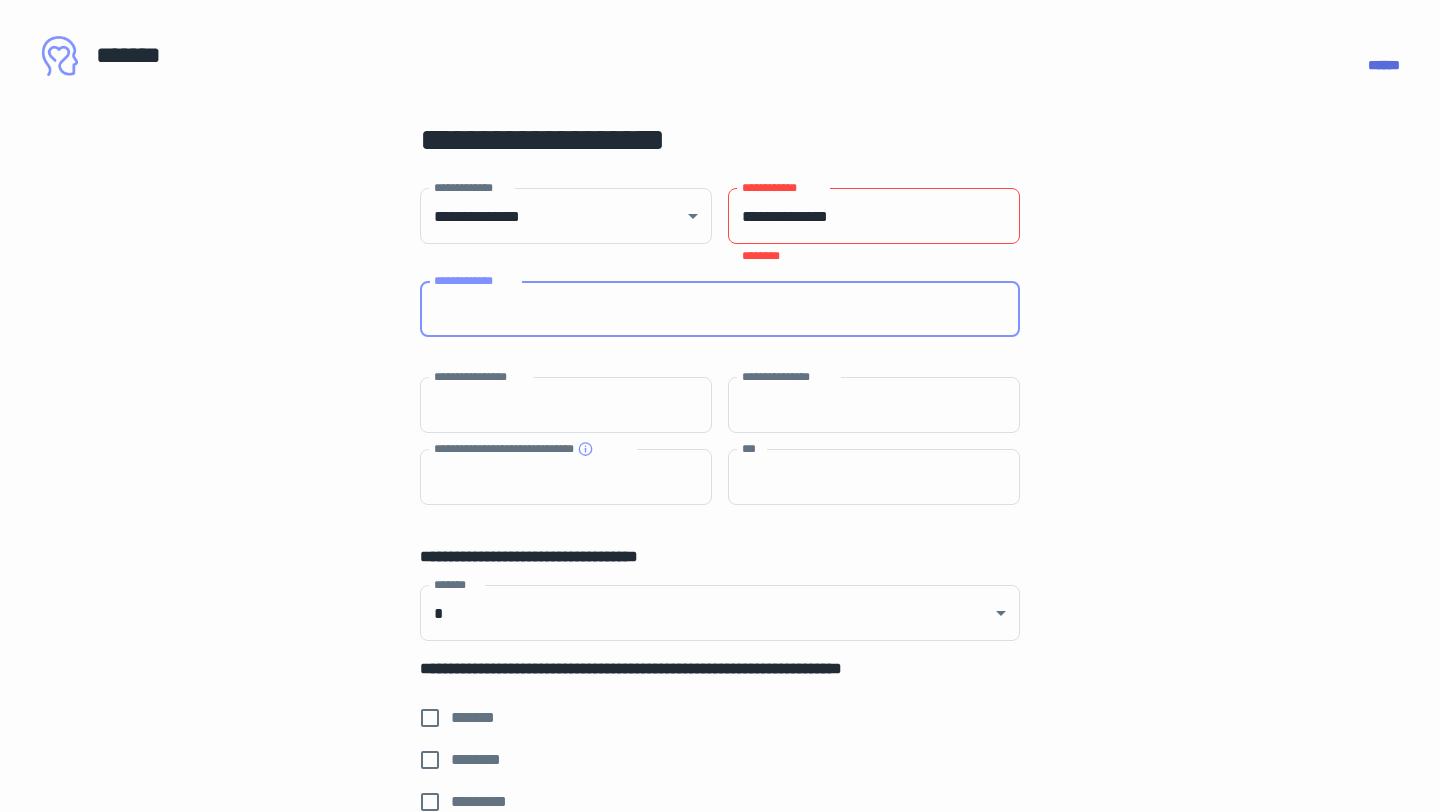 click on "**********" at bounding box center (874, 216) 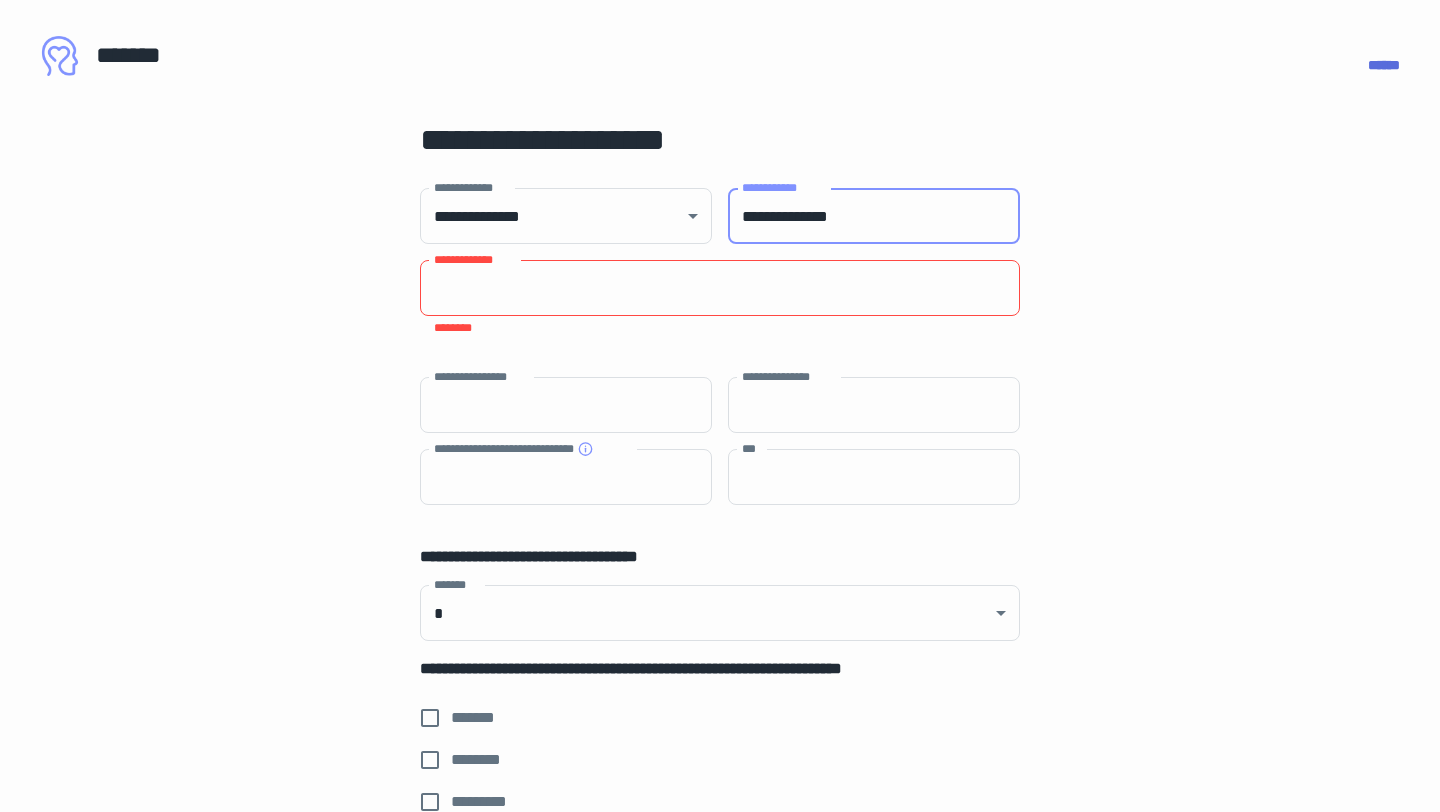 type on "**********" 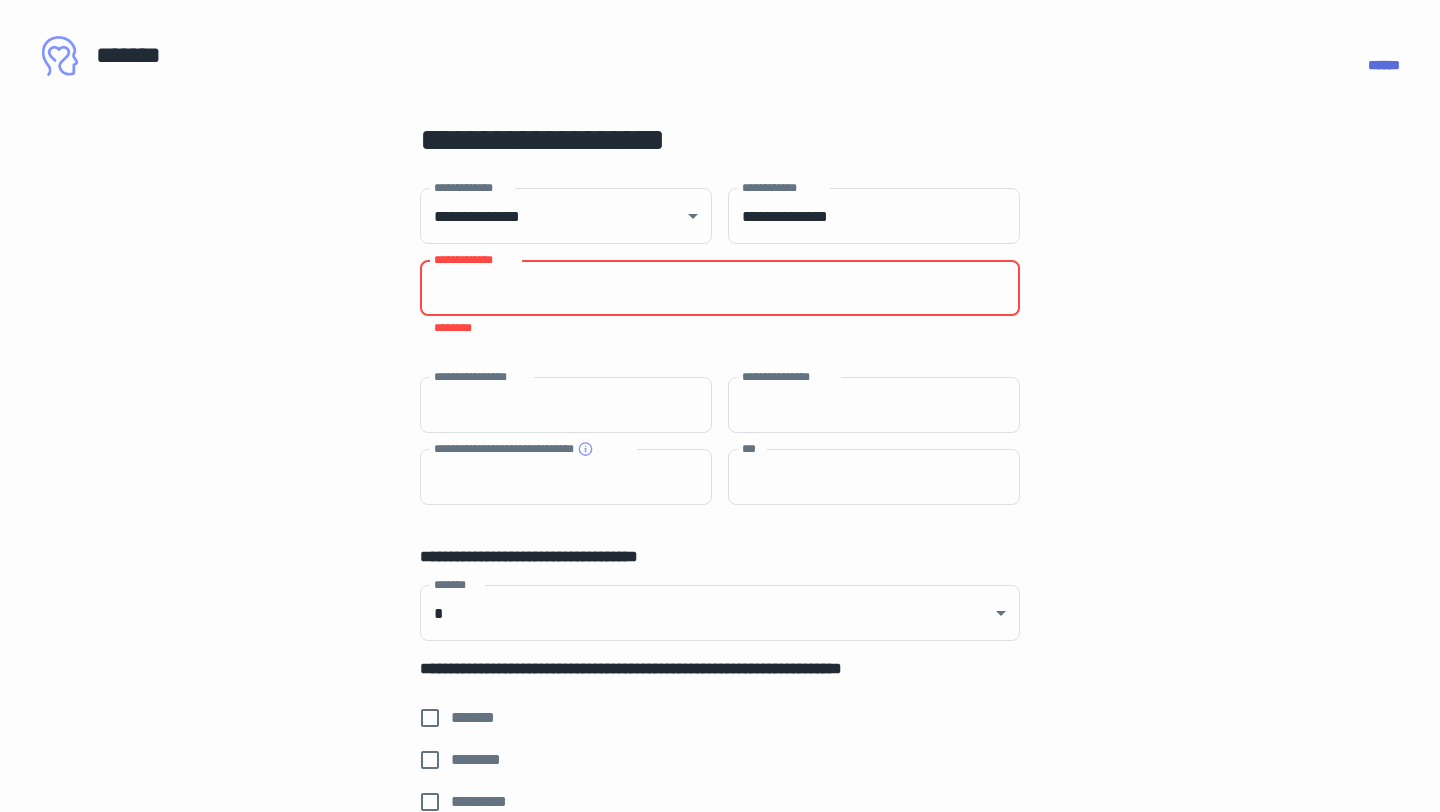 click on "**********" at bounding box center (720, 288) 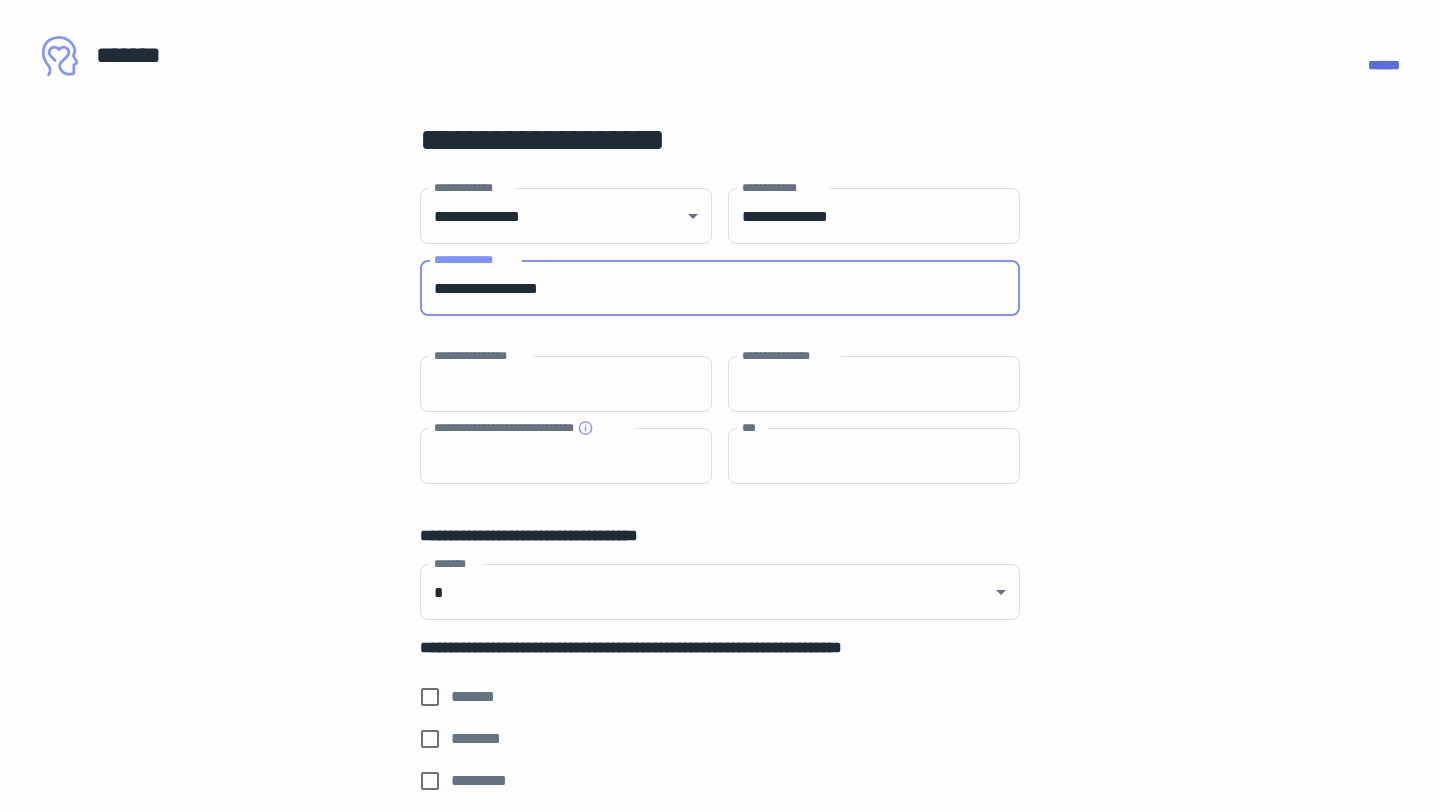 type on "**********" 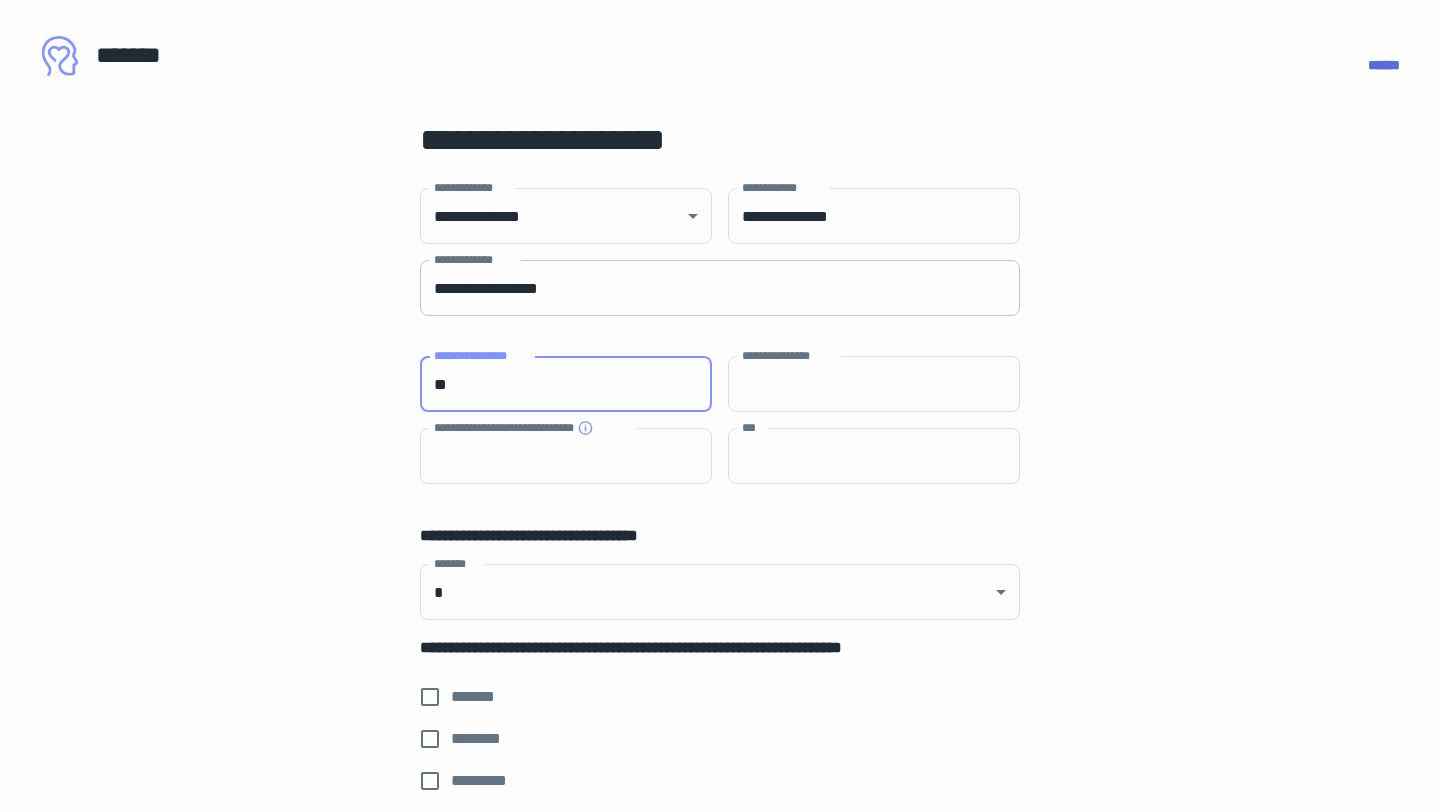 type on "*" 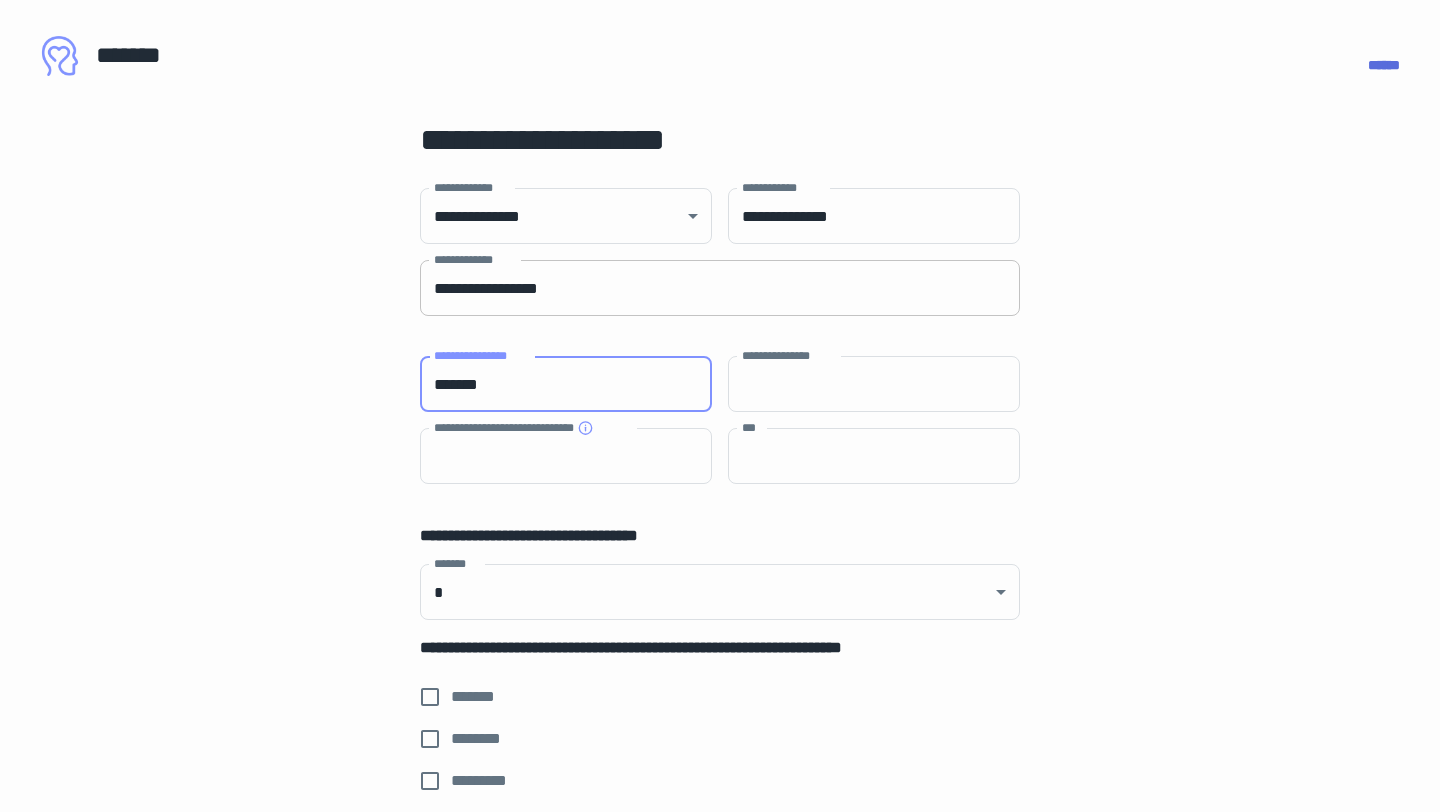type on "*******" 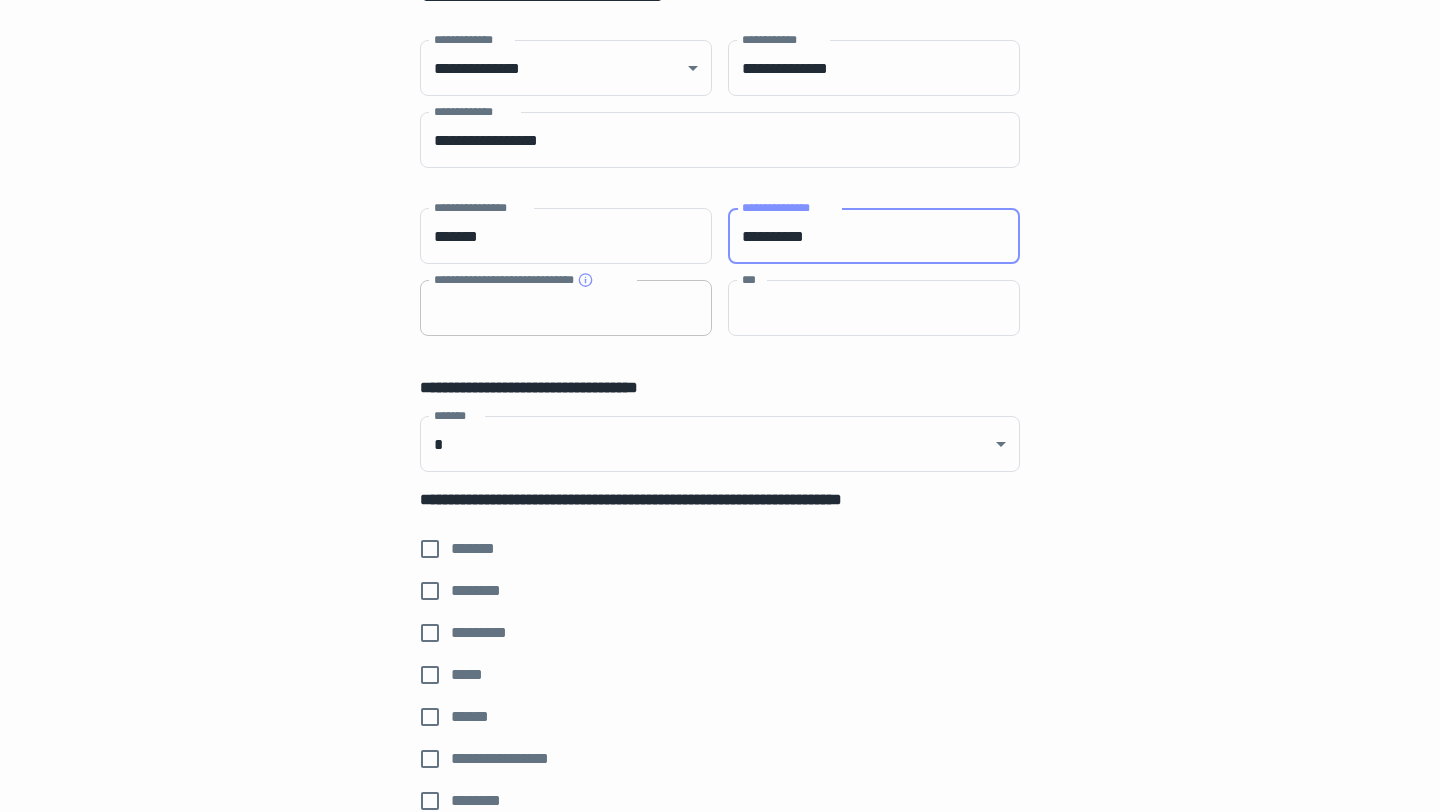 scroll, scrollTop: 198, scrollLeft: 0, axis: vertical 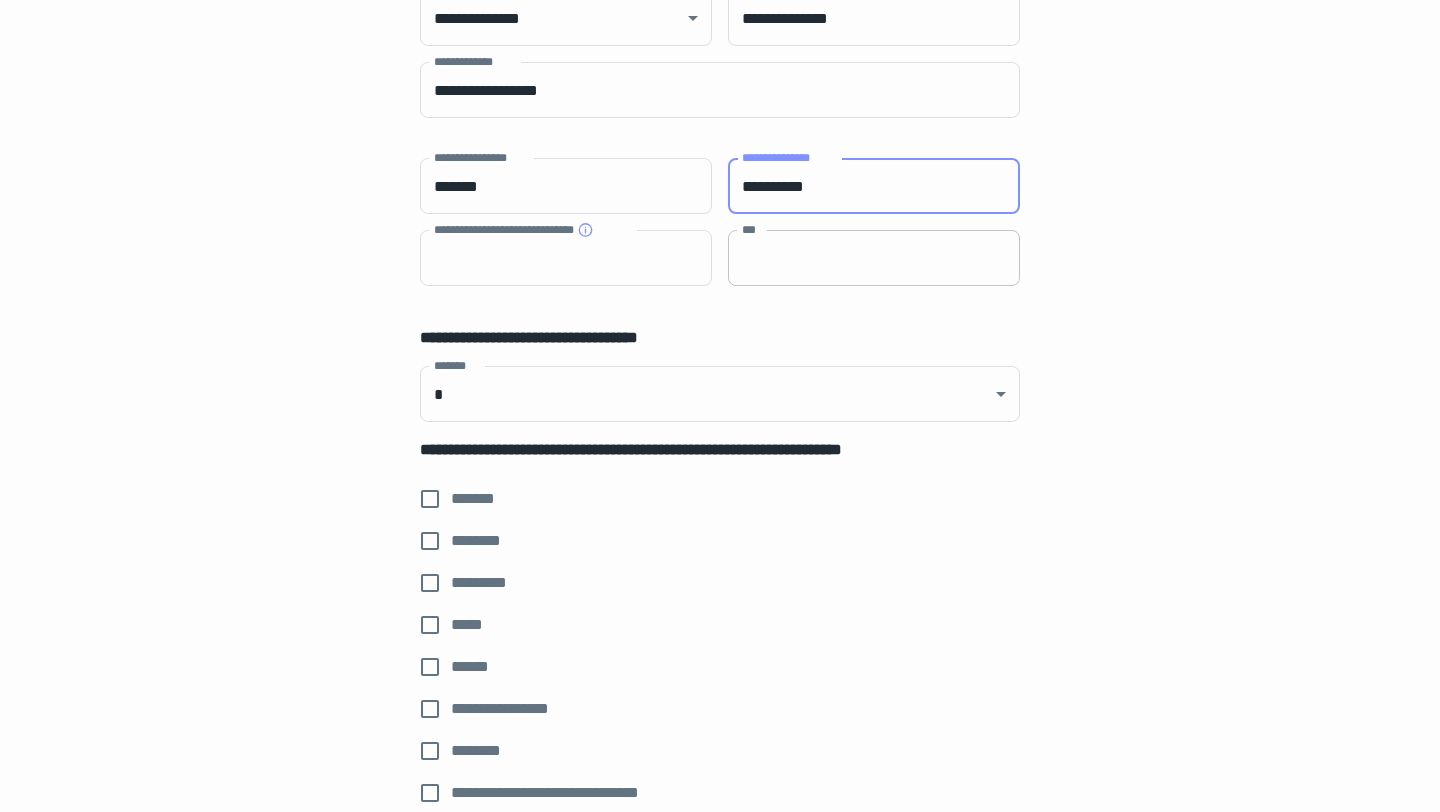 click on "***" at bounding box center (874, 258) 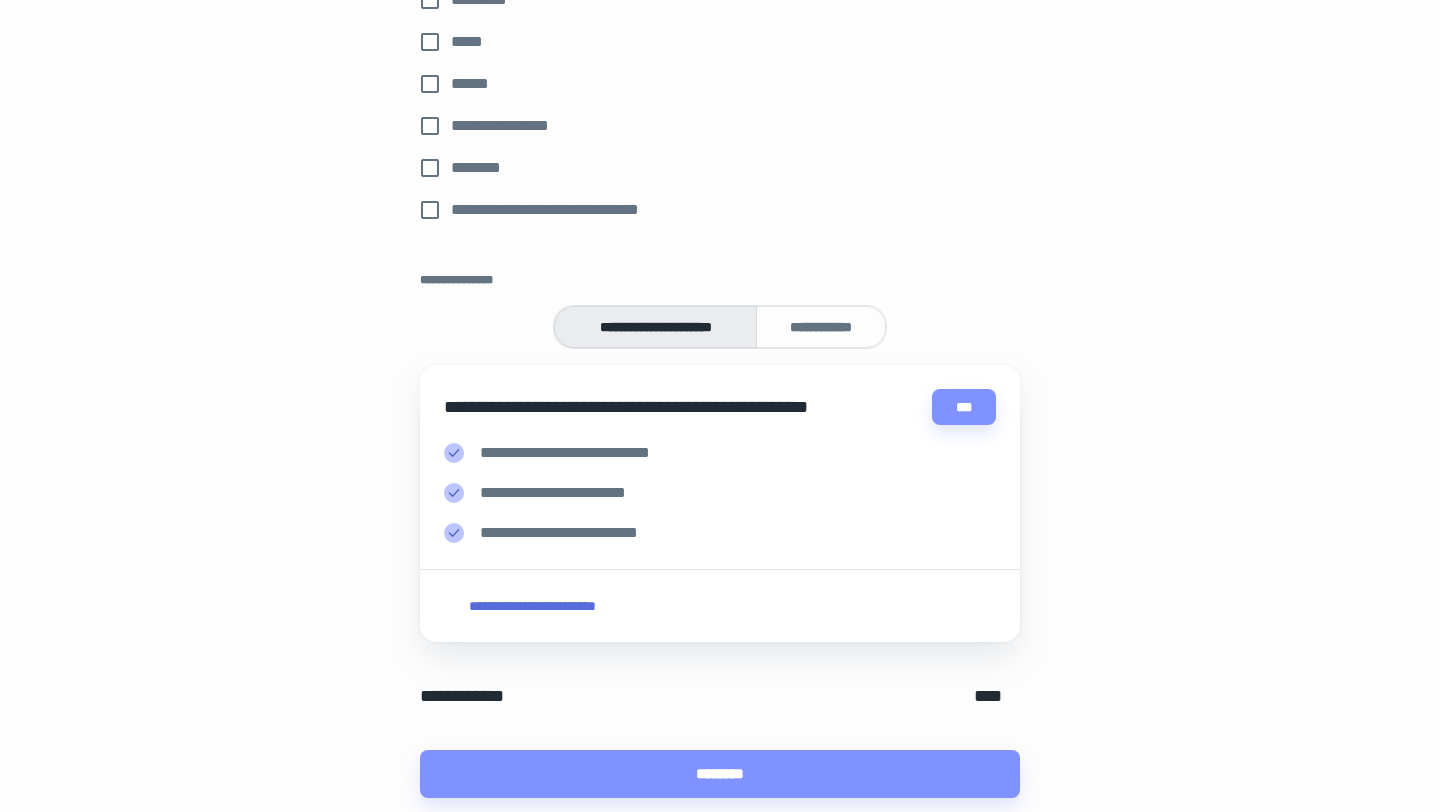 scroll, scrollTop: 788, scrollLeft: 0, axis: vertical 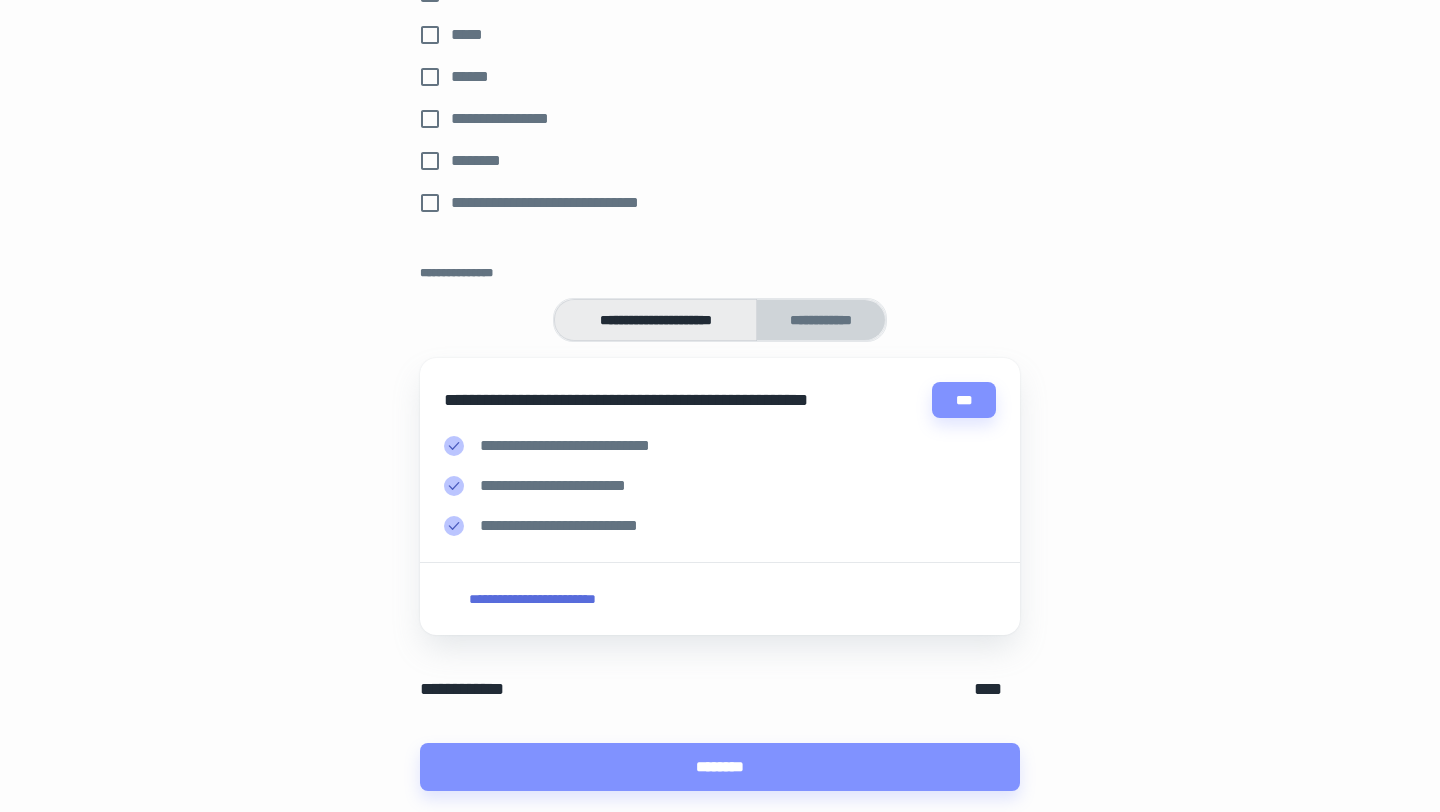 click on "**********" at bounding box center [821, 320] 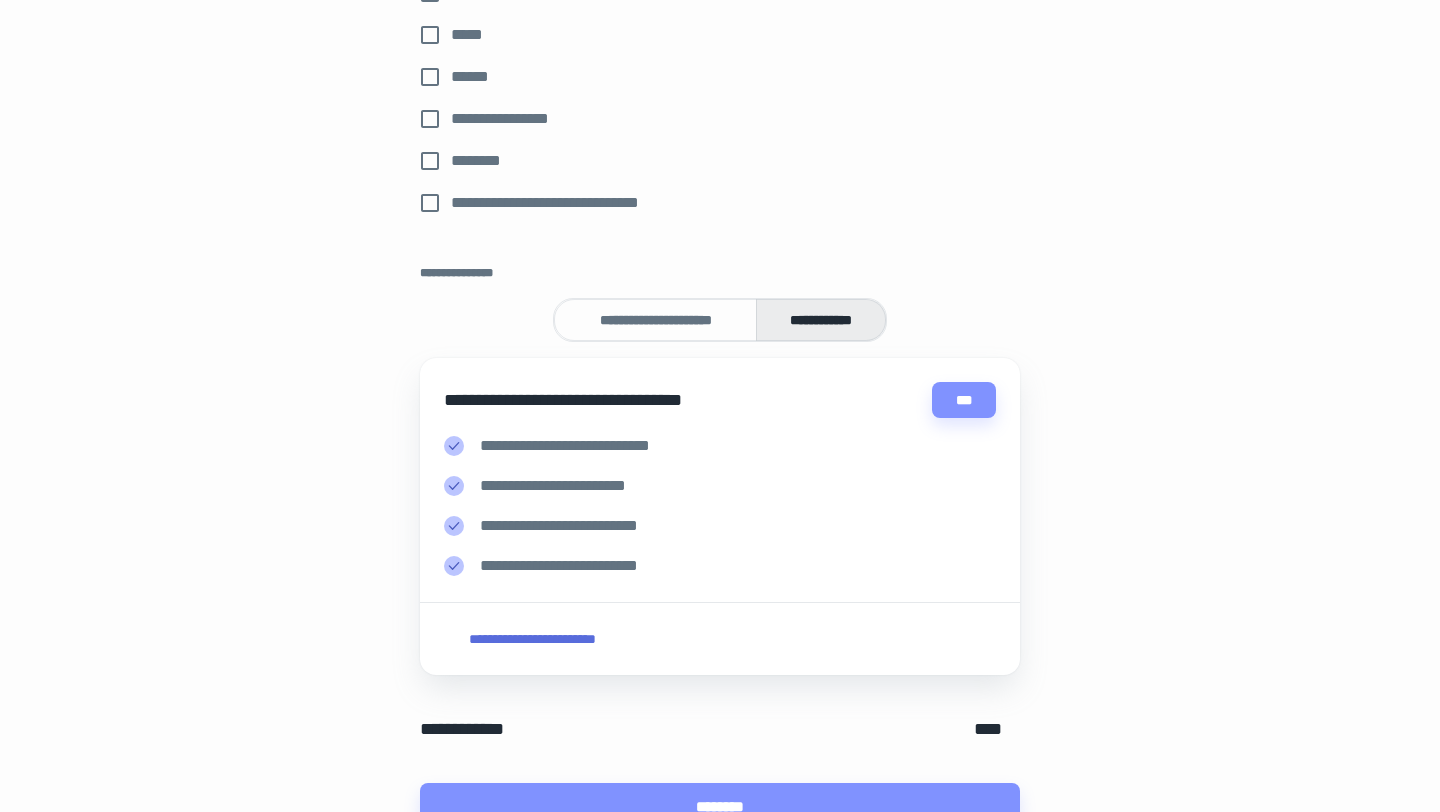 click on "**********" at bounding box center [655, 320] 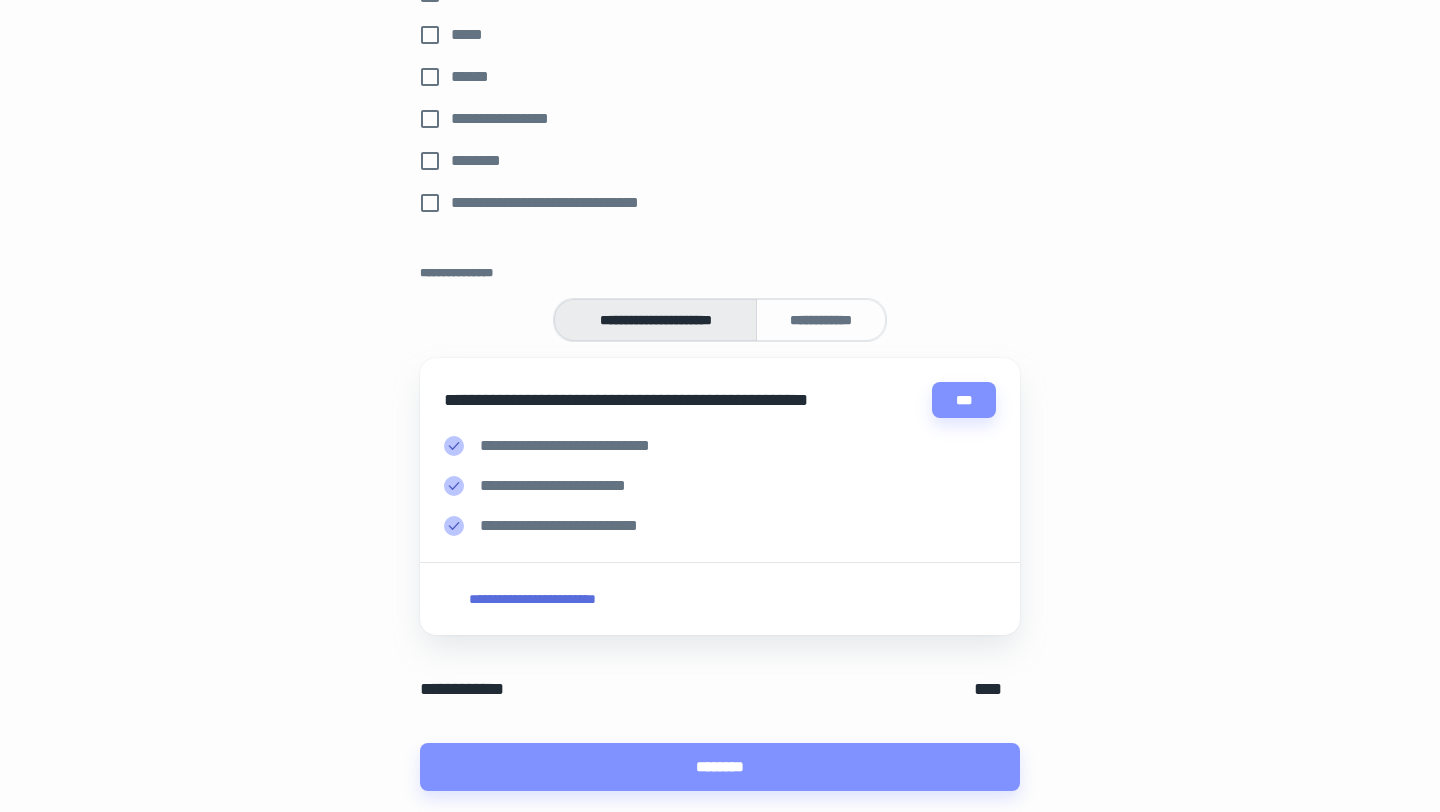 scroll, scrollTop: 847, scrollLeft: 0, axis: vertical 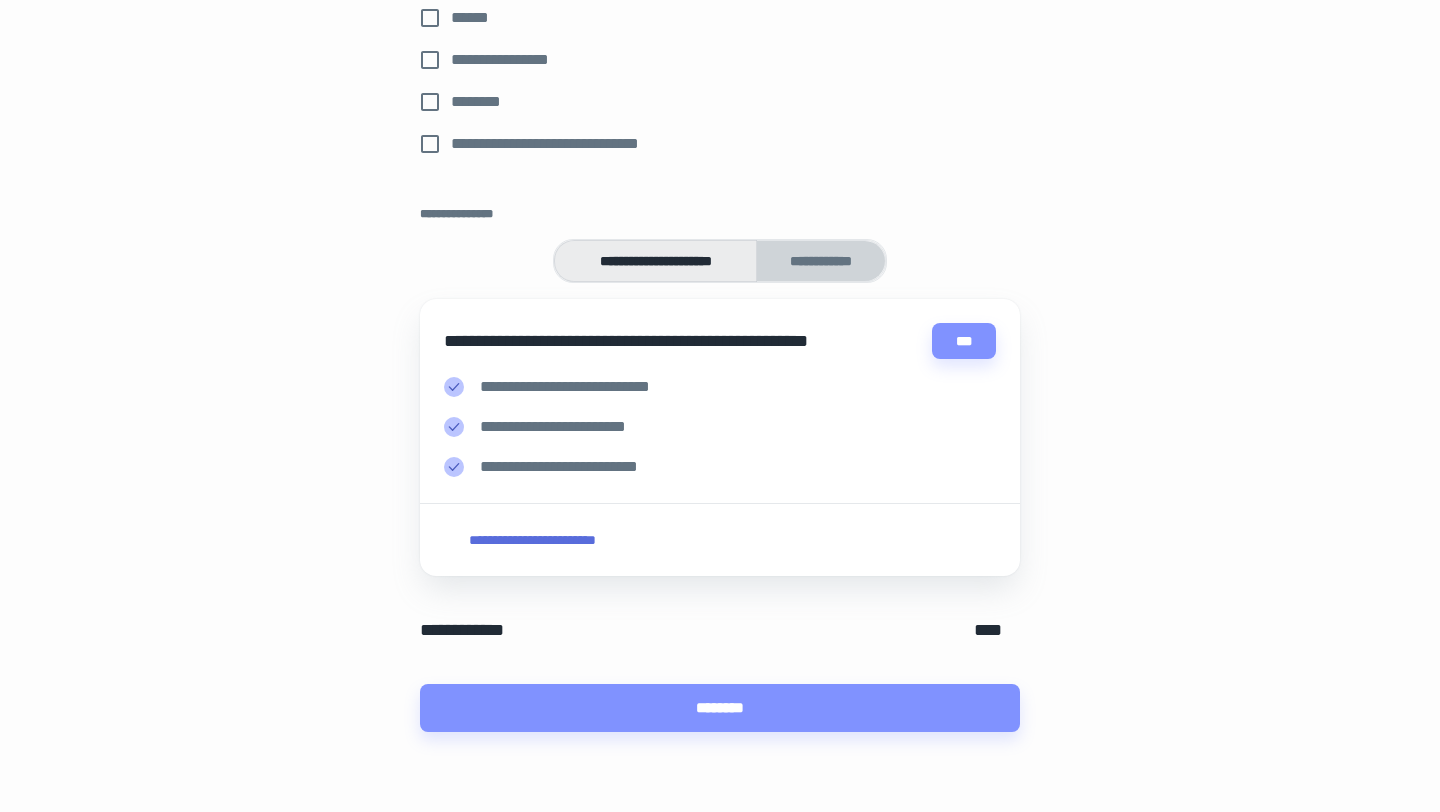 click on "**********" at bounding box center [821, 261] 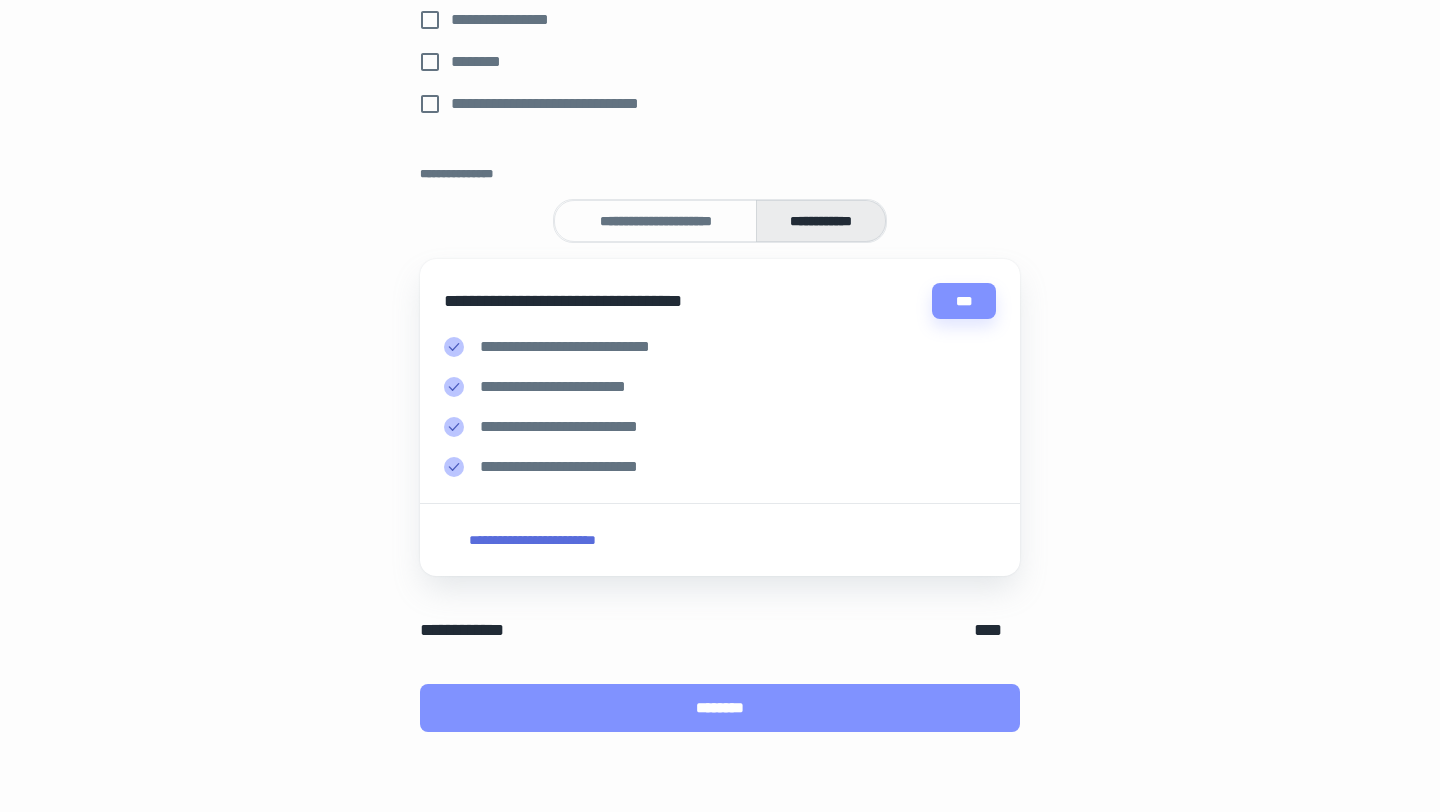click on "********" at bounding box center [720, 708] 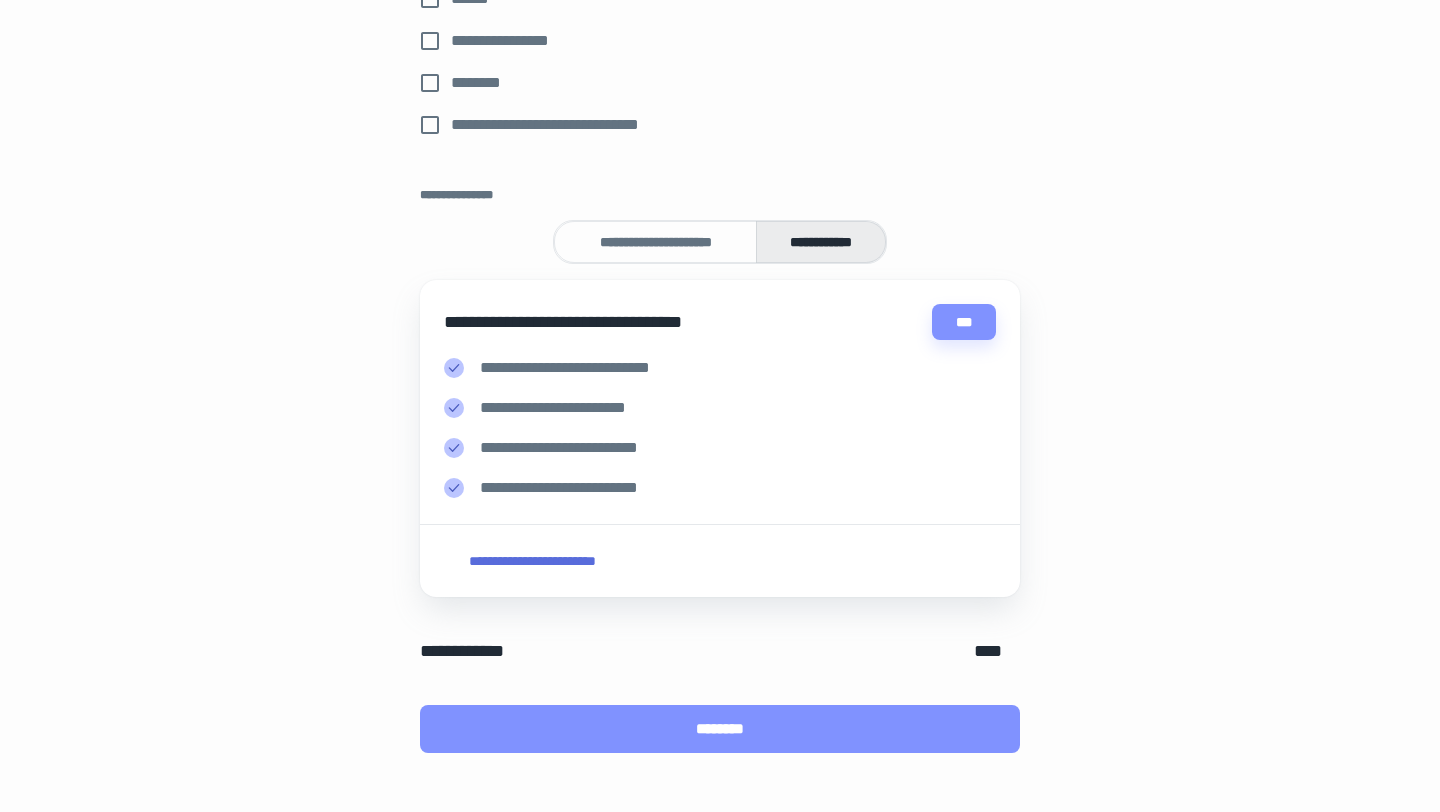 scroll, scrollTop: 908, scrollLeft: 0, axis: vertical 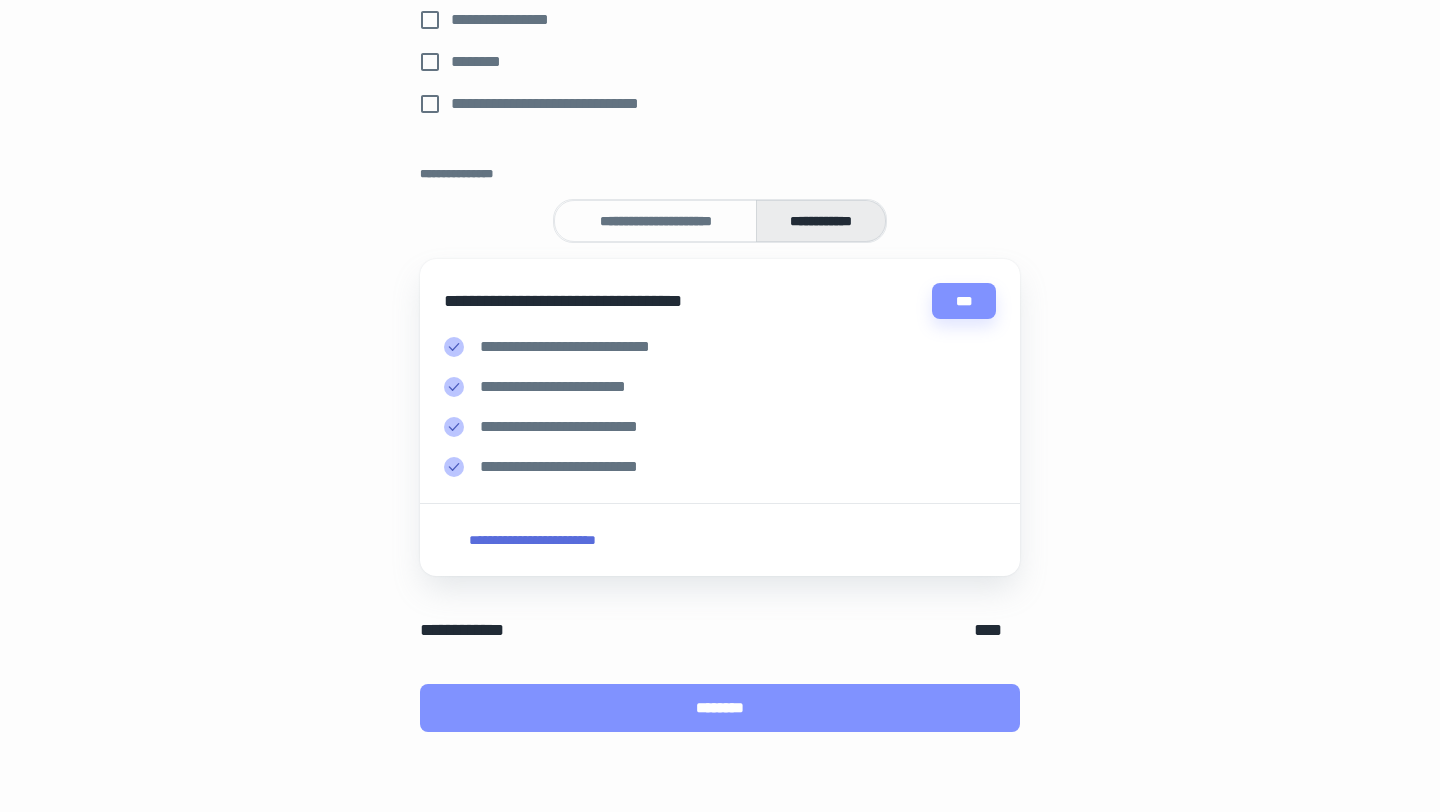 click on "********" at bounding box center [720, 708] 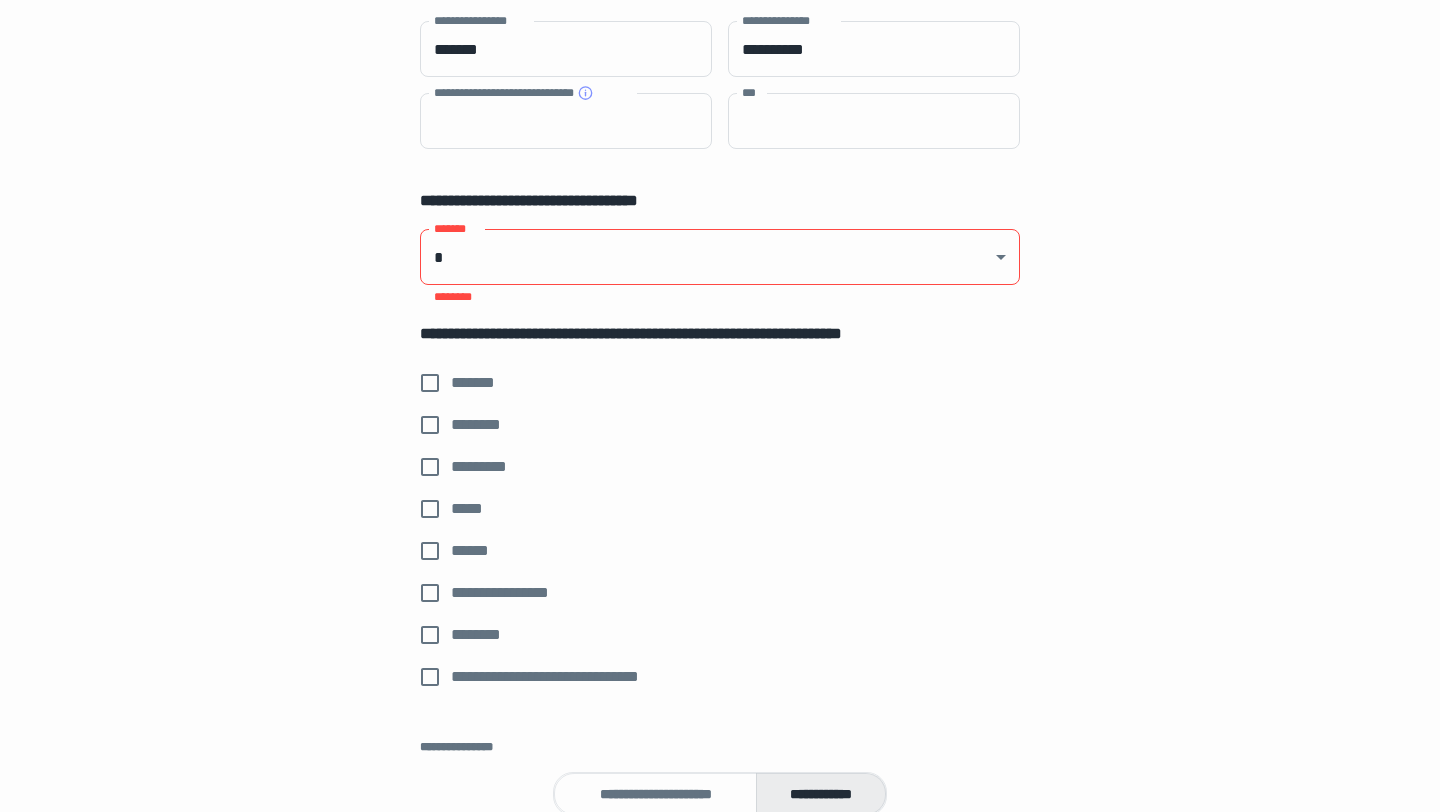 scroll, scrollTop: 279, scrollLeft: 0, axis: vertical 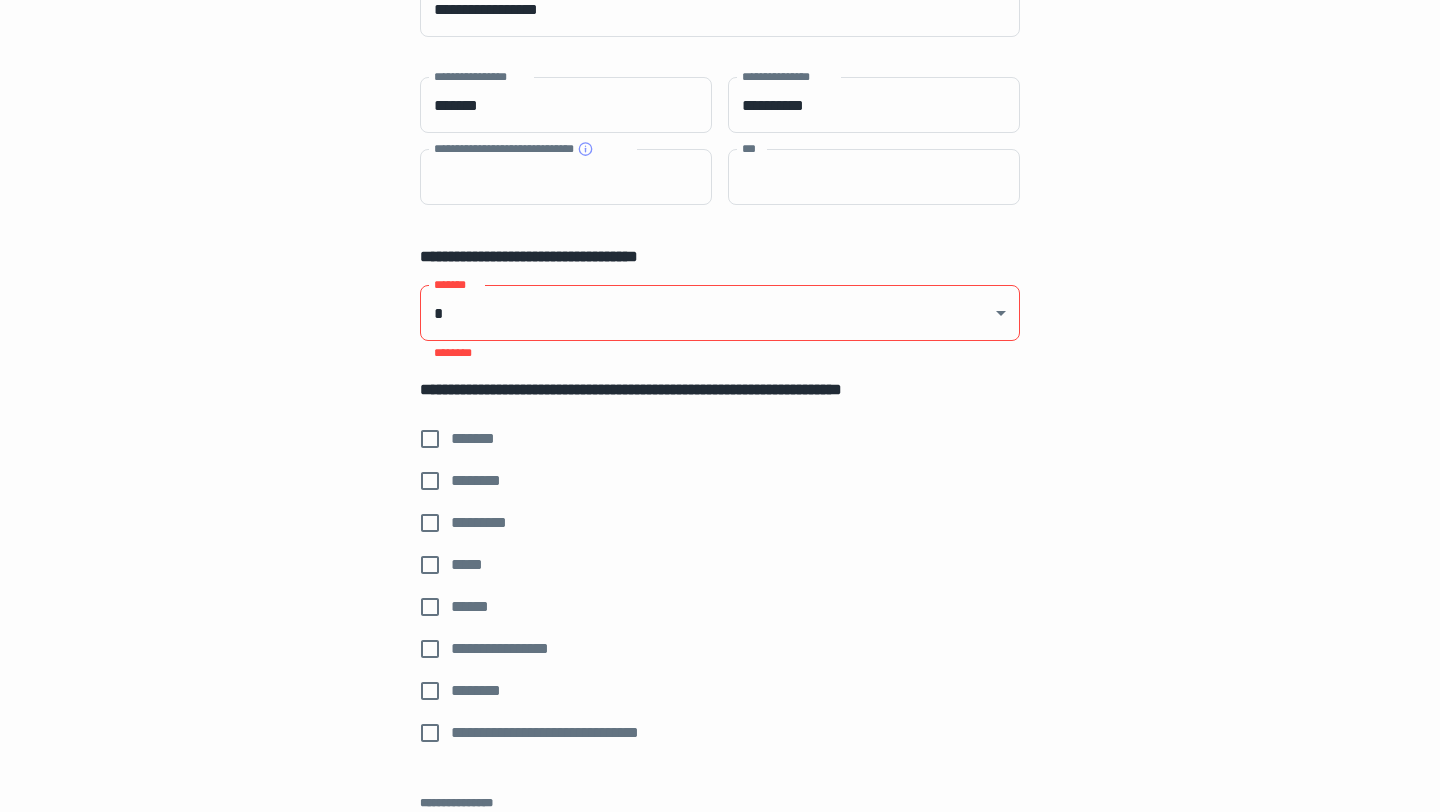 click on "**********" at bounding box center [720, 127] 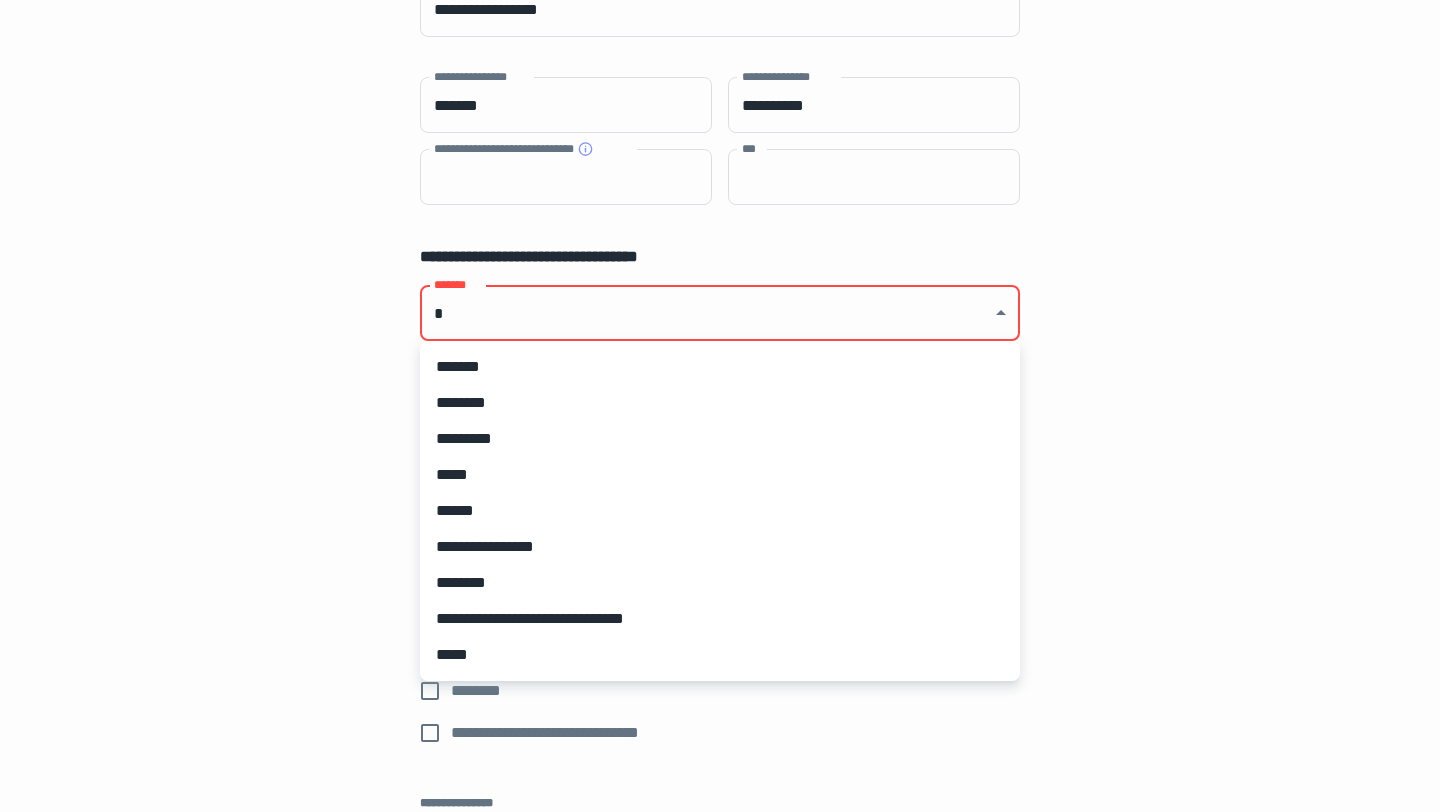 click on "******" at bounding box center [720, 511] 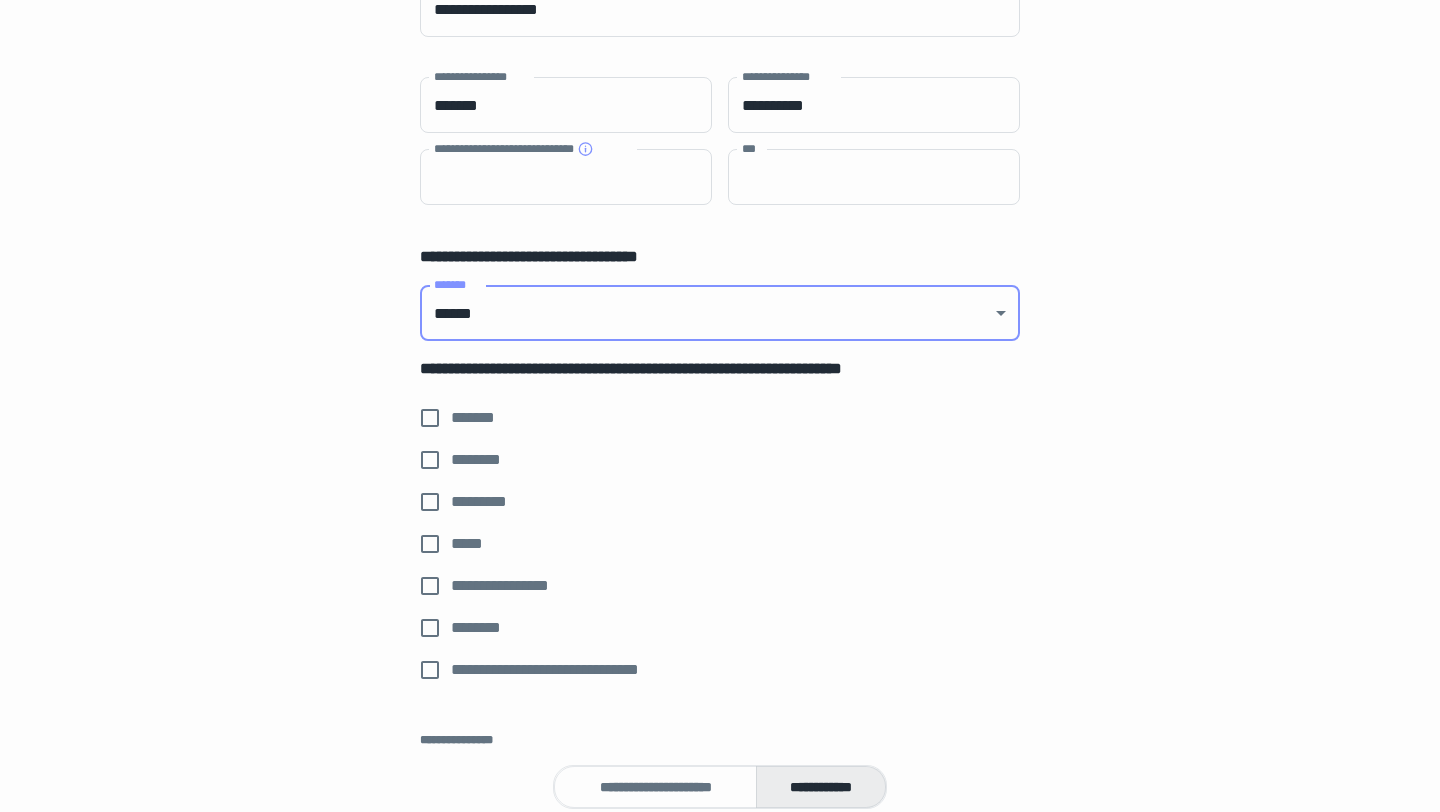 scroll, scrollTop: 845, scrollLeft: 0, axis: vertical 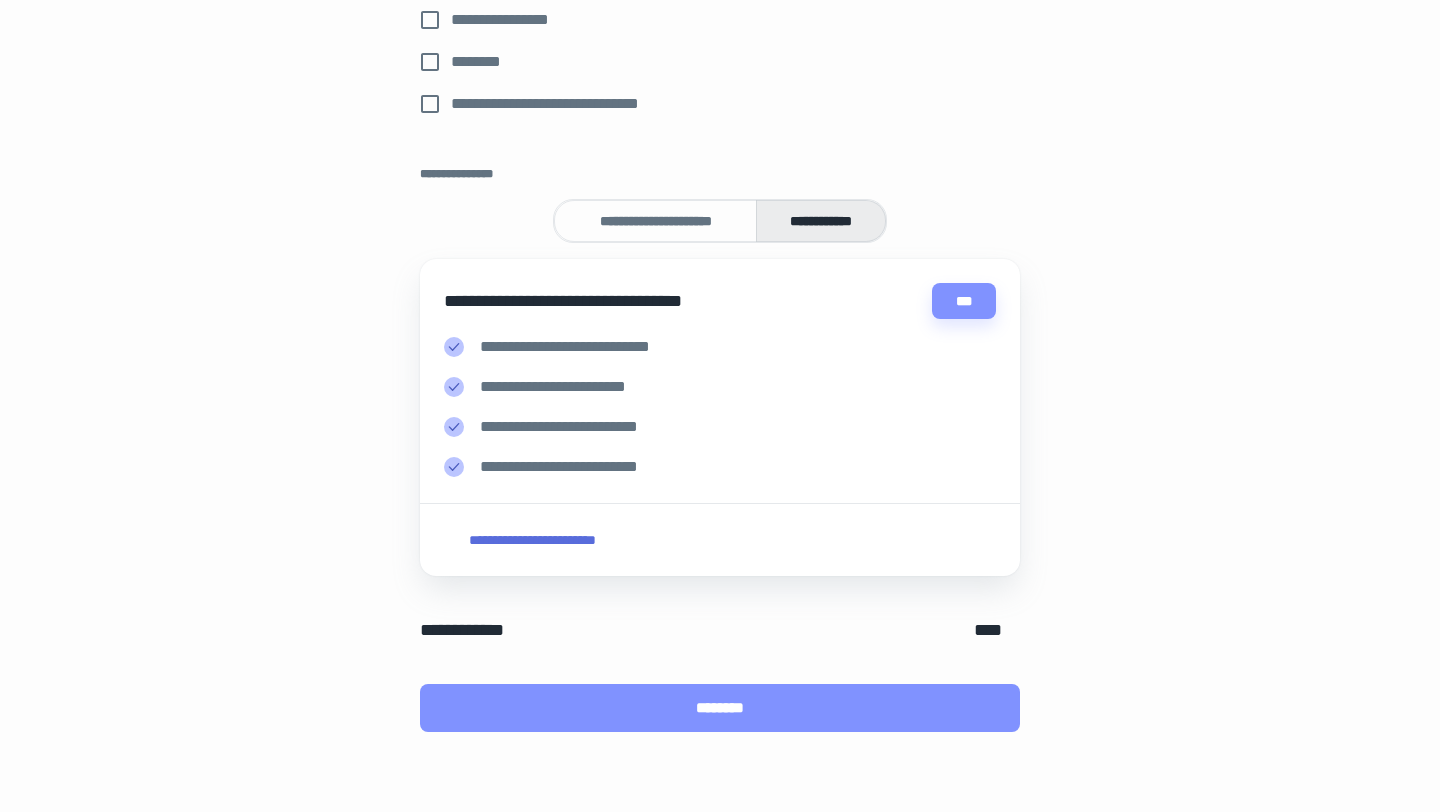 click on "********" at bounding box center (720, 708) 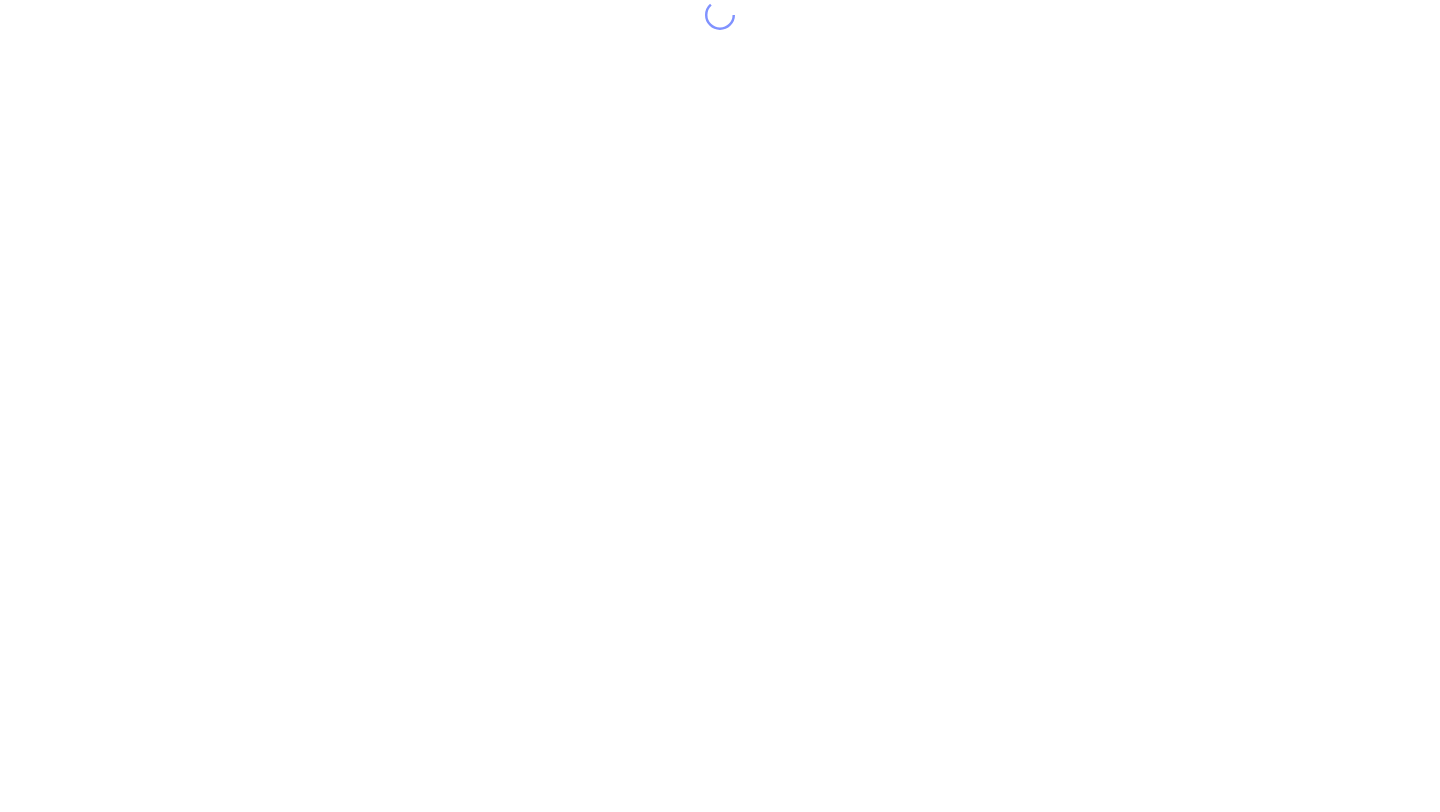 scroll, scrollTop: 0, scrollLeft: 0, axis: both 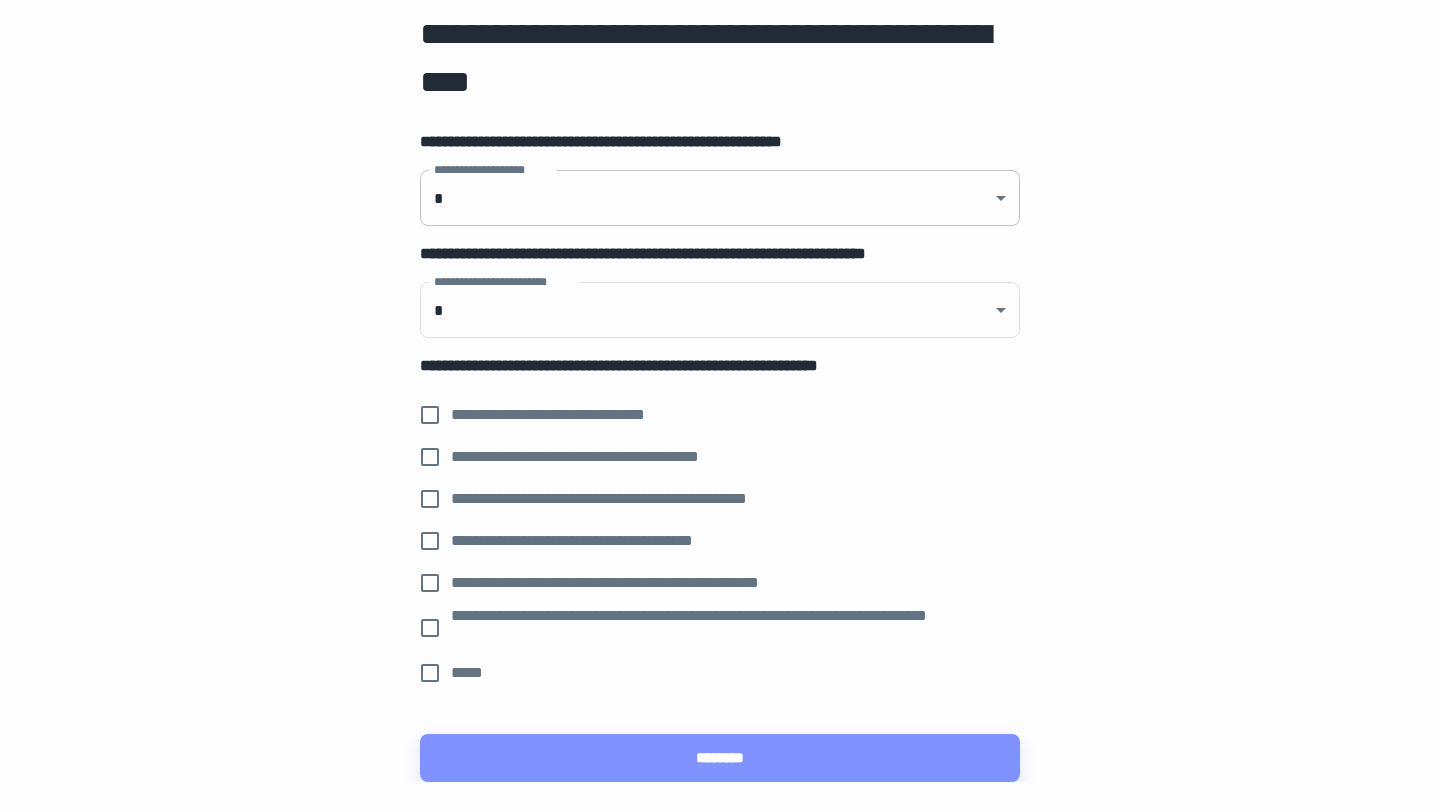 click on "**********" at bounding box center [720, 300] 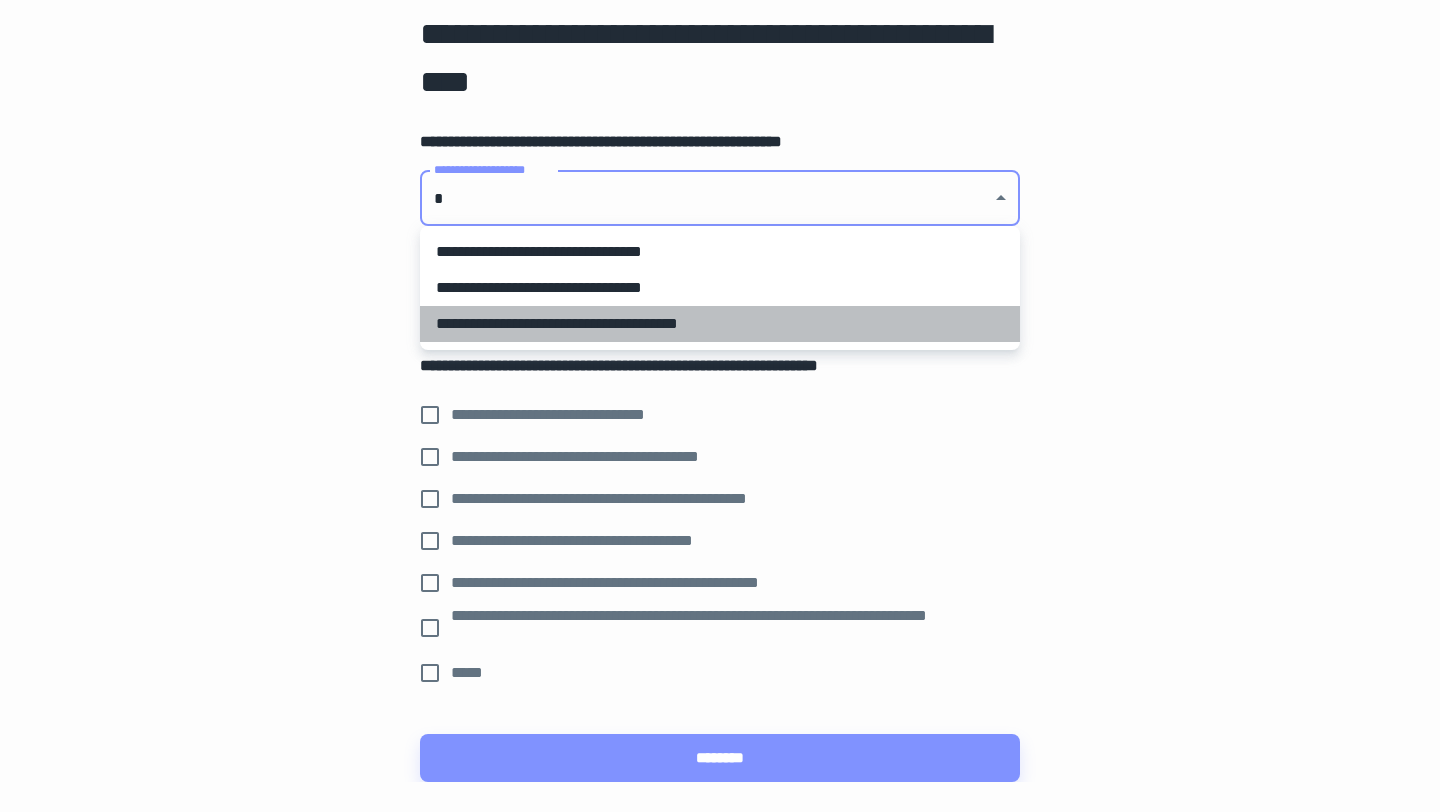 click on "**********" at bounding box center (720, 324) 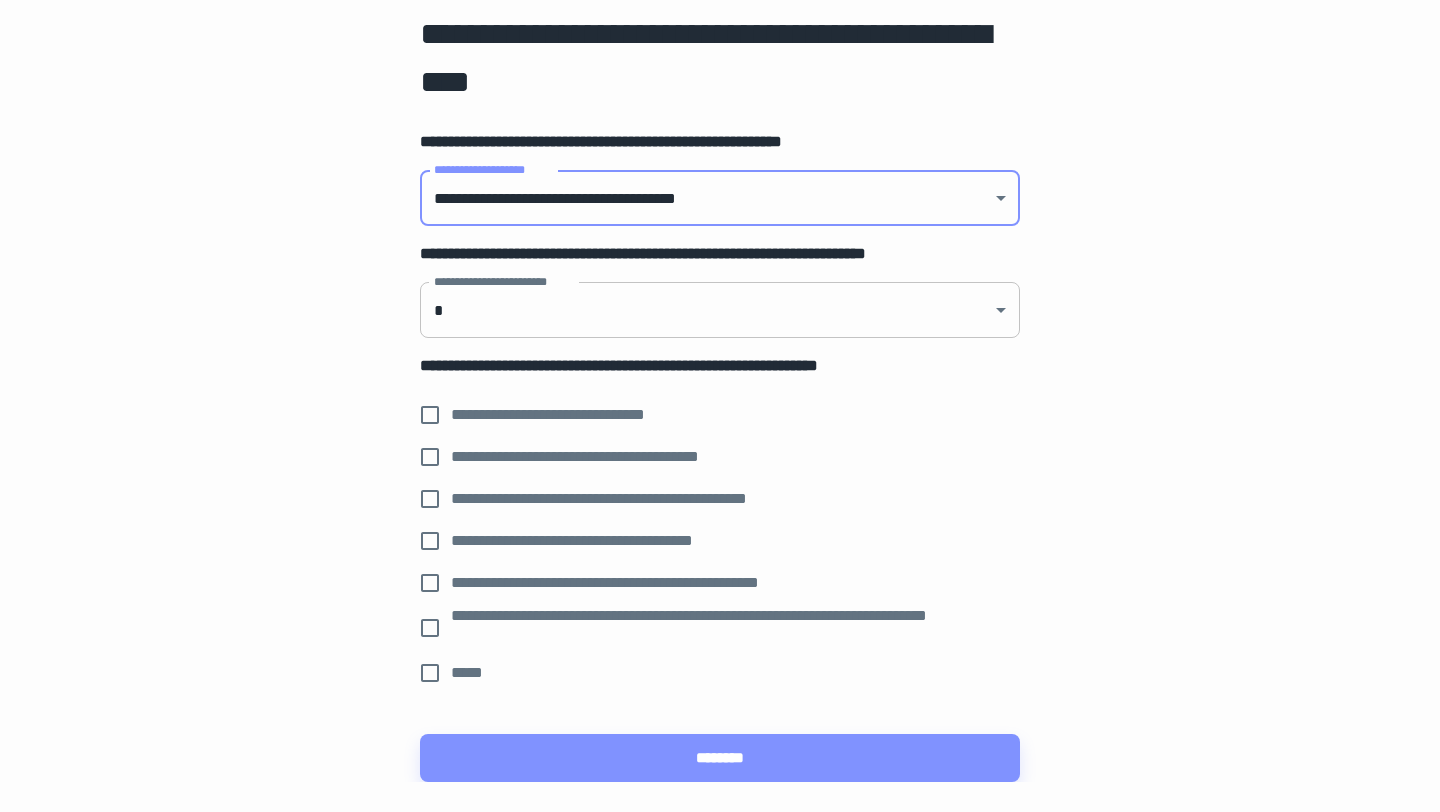click on "**********" at bounding box center [720, 300] 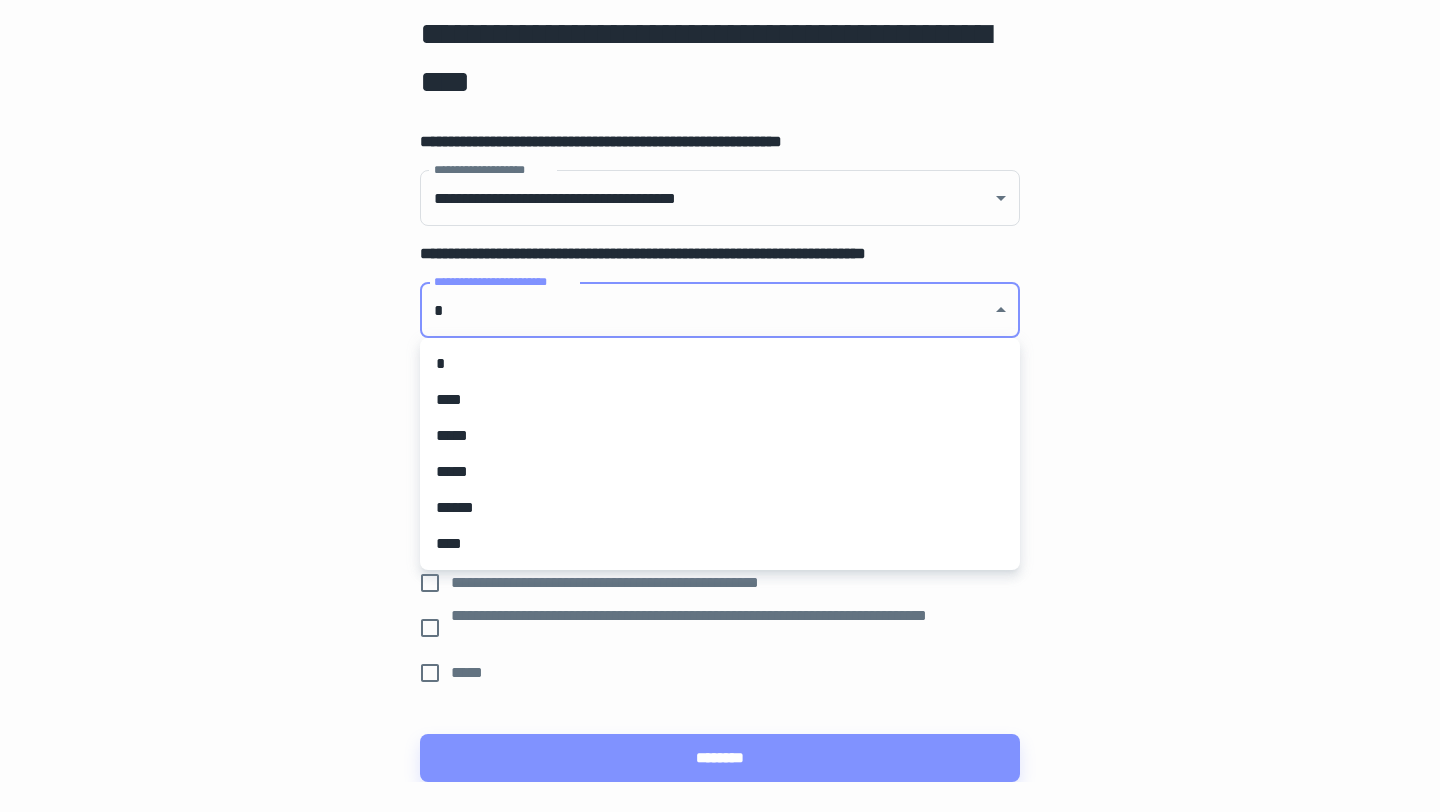 click on "****" at bounding box center [720, 400] 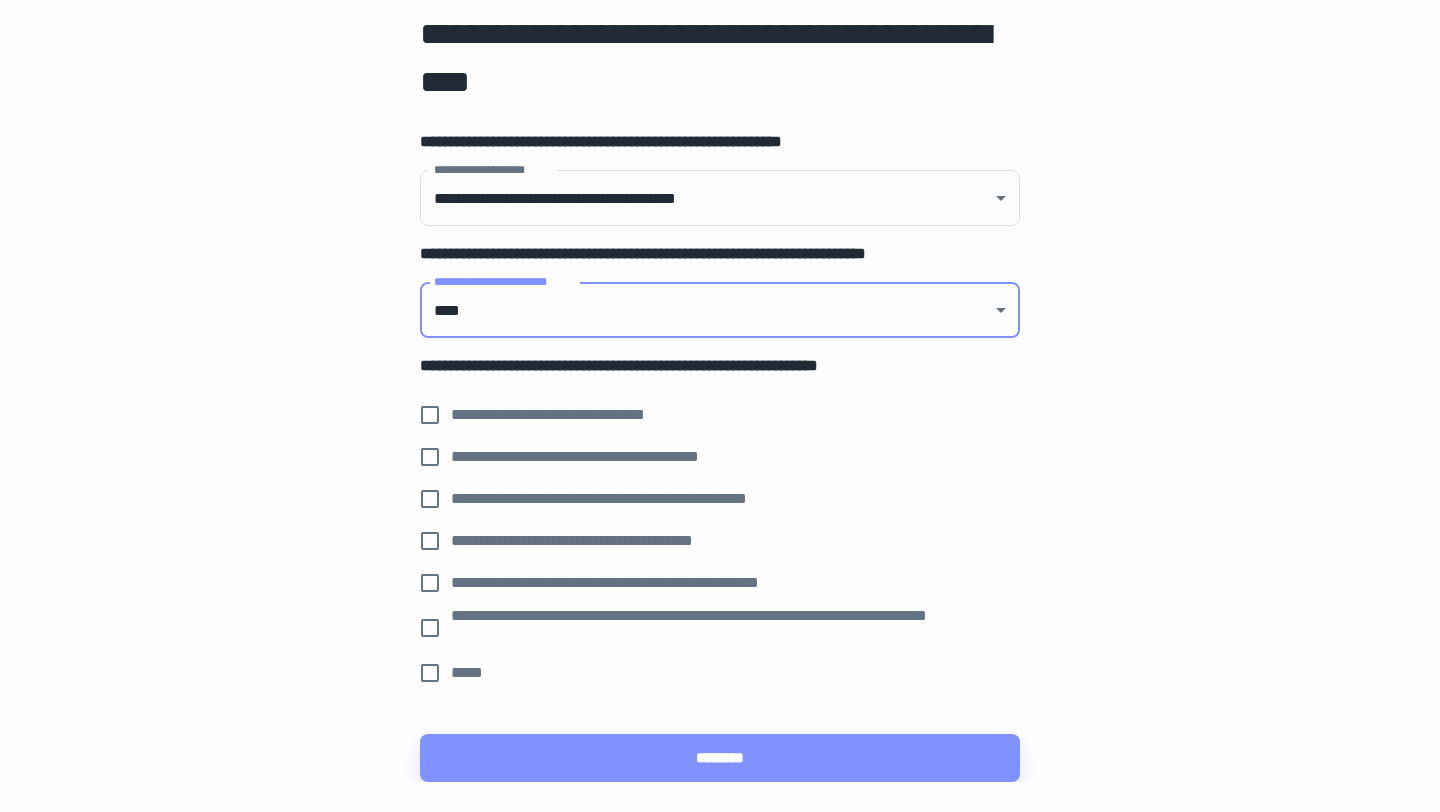 scroll, scrollTop: 156, scrollLeft: 0, axis: vertical 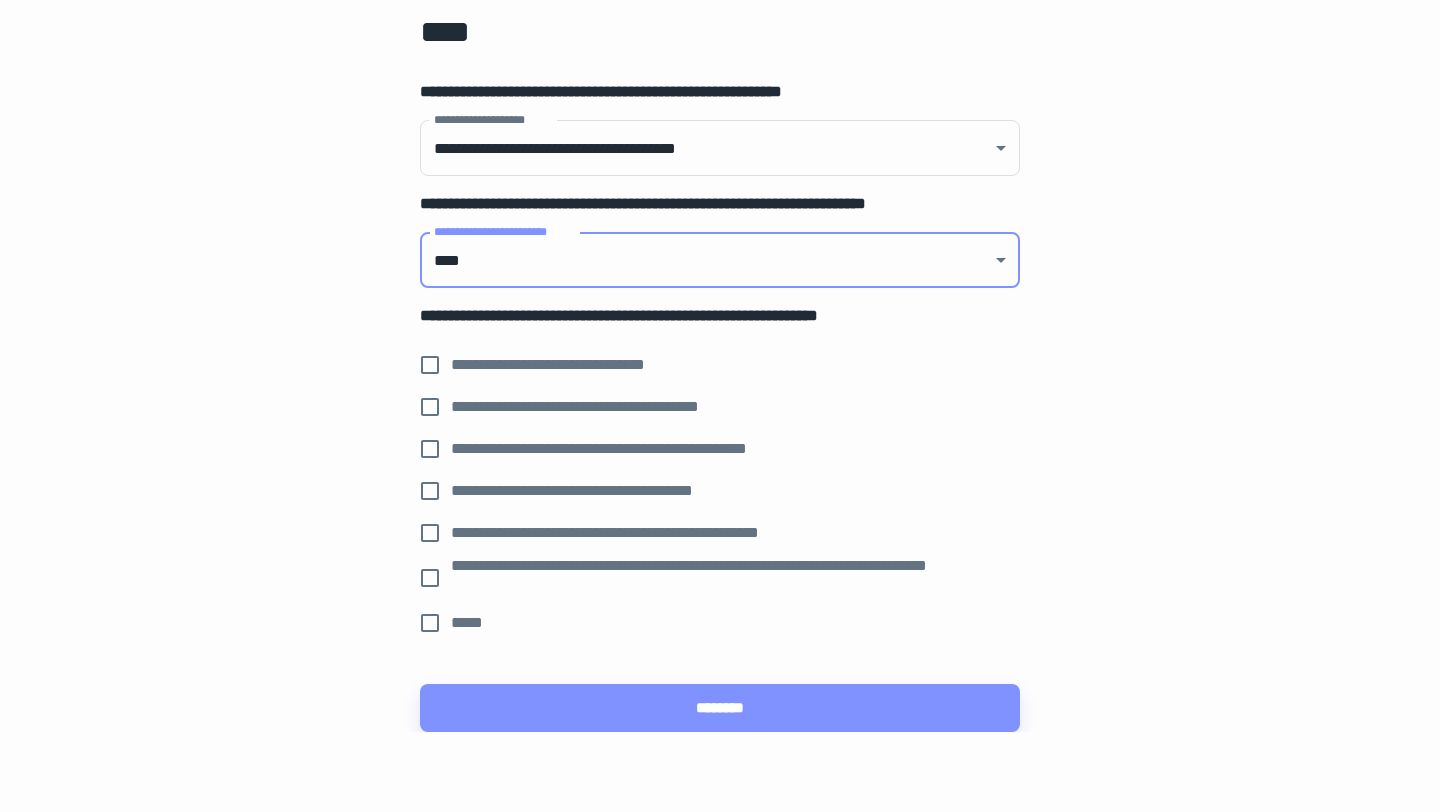 click on "**********" at bounding box center (637, 449) 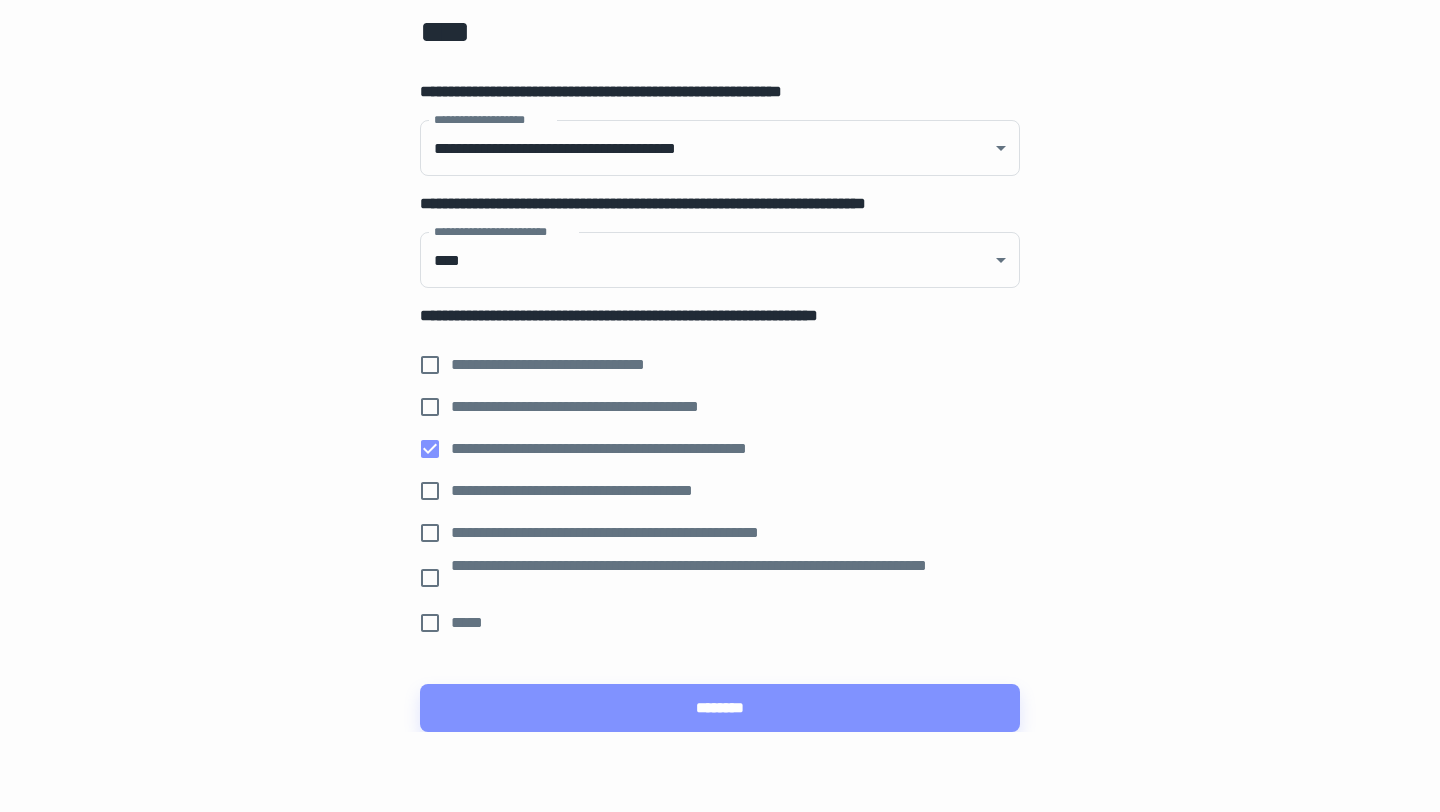click on "**********" at bounding box center (601, 491) 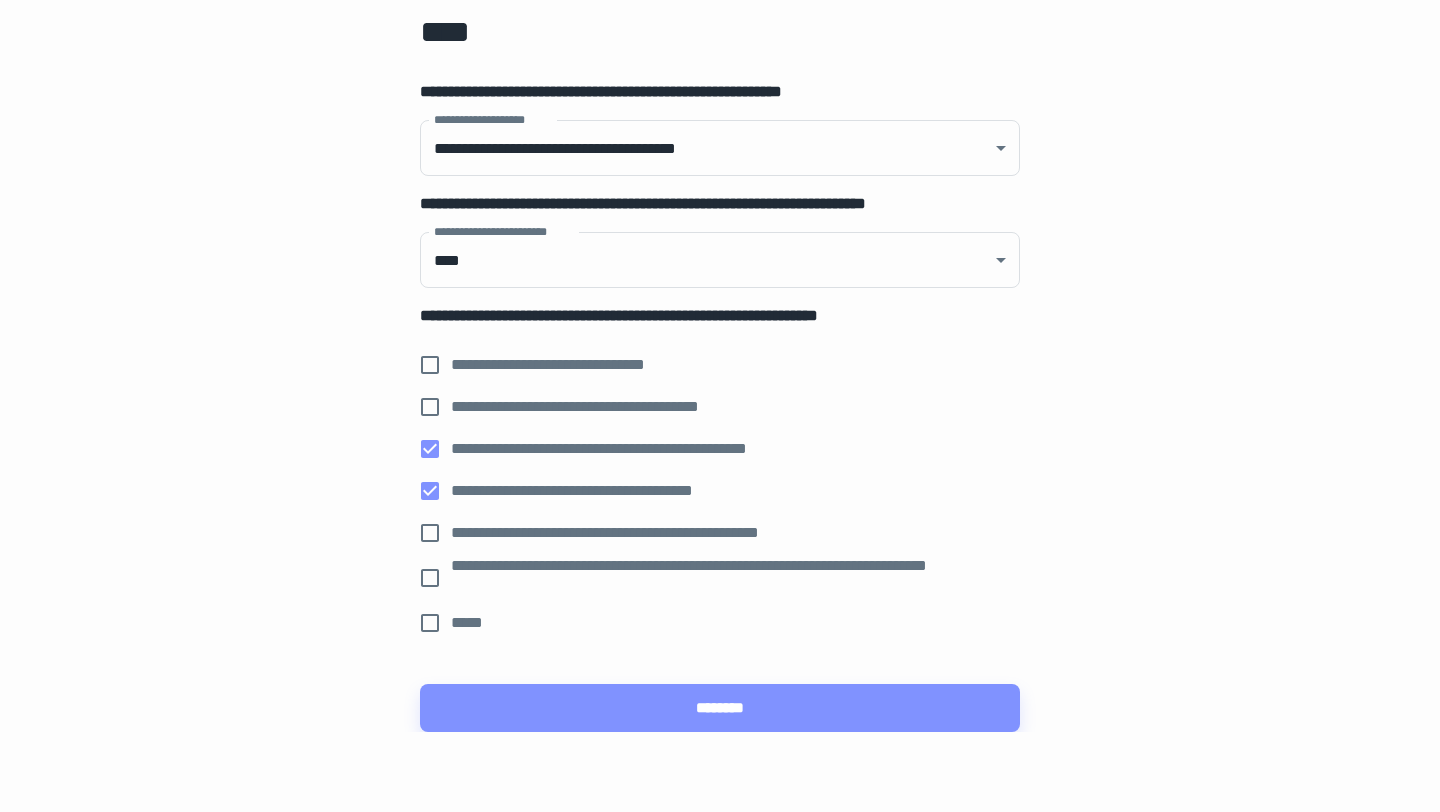 click on "**********" at bounding box center [601, 491] 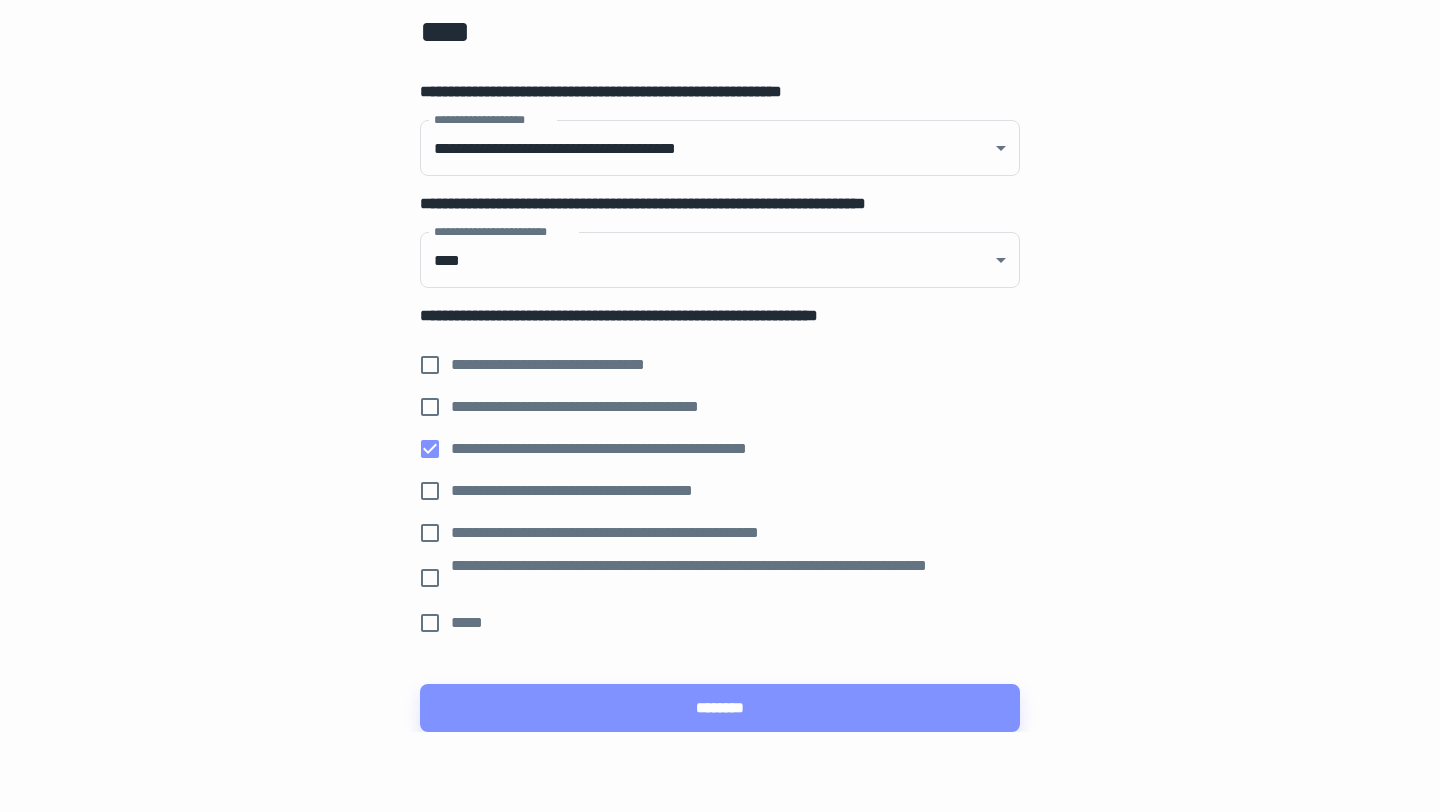 click on "**********" at bounding box center [638, 533] 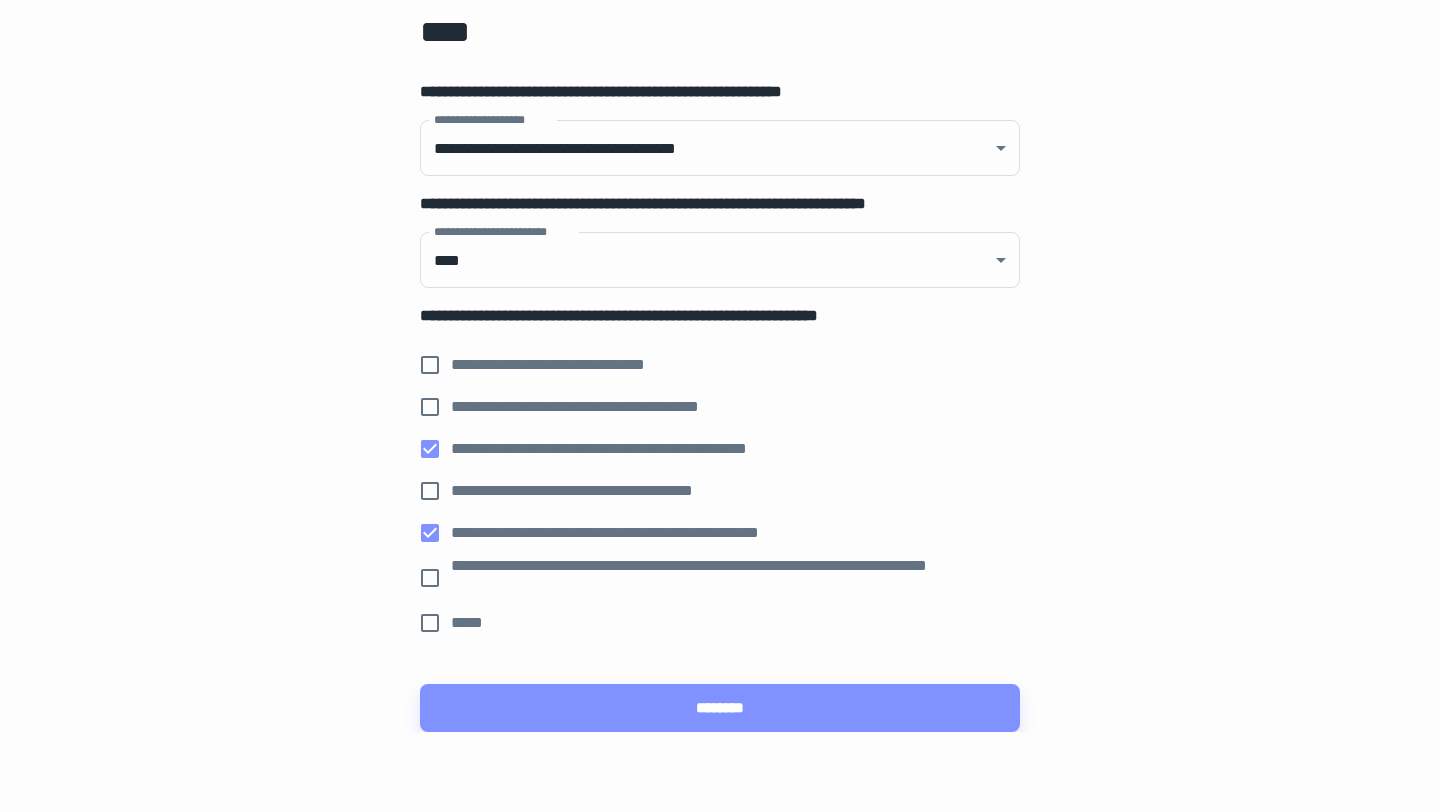 click on "**********" at bounding box center (727, 578) 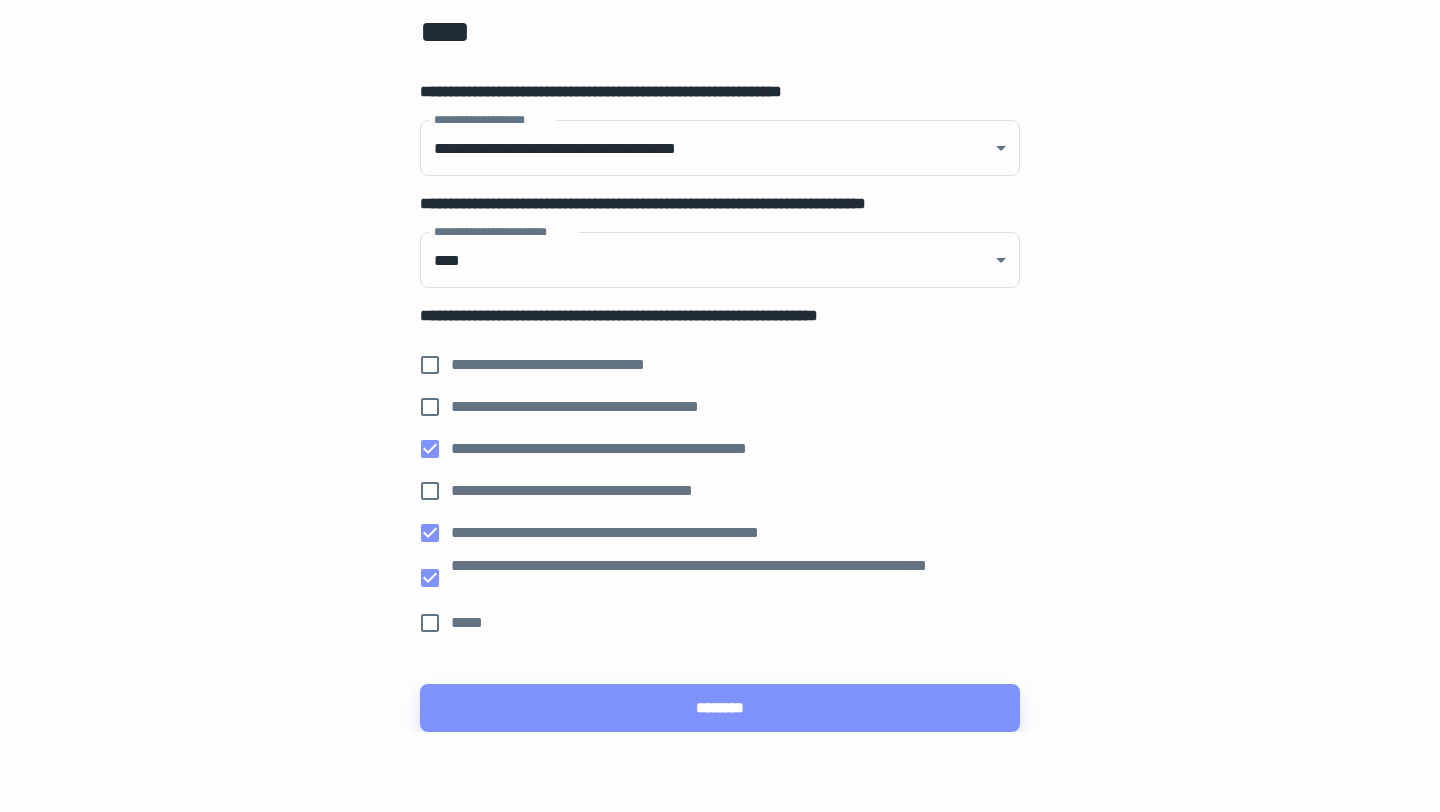 click on "**********" at bounding box center [637, 449] 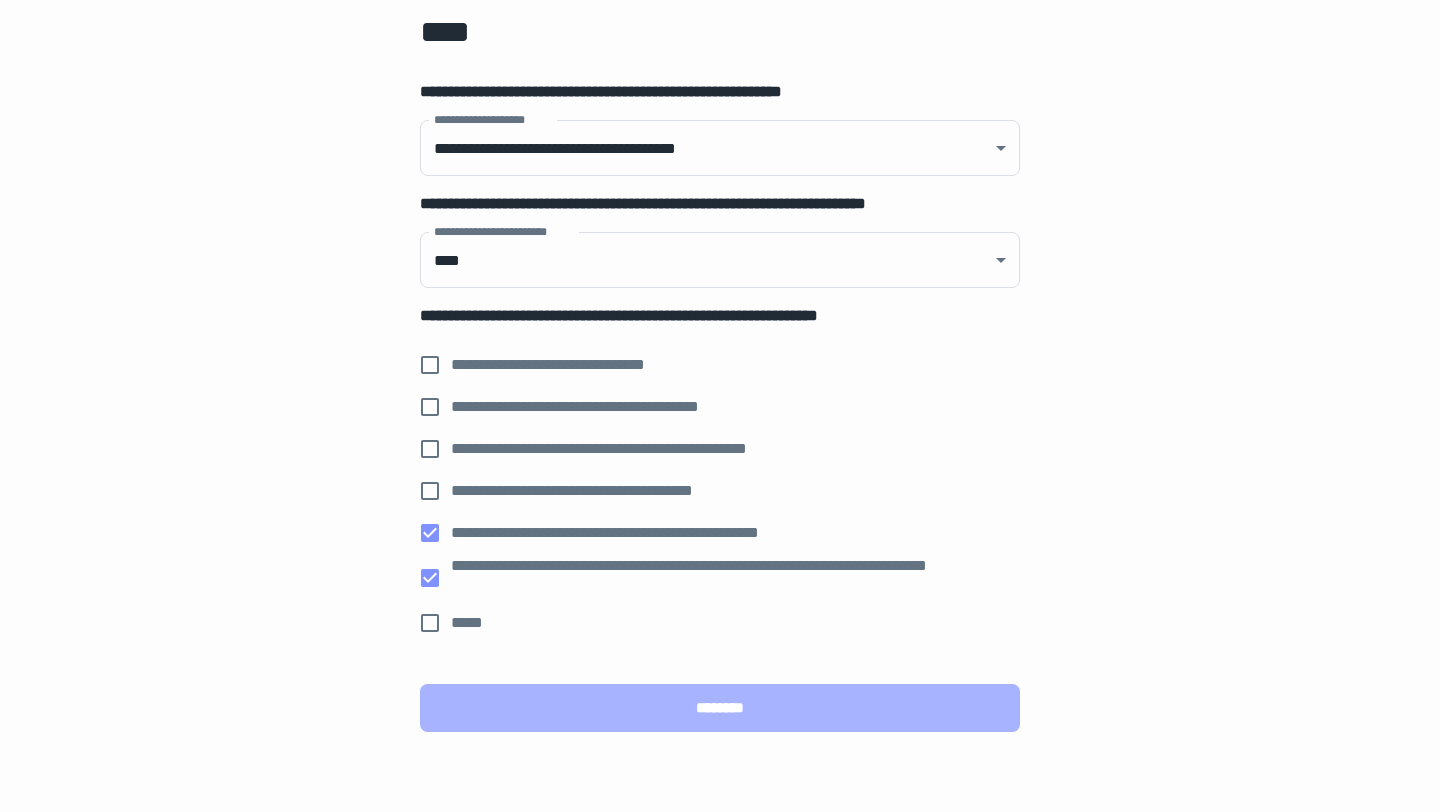 click on "********" at bounding box center (720, 708) 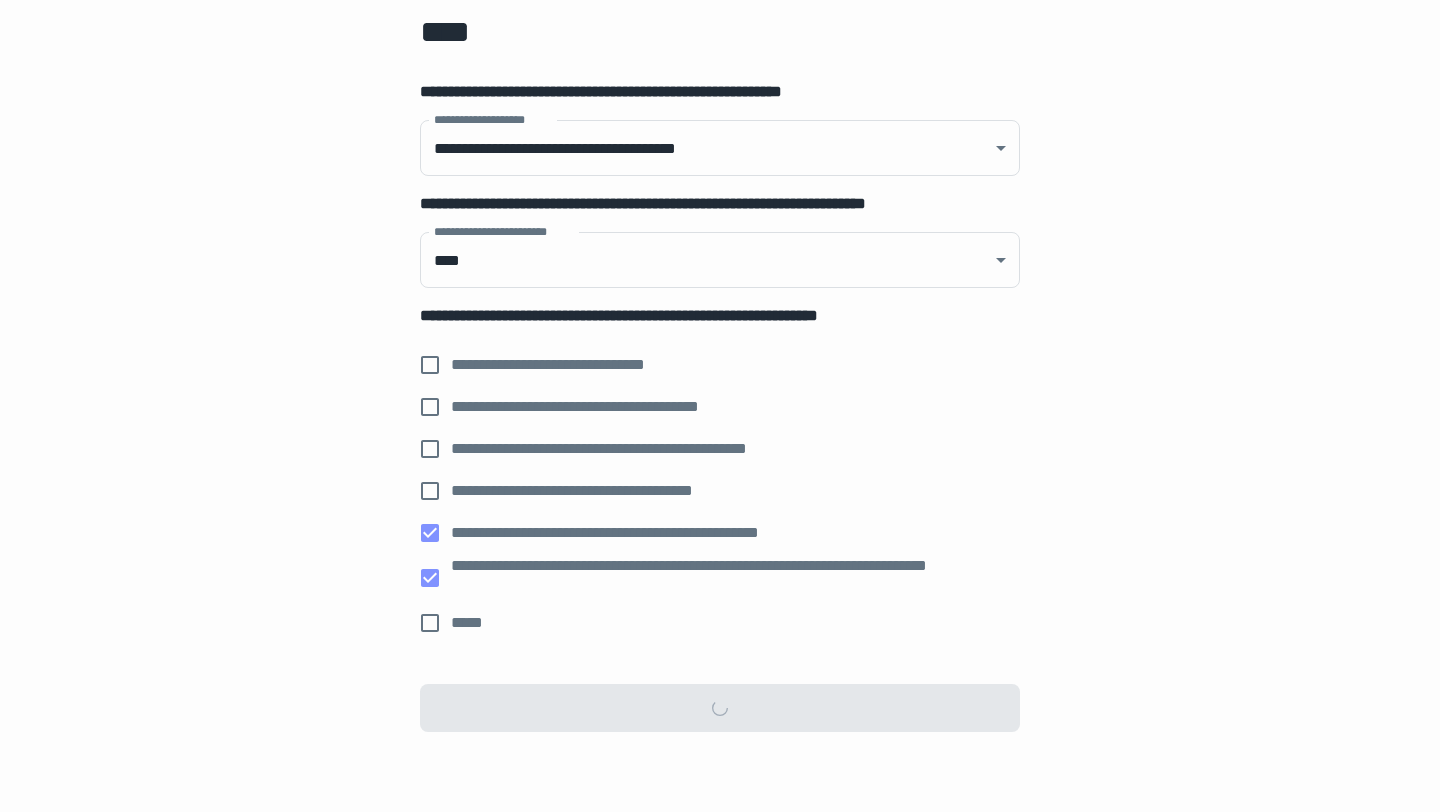 scroll, scrollTop: 0, scrollLeft: 0, axis: both 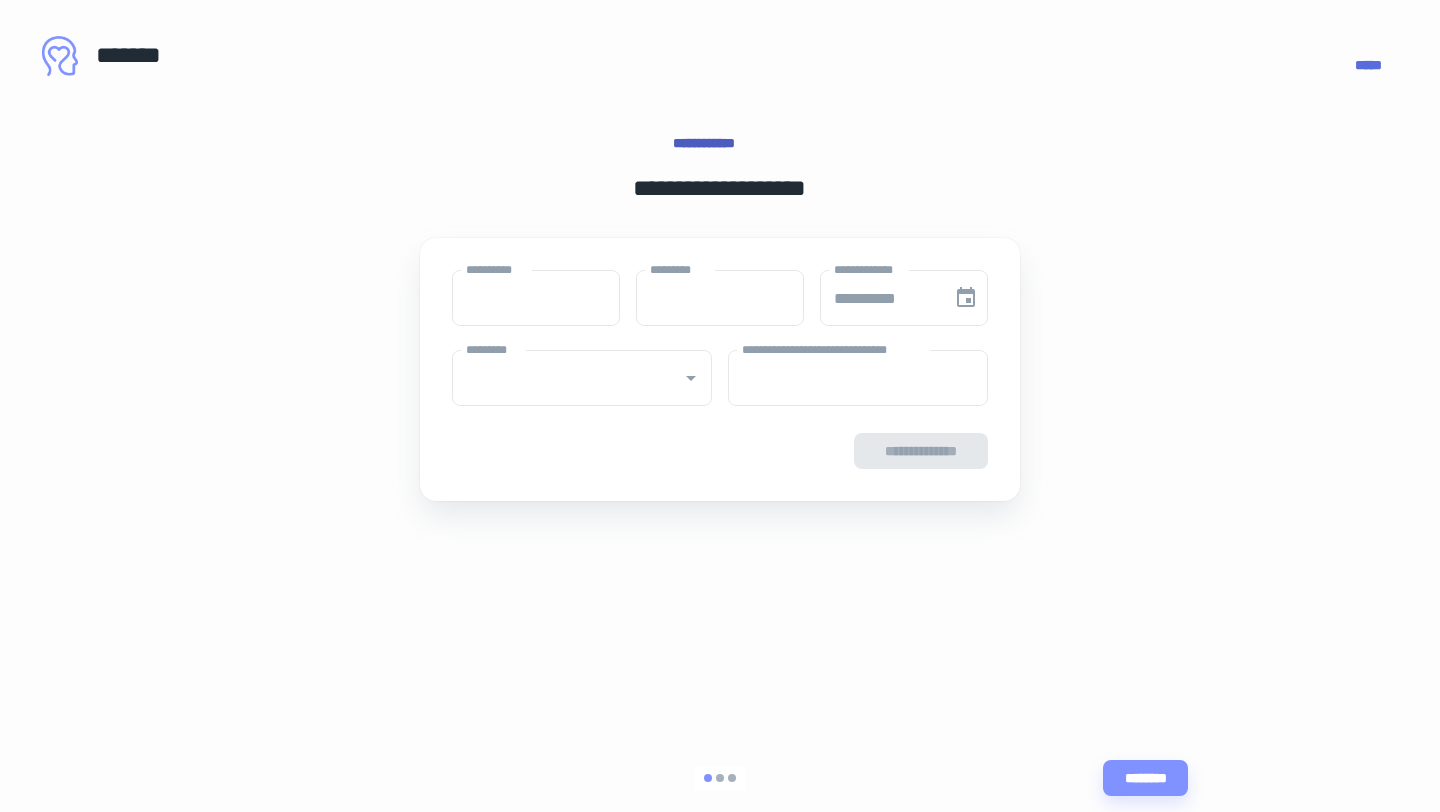 type on "****" 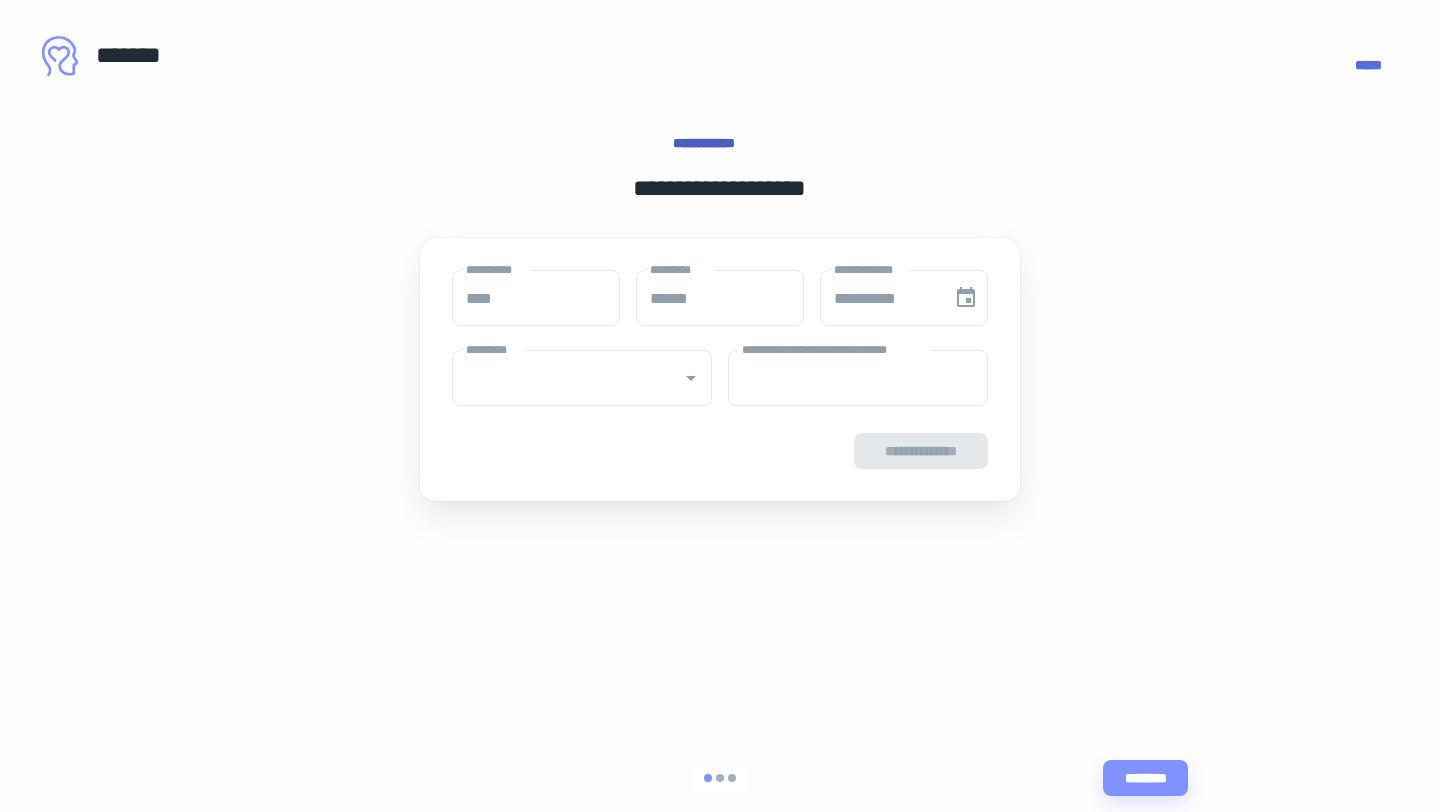 type on "**********" 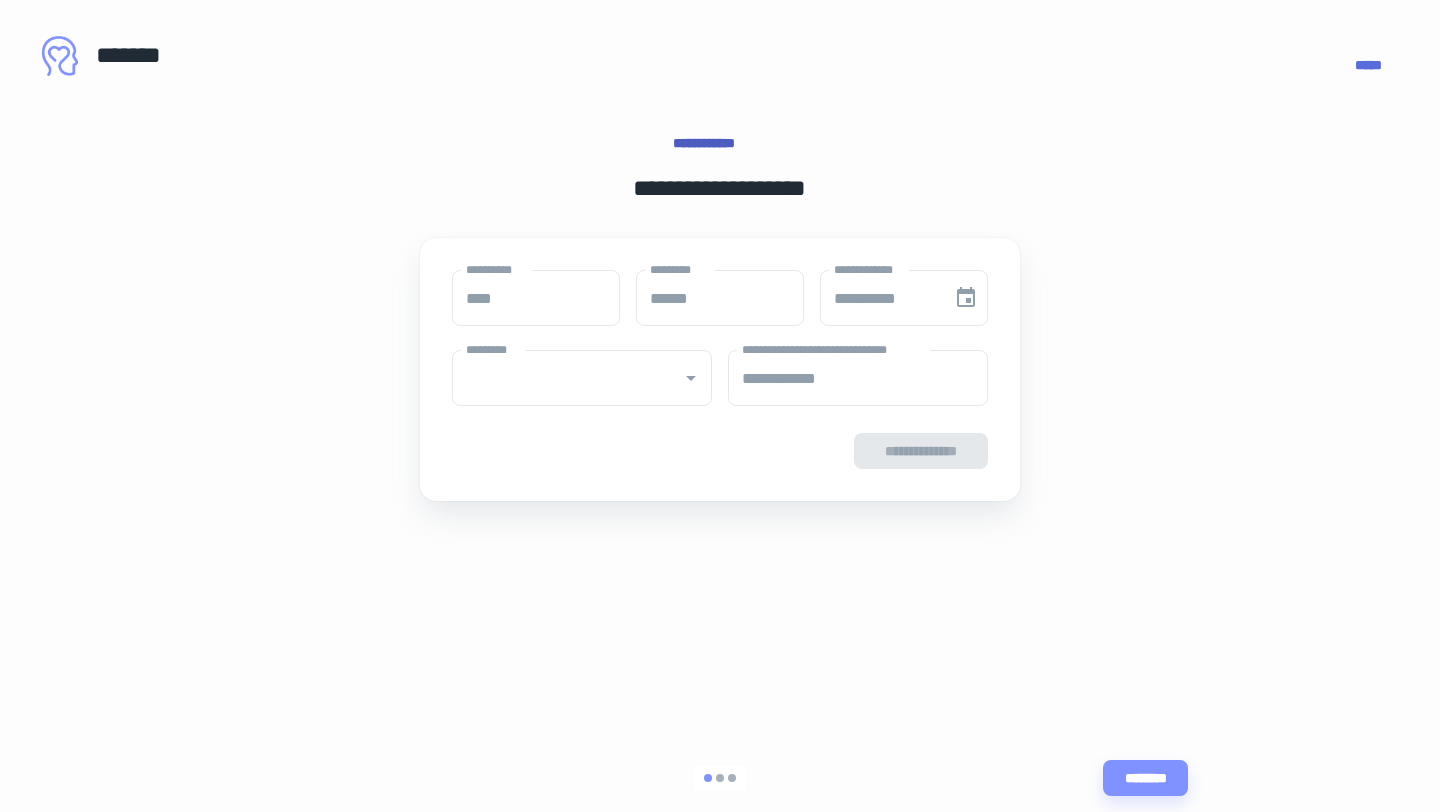 type on "**********" 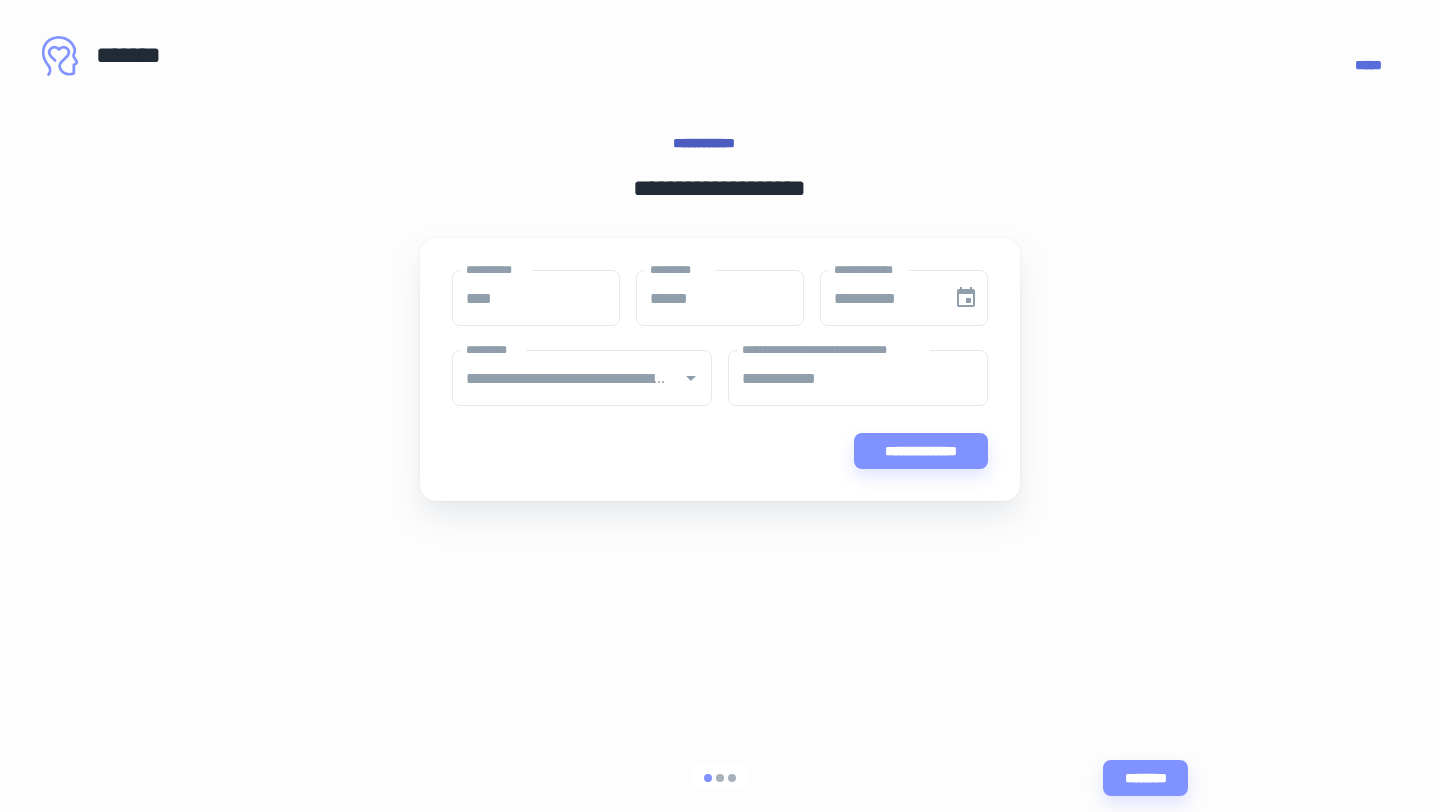 click on "********" at bounding box center (720, 786) 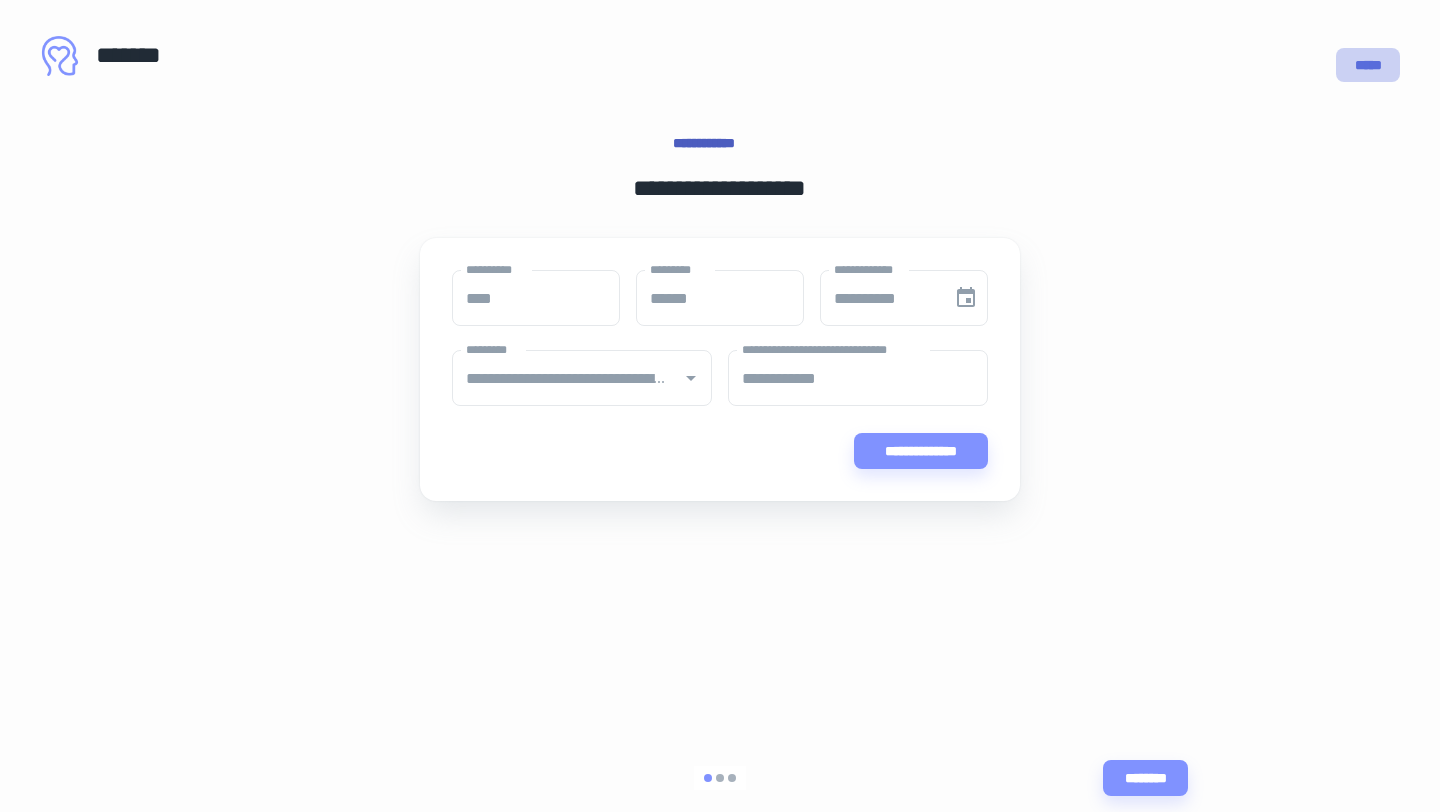 click on "*****" at bounding box center (1368, 65) 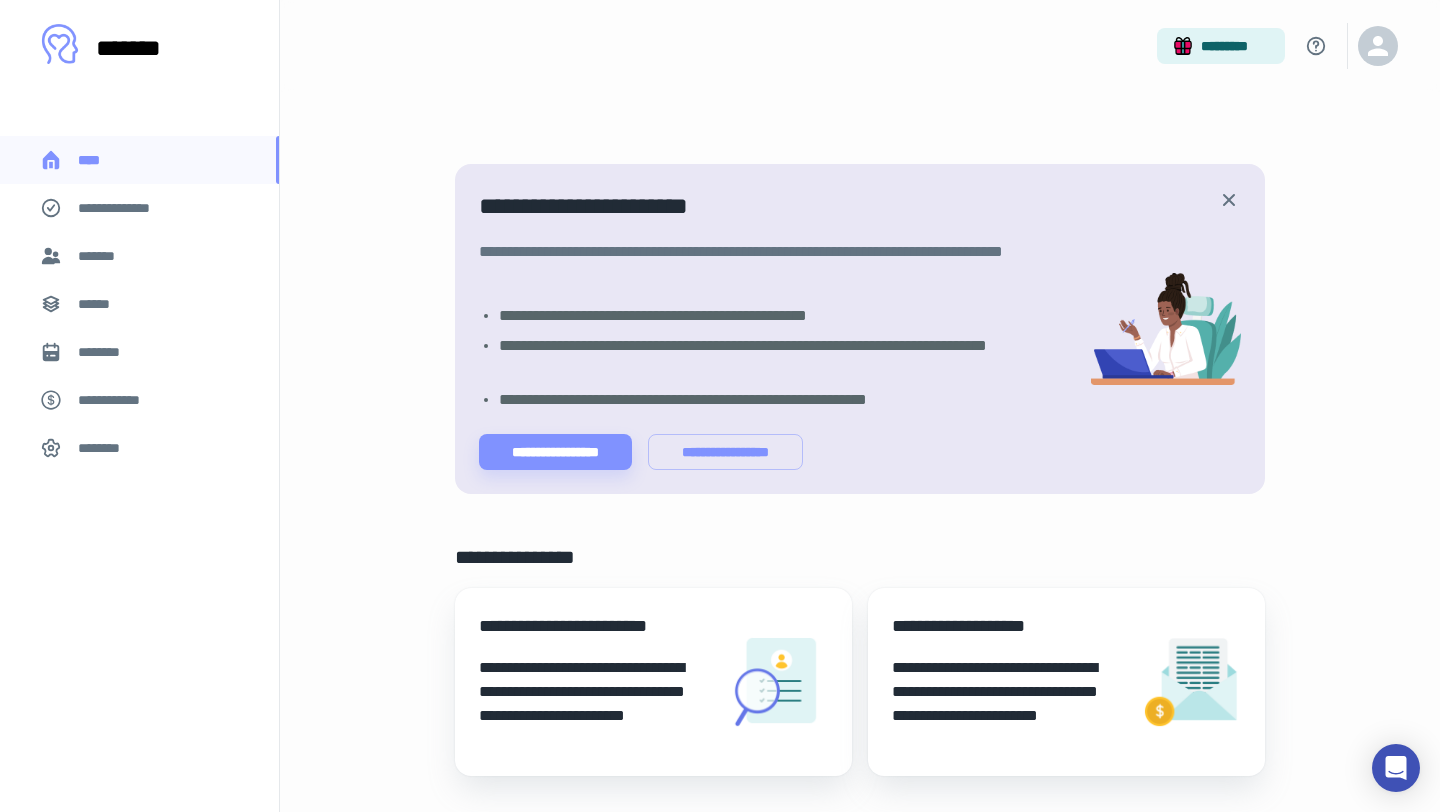 click on "**********" at bounding box center [127, 208] 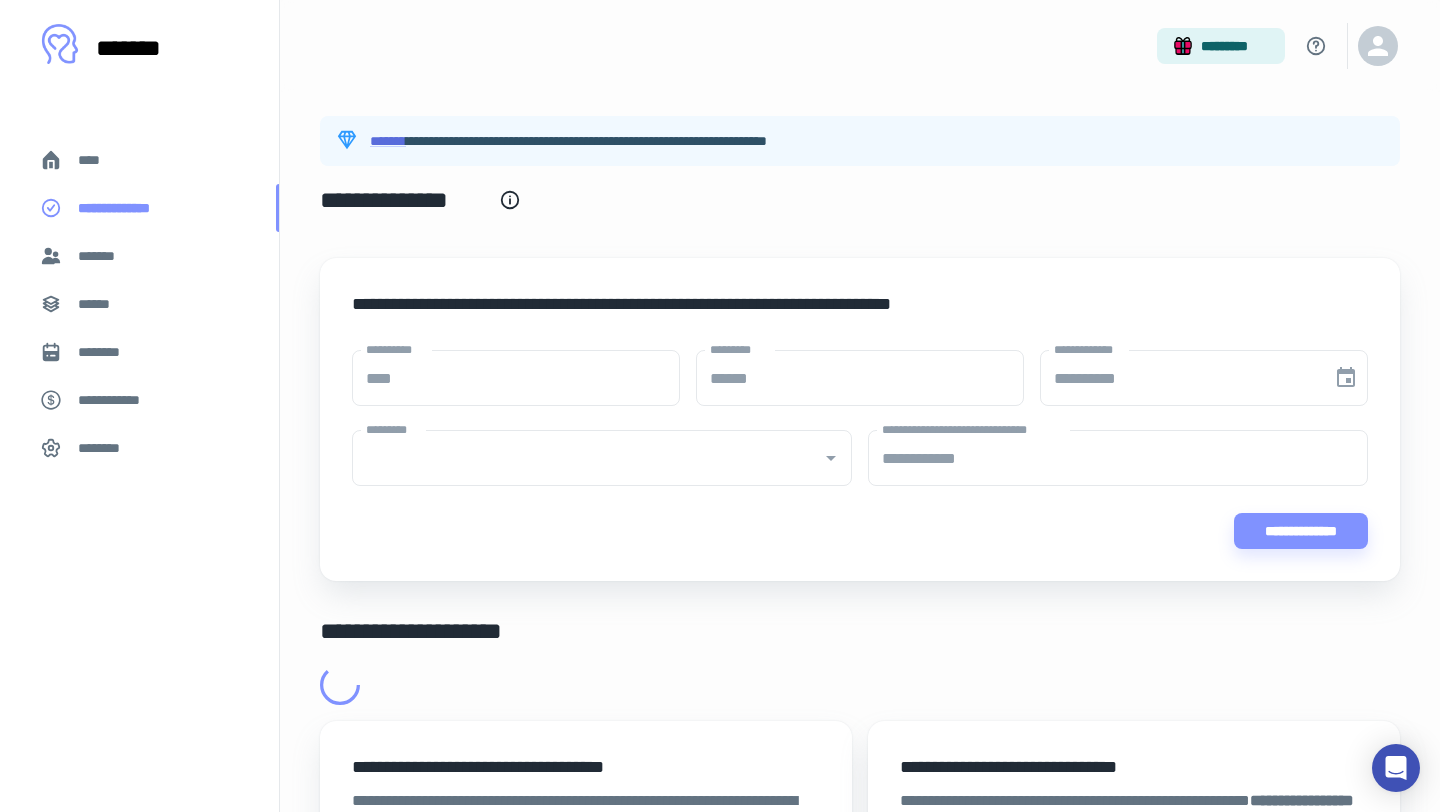 type on "****" 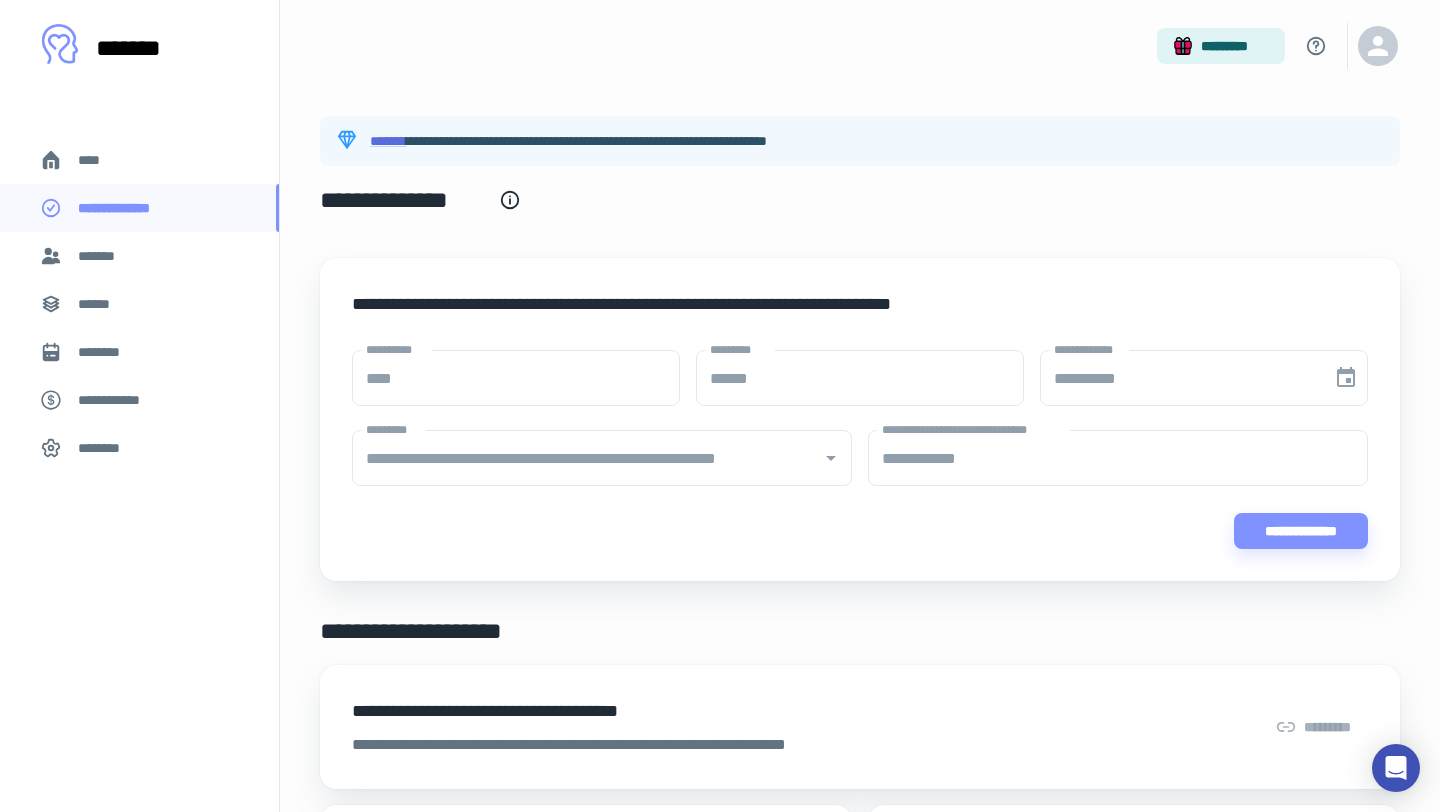 scroll, scrollTop: 0, scrollLeft: 1, axis: horizontal 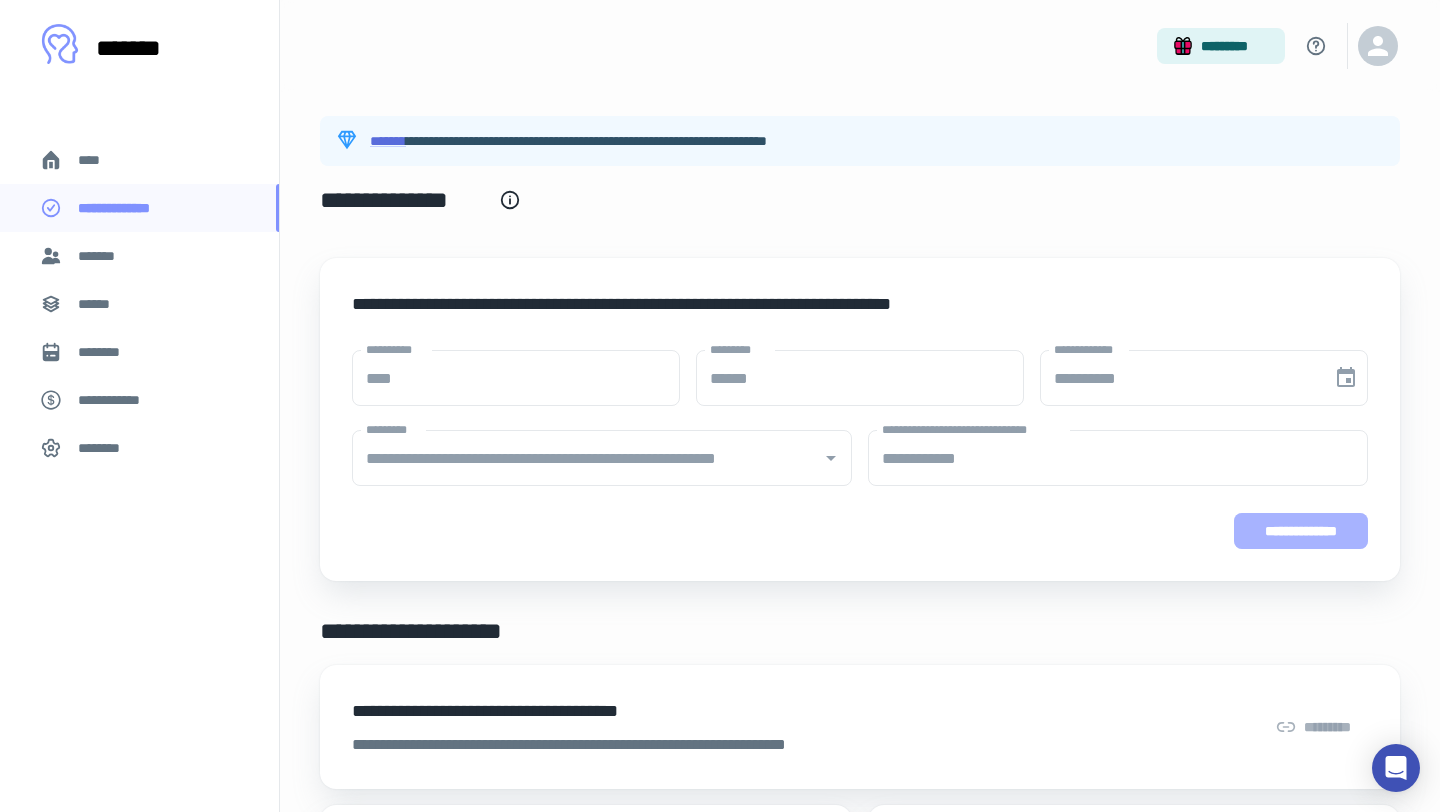 click on "**********" at bounding box center [1301, 531] 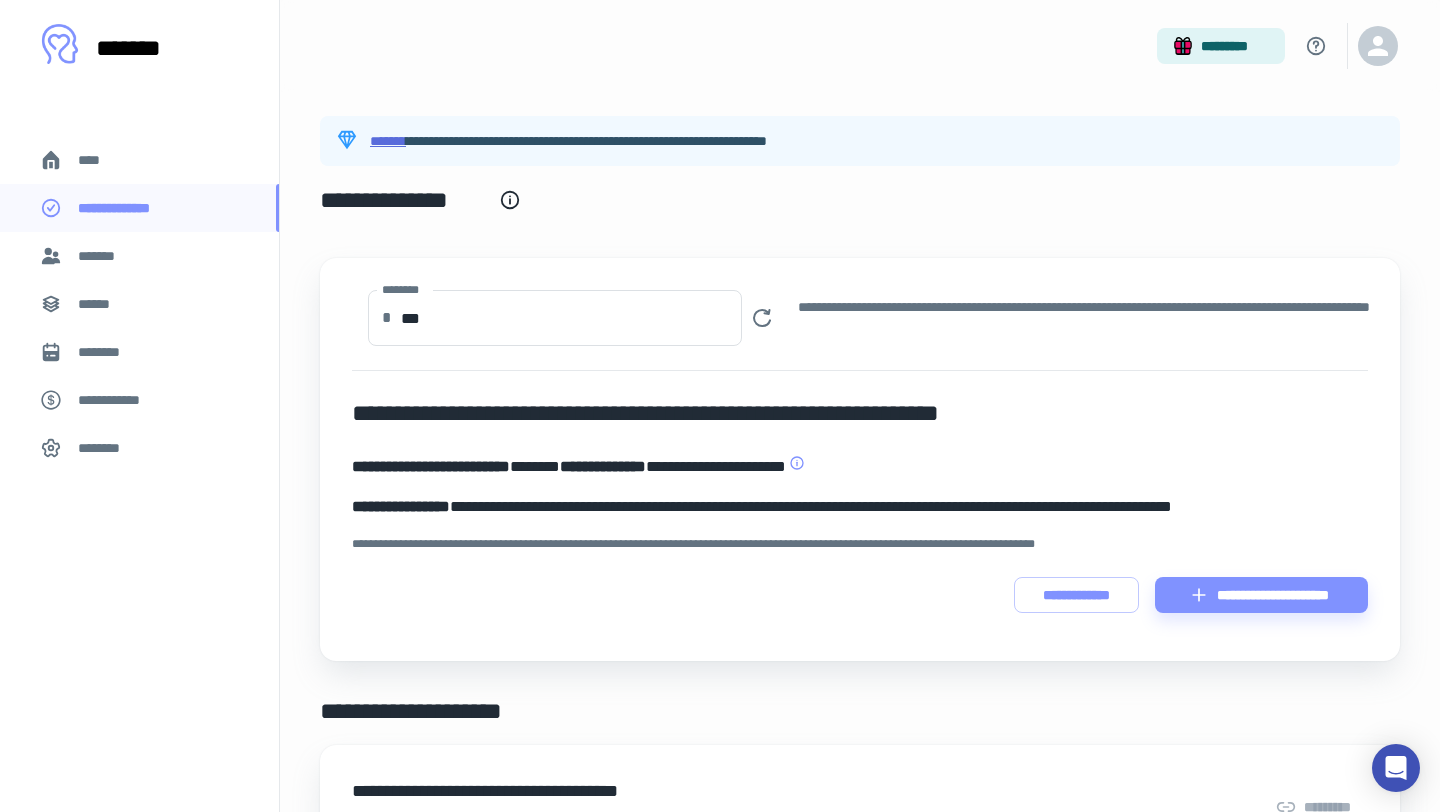 click on "*******" at bounding box center (388, 141) 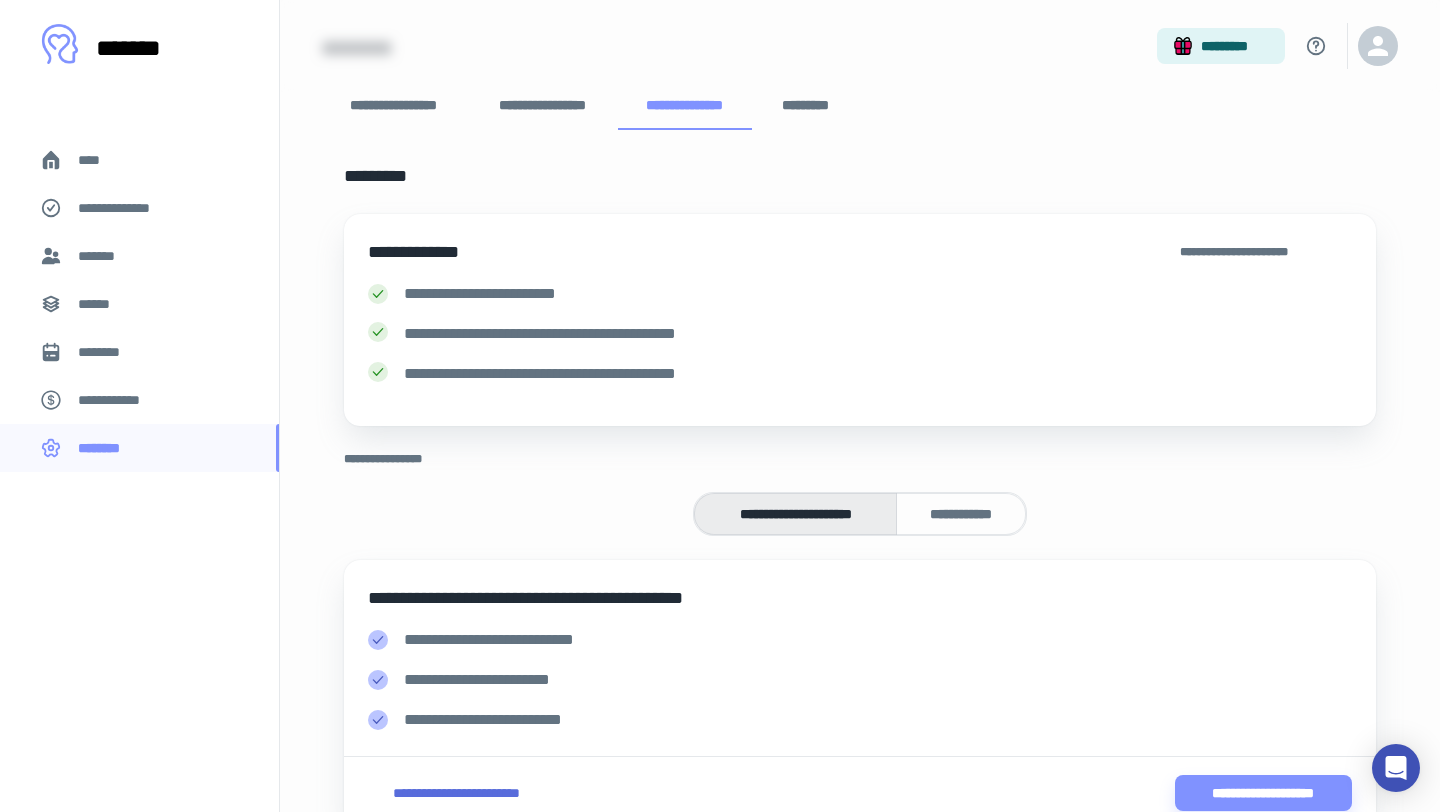 scroll, scrollTop: 83, scrollLeft: 0, axis: vertical 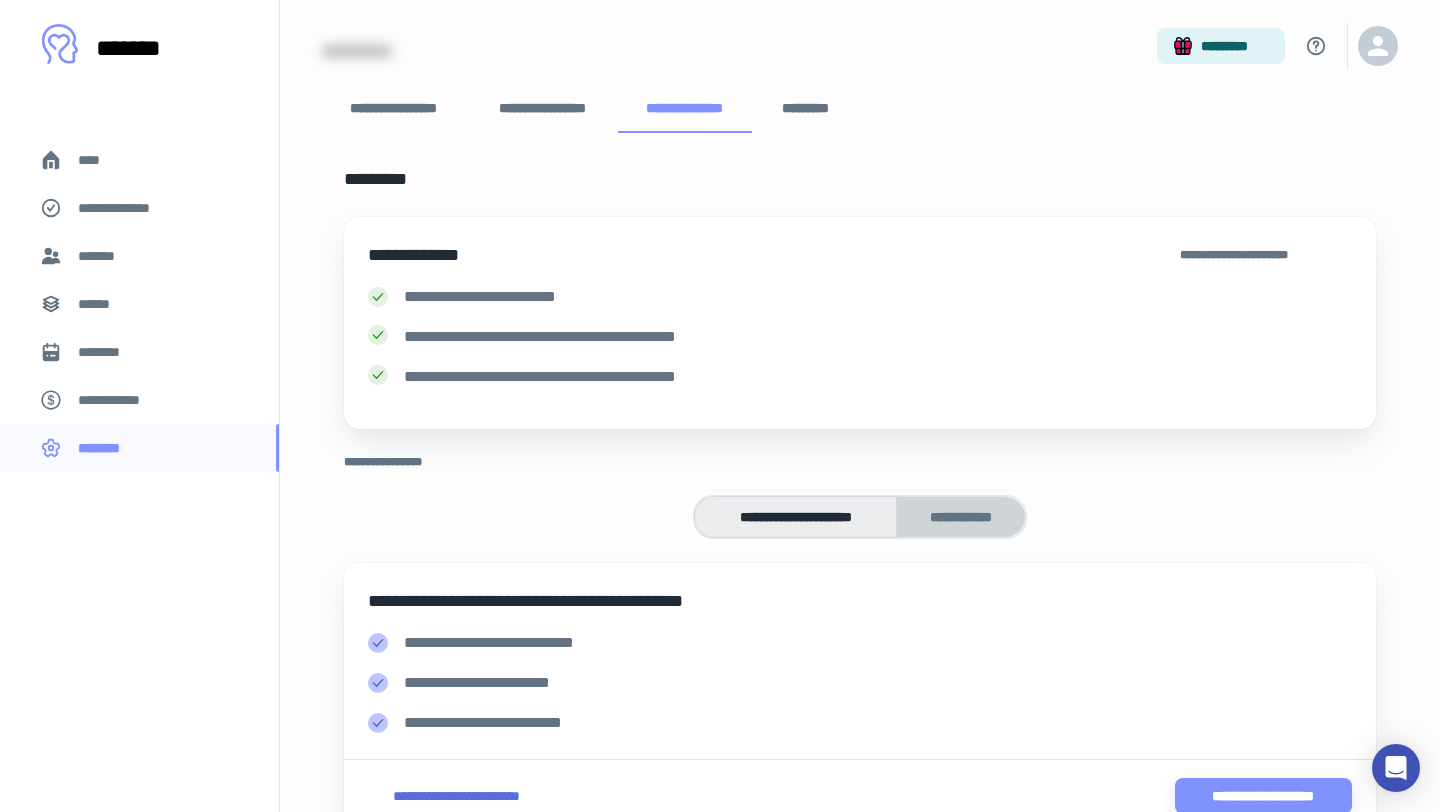 click on "**********" at bounding box center (961, 517) 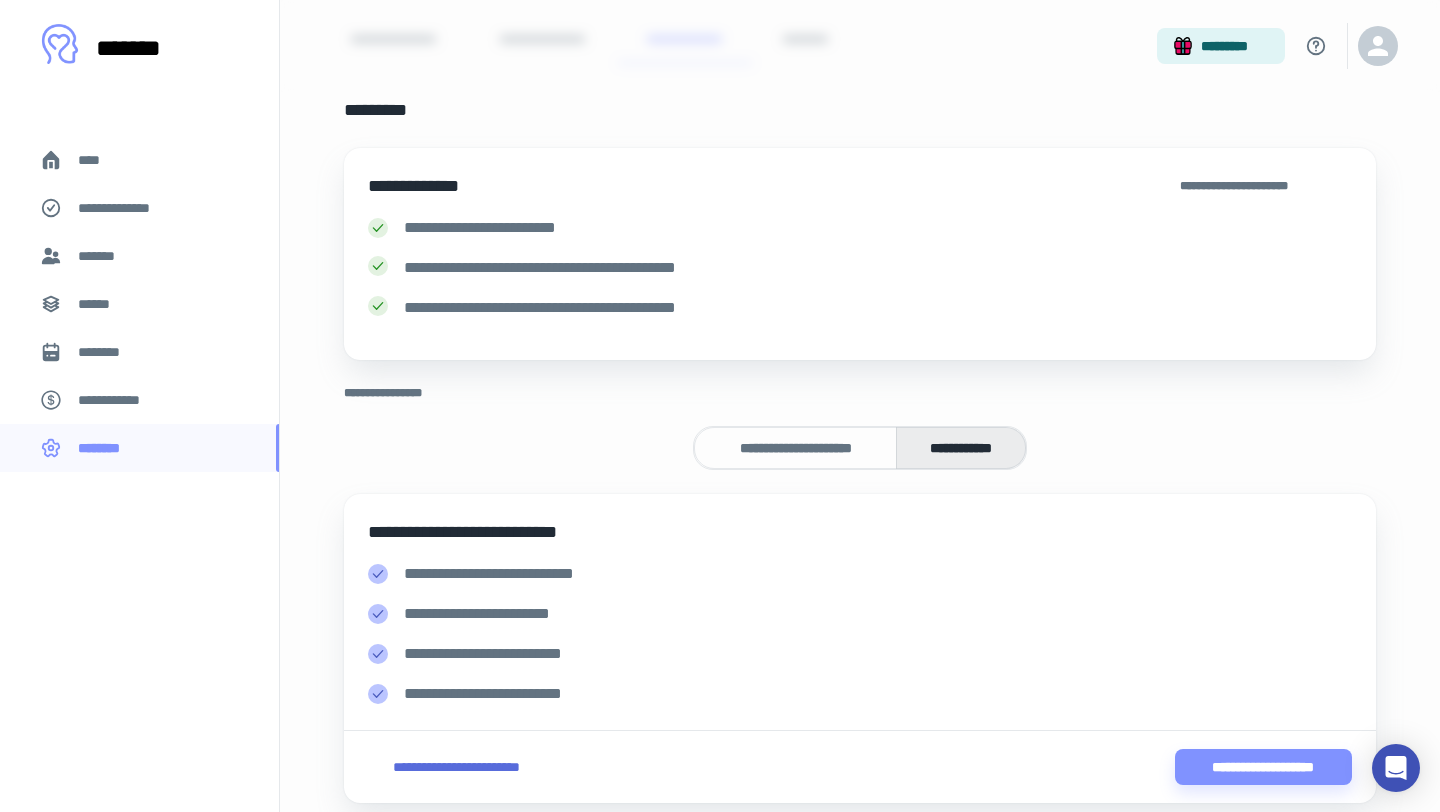 scroll, scrollTop: 223, scrollLeft: 0, axis: vertical 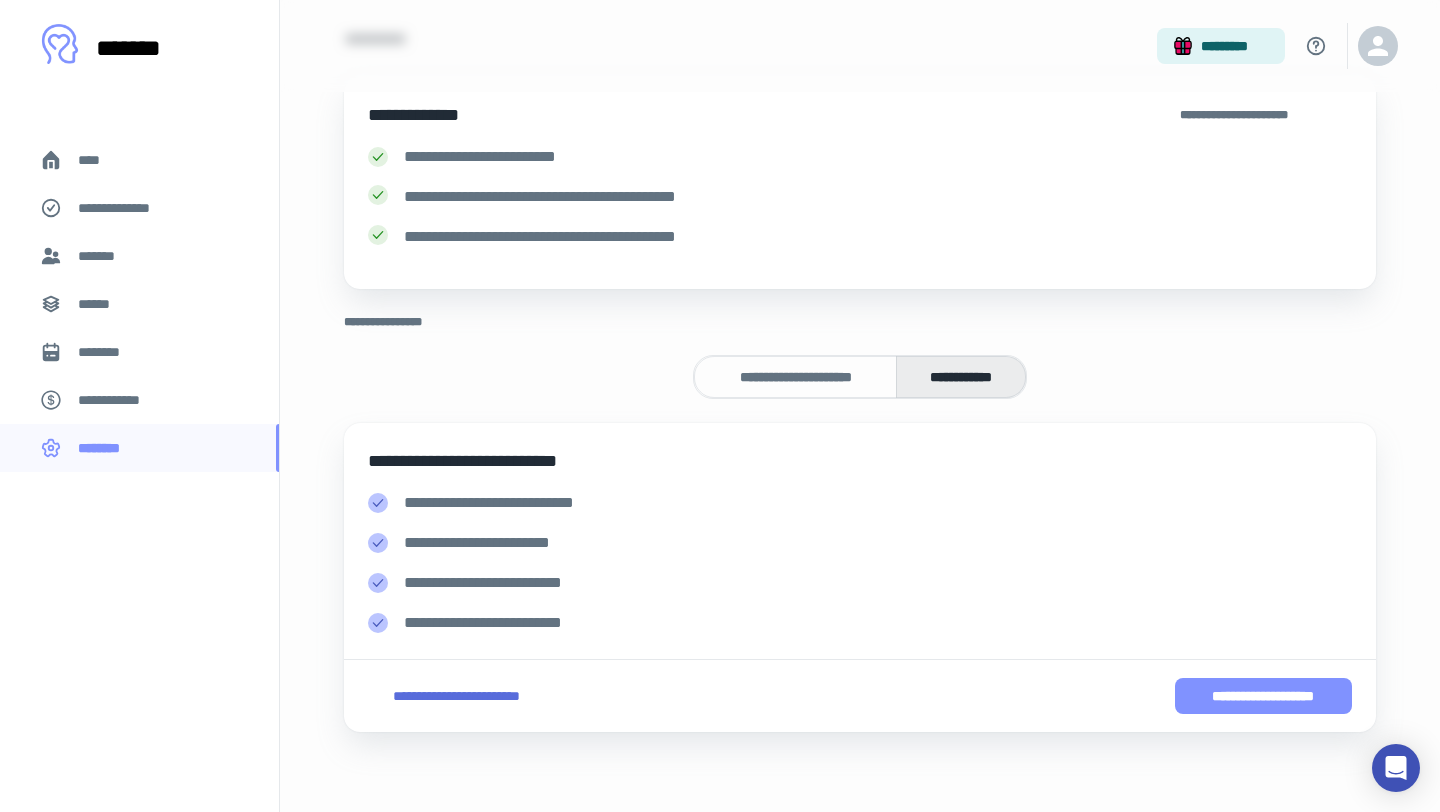 click on "**********" at bounding box center (1263, 696) 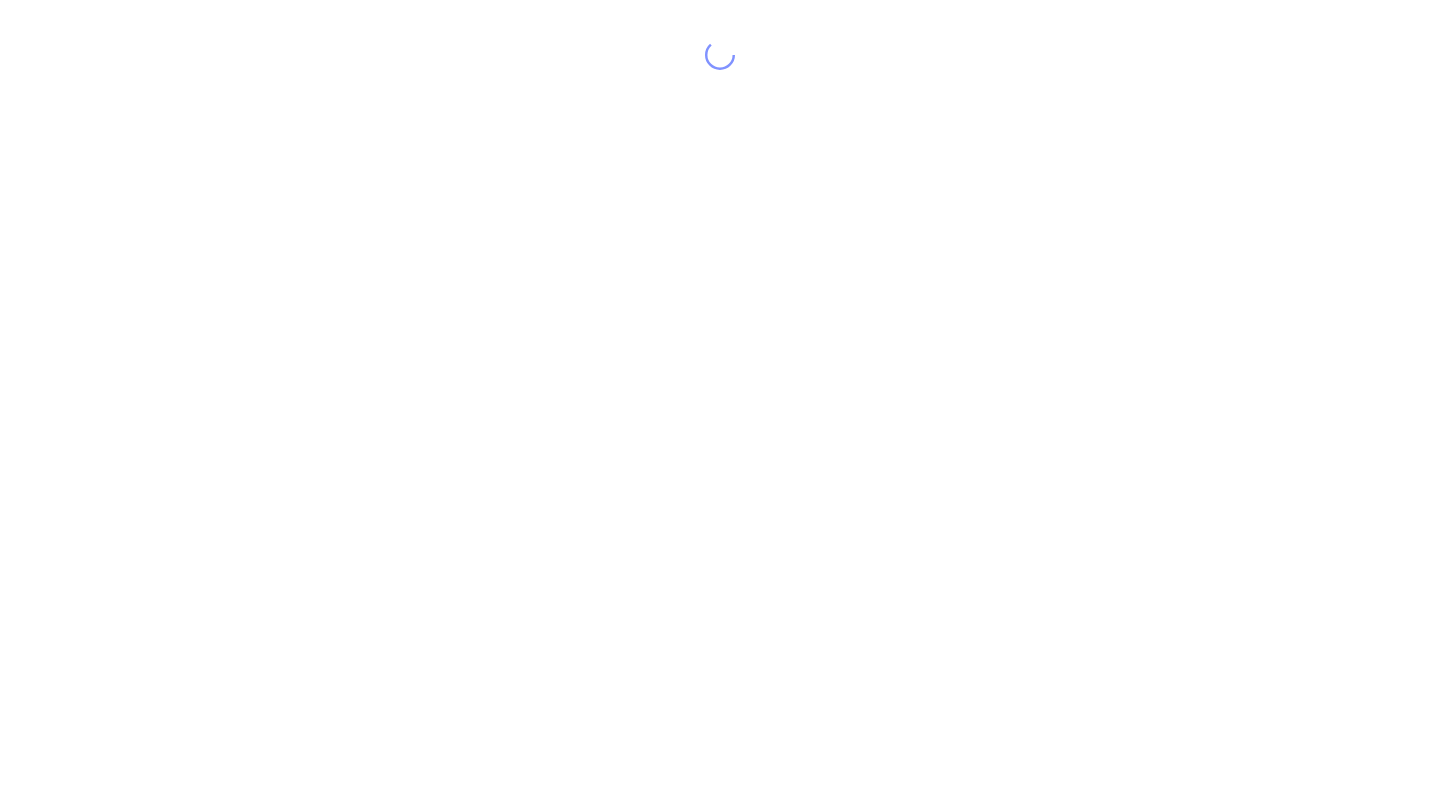 scroll, scrollTop: 0, scrollLeft: 0, axis: both 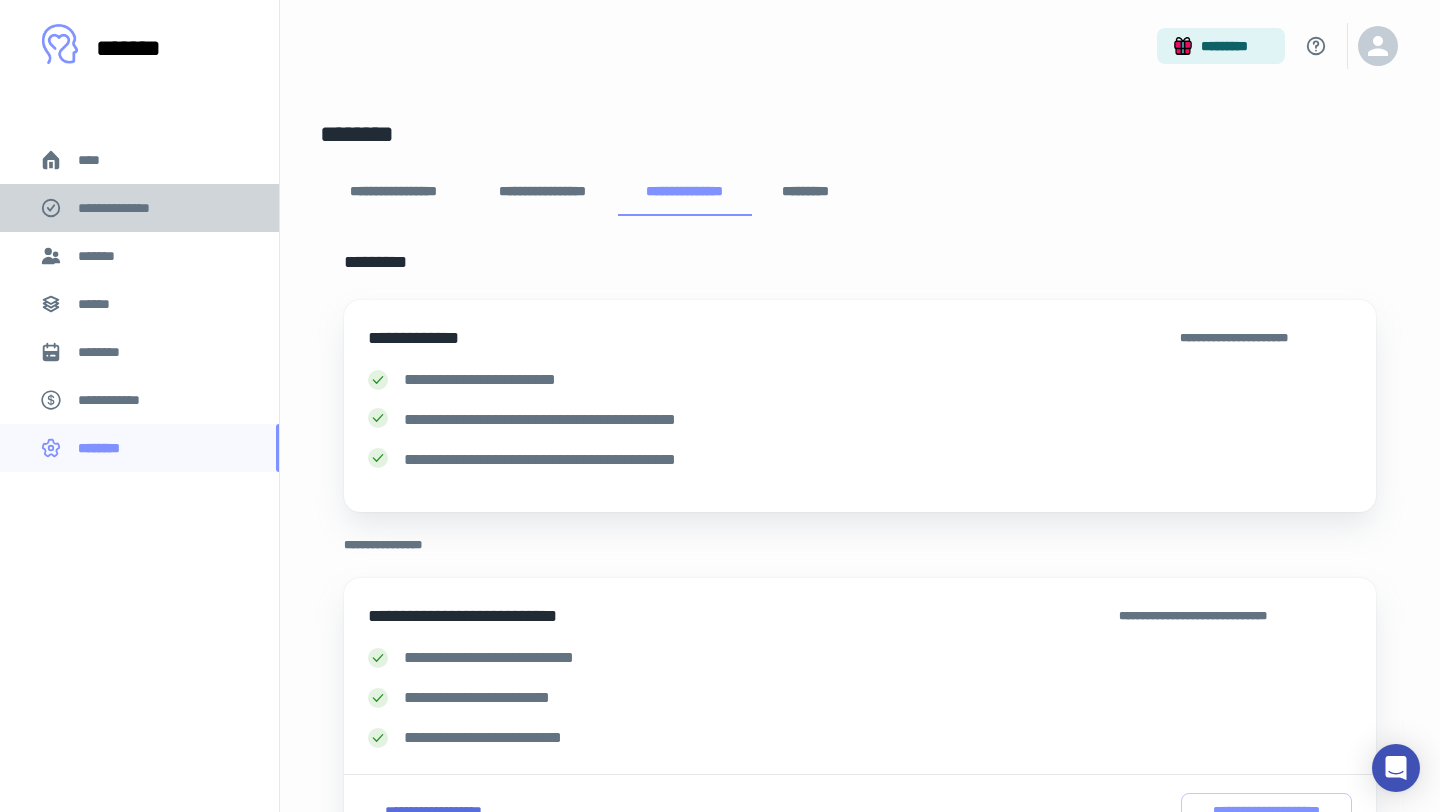 click on "**********" at bounding box center (127, 208) 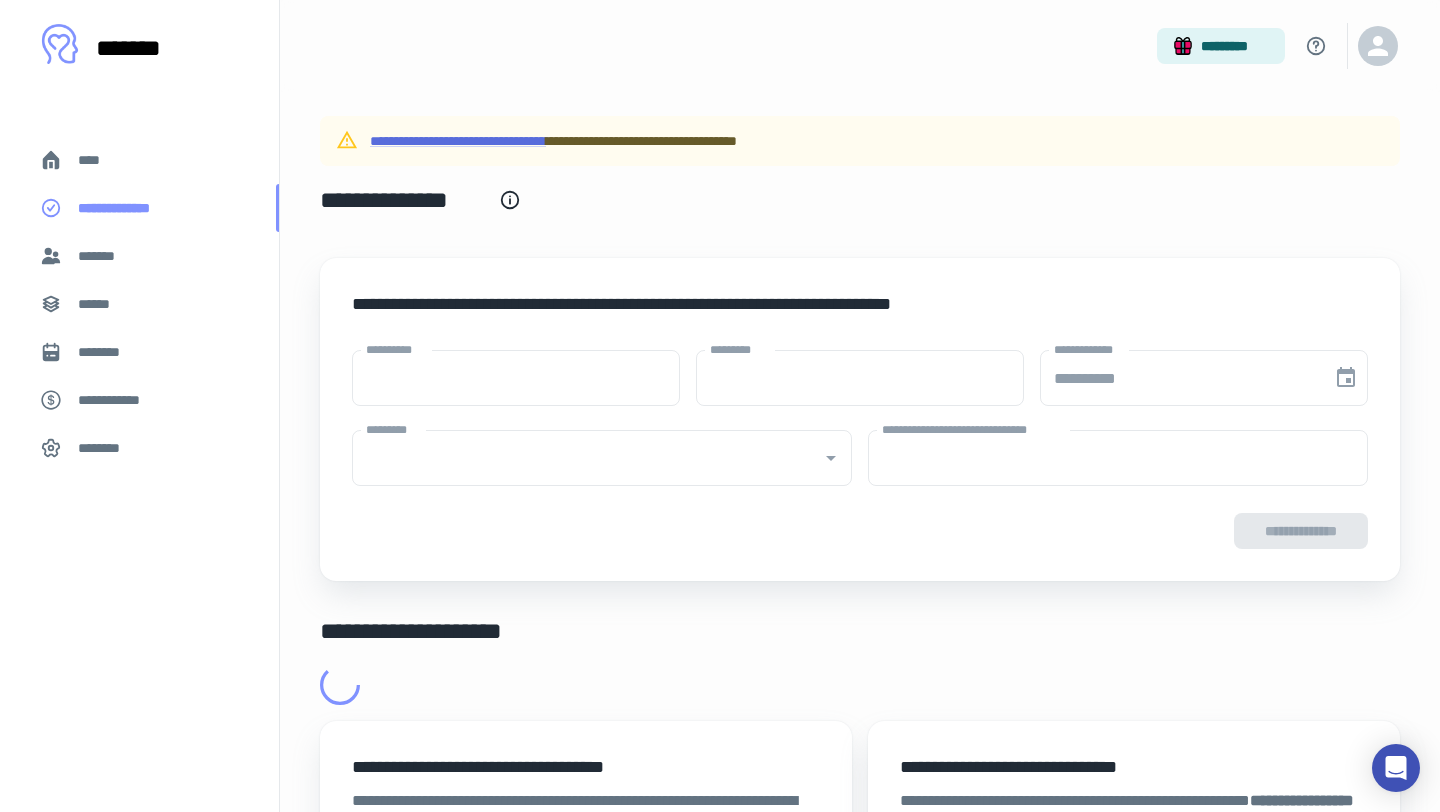 type on "****" 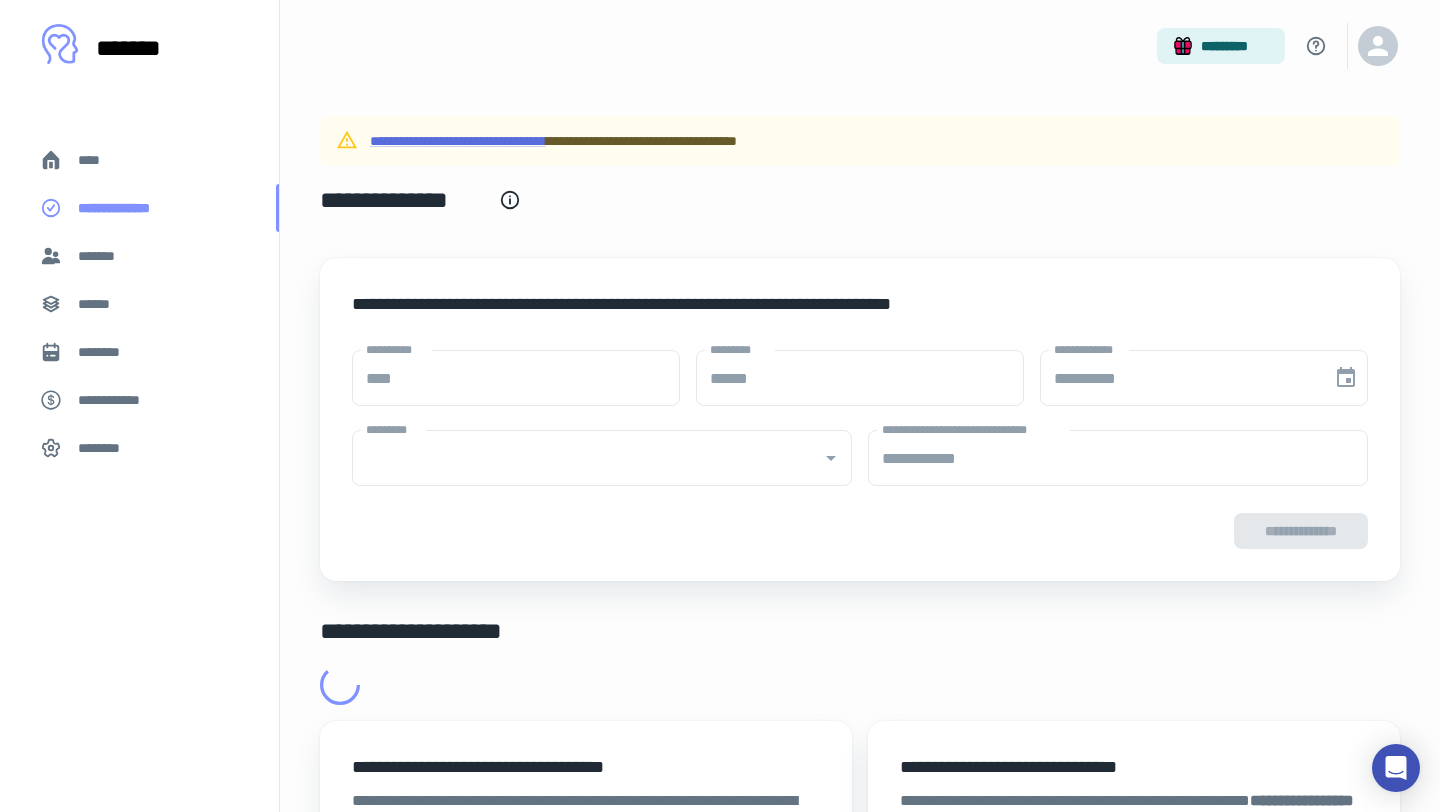 type on "**********" 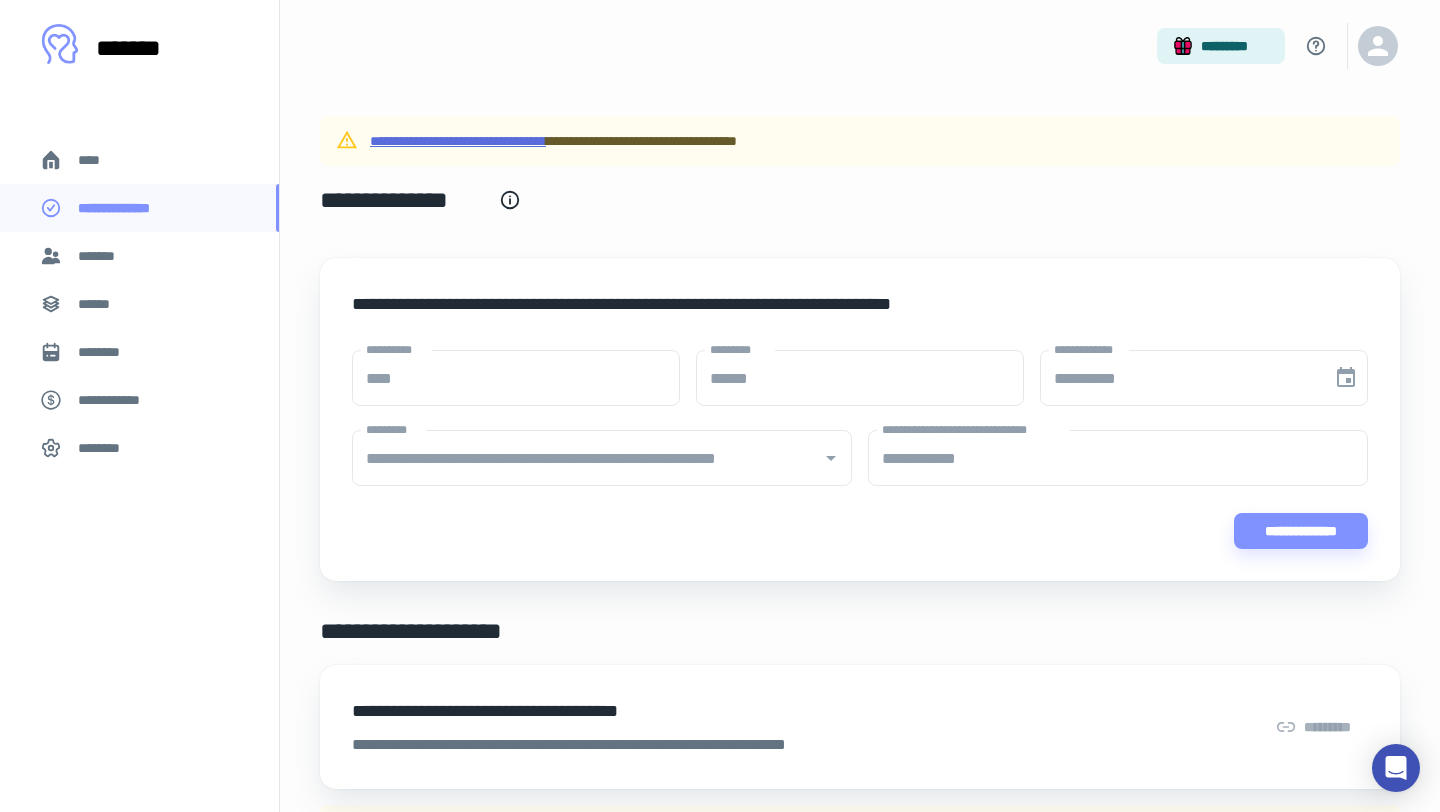 click on "**********" at bounding box center [458, 141] 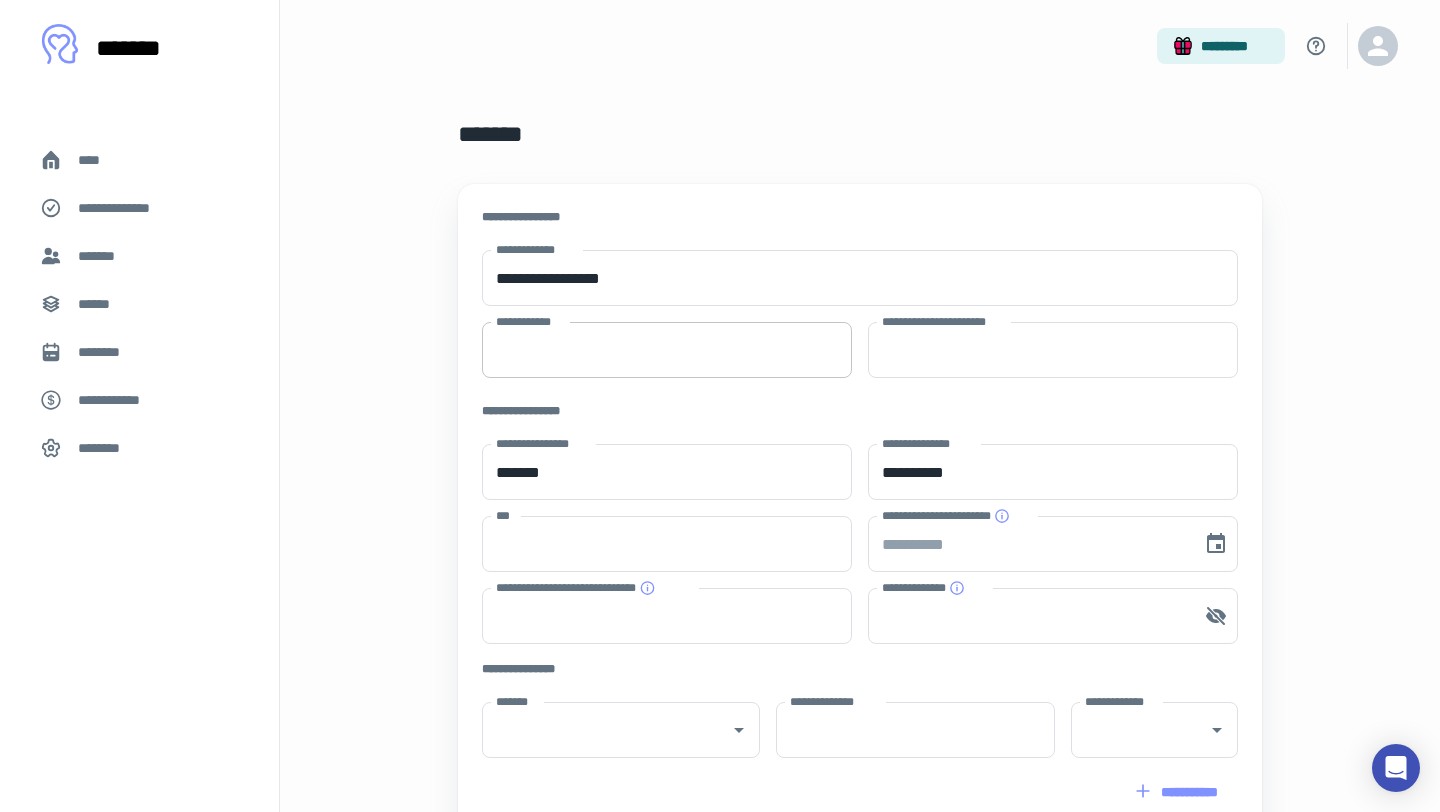 click on "**********" at bounding box center (667, 350) 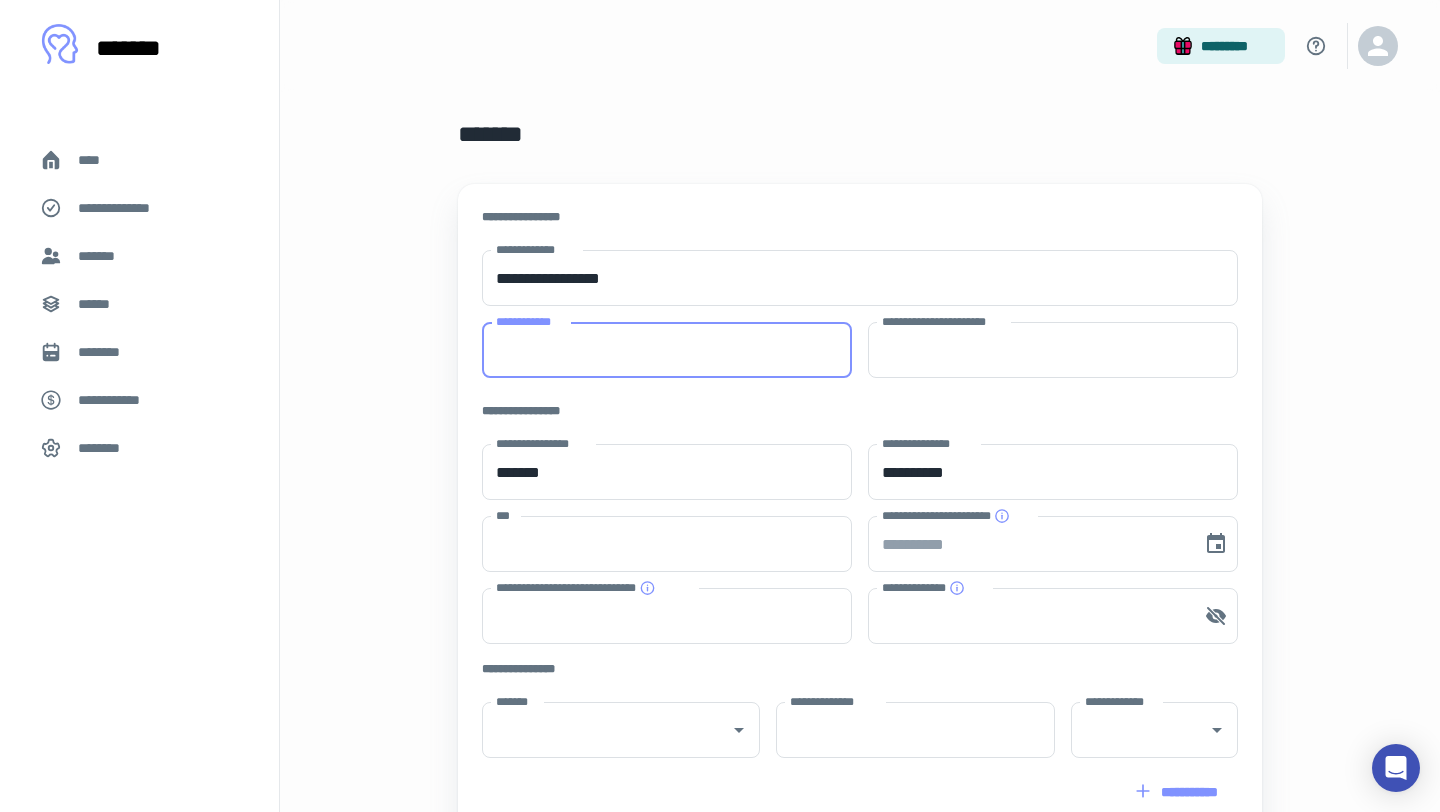 click on "**********" at bounding box center (667, 350) 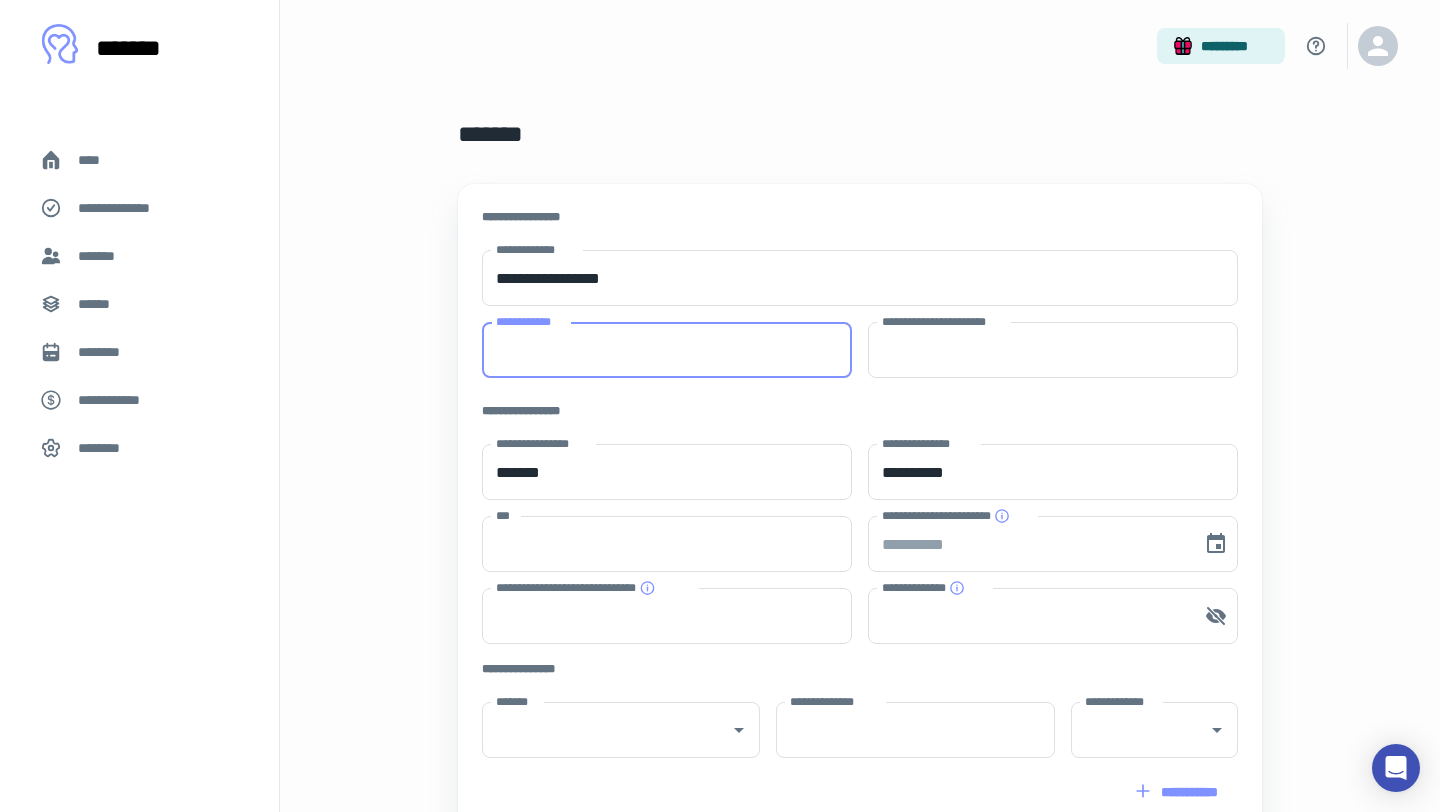 paste on "*********" 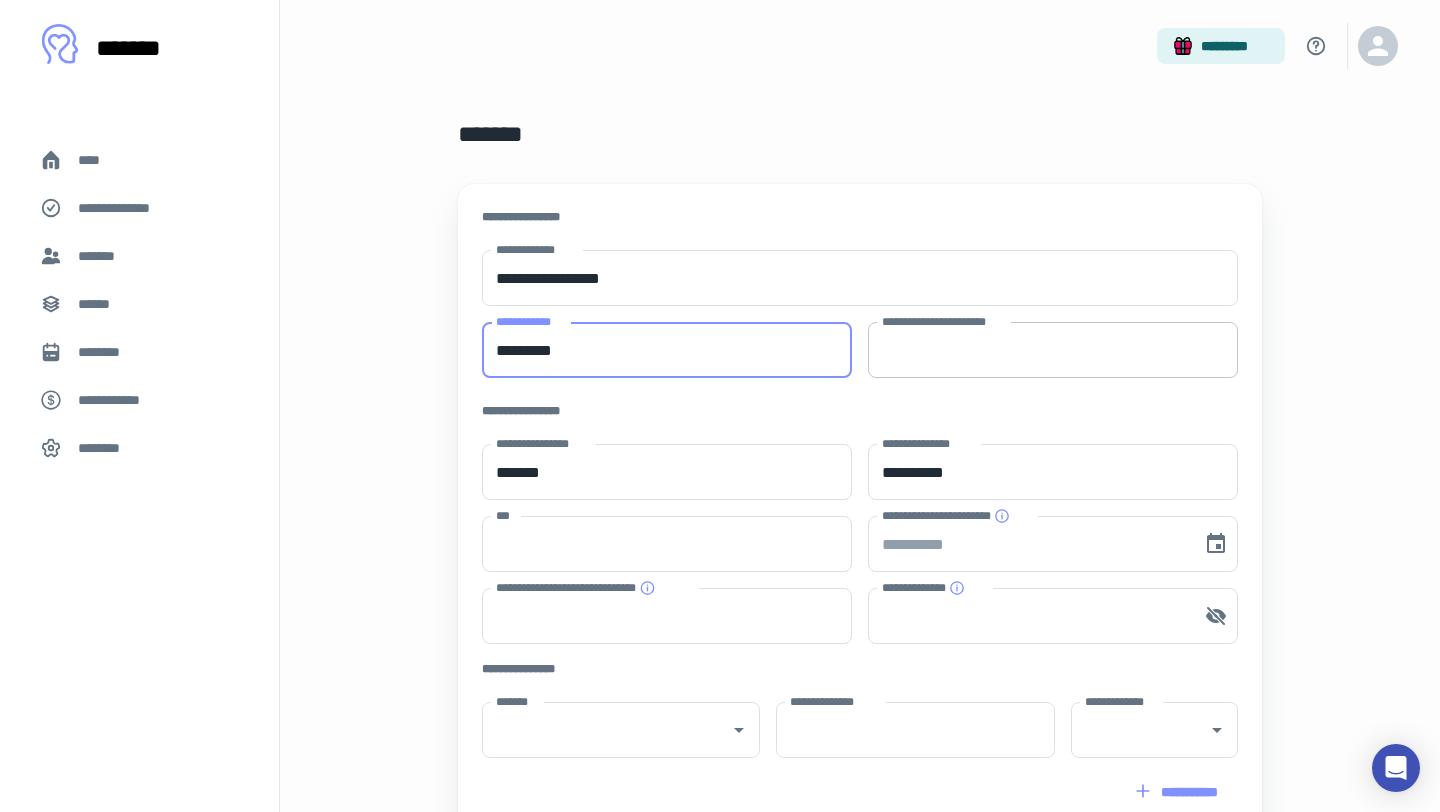type on "*********" 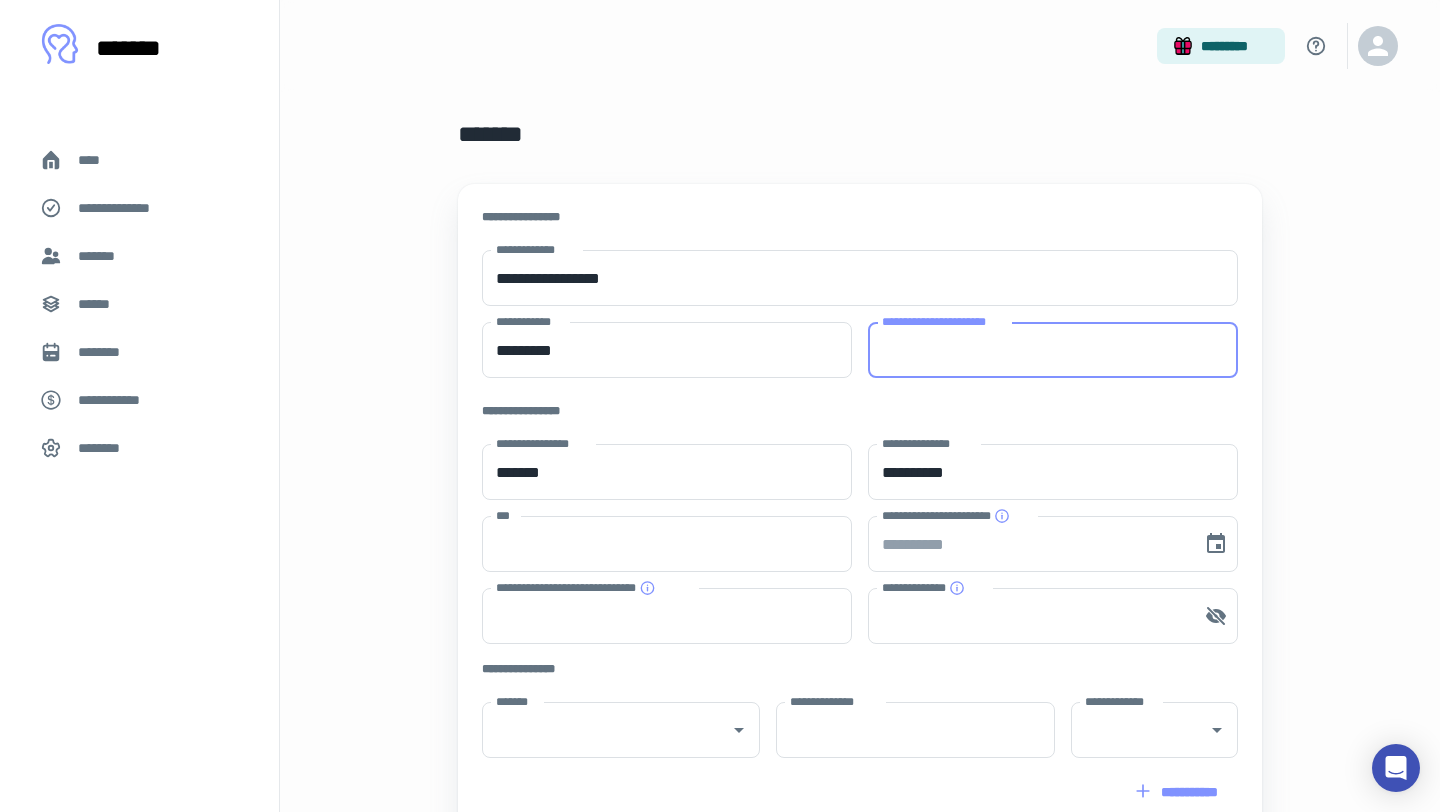 click on "**********" at bounding box center [1053, 350] 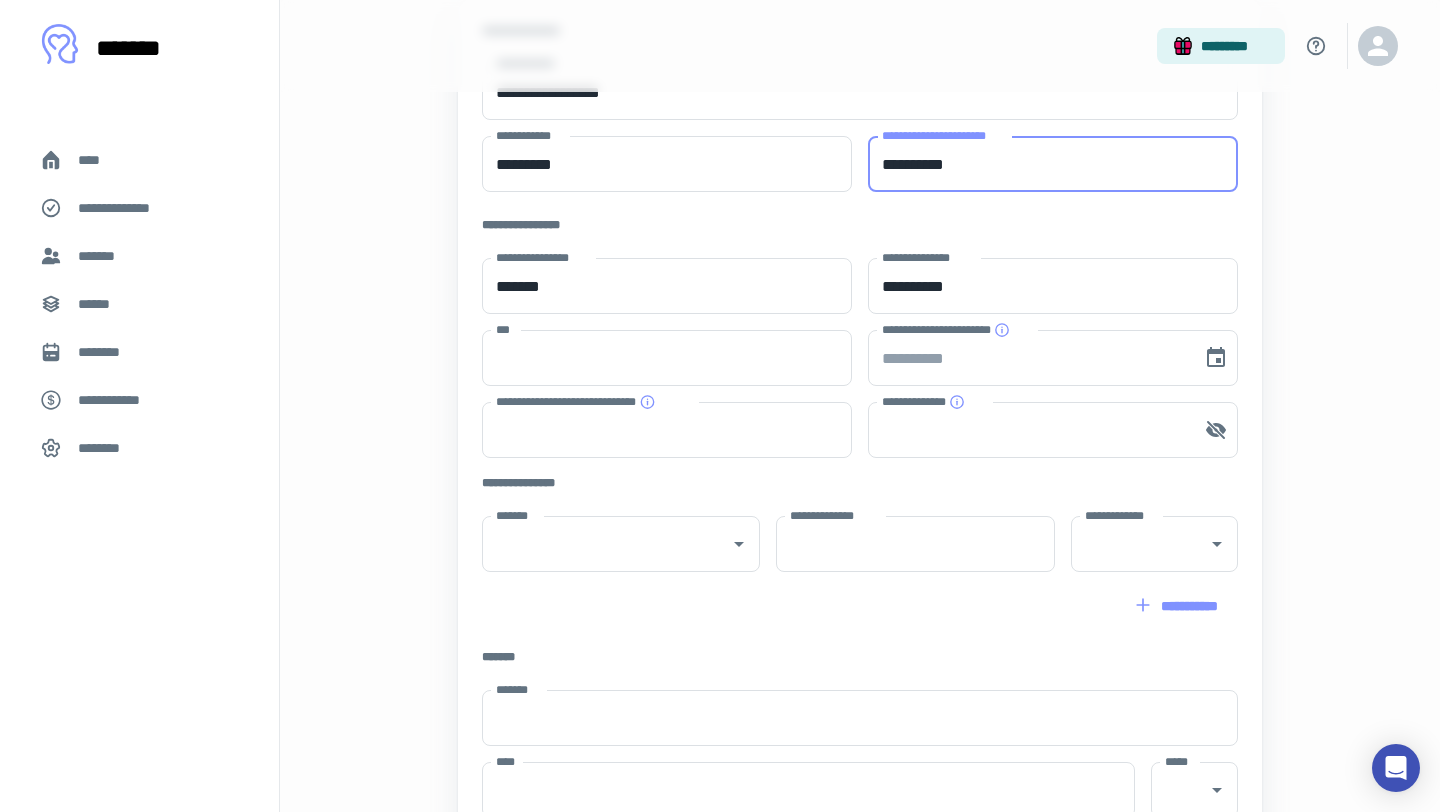 scroll, scrollTop: 143, scrollLeft: 0, axis: vertical 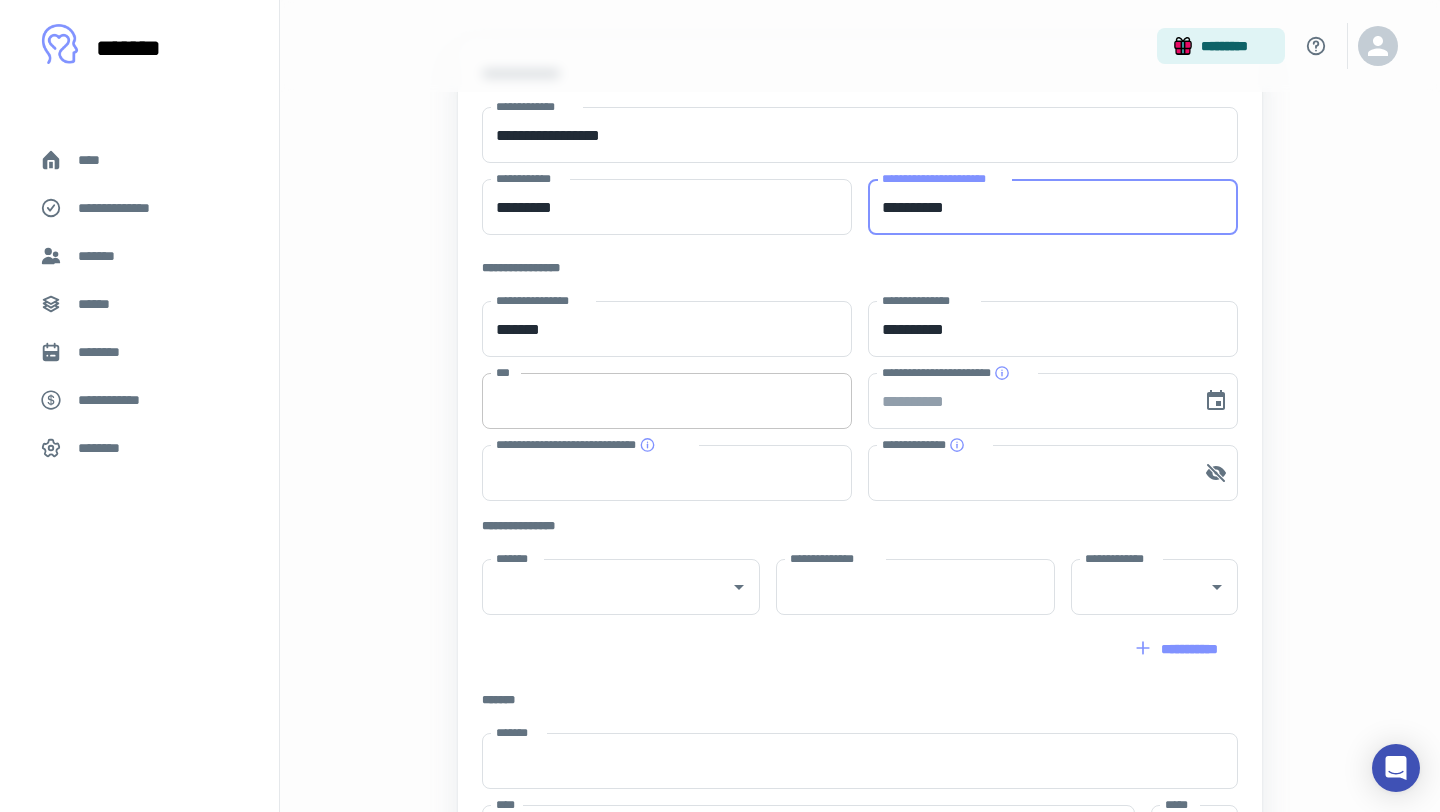 type on "**********" 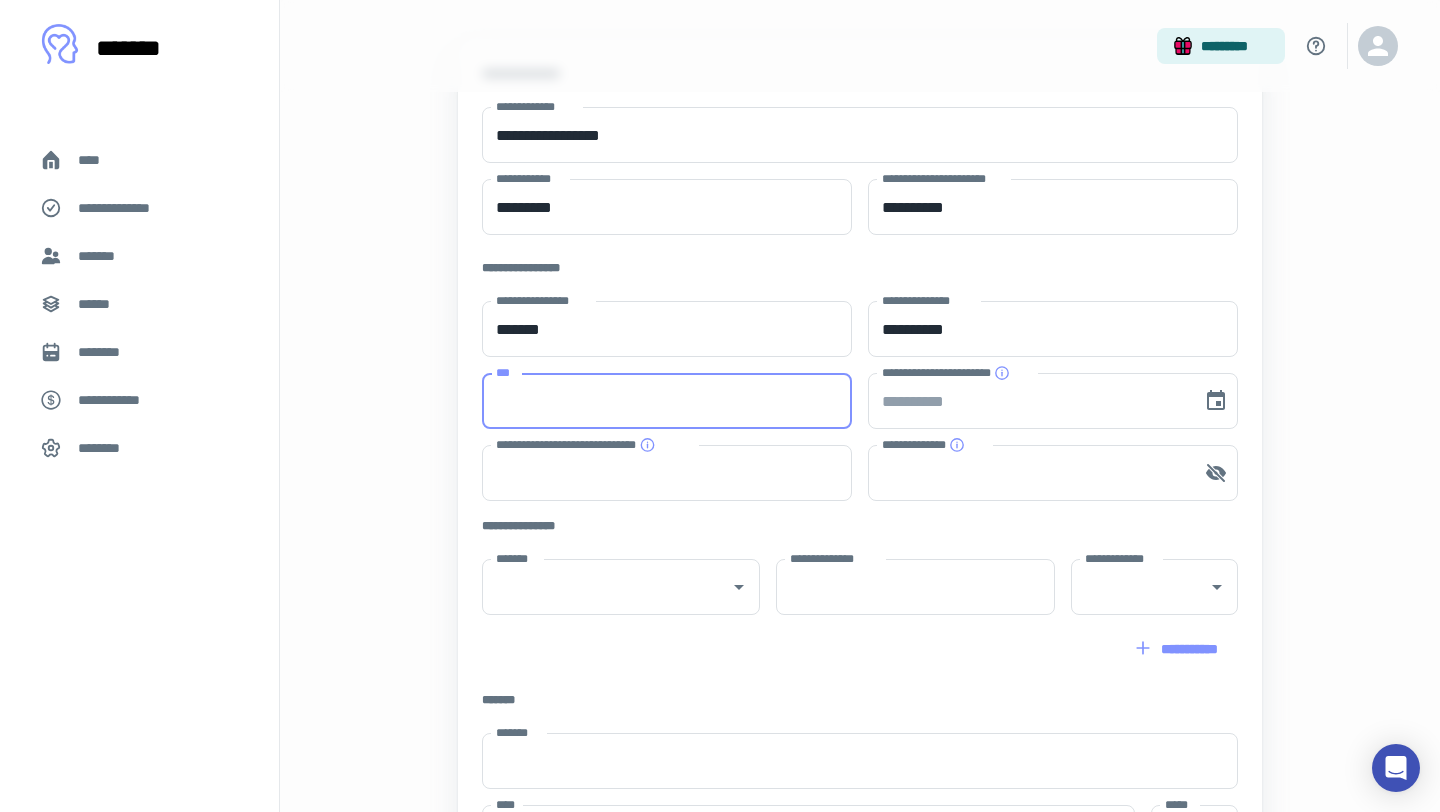 click on "***" at bounding box center [667, 401] 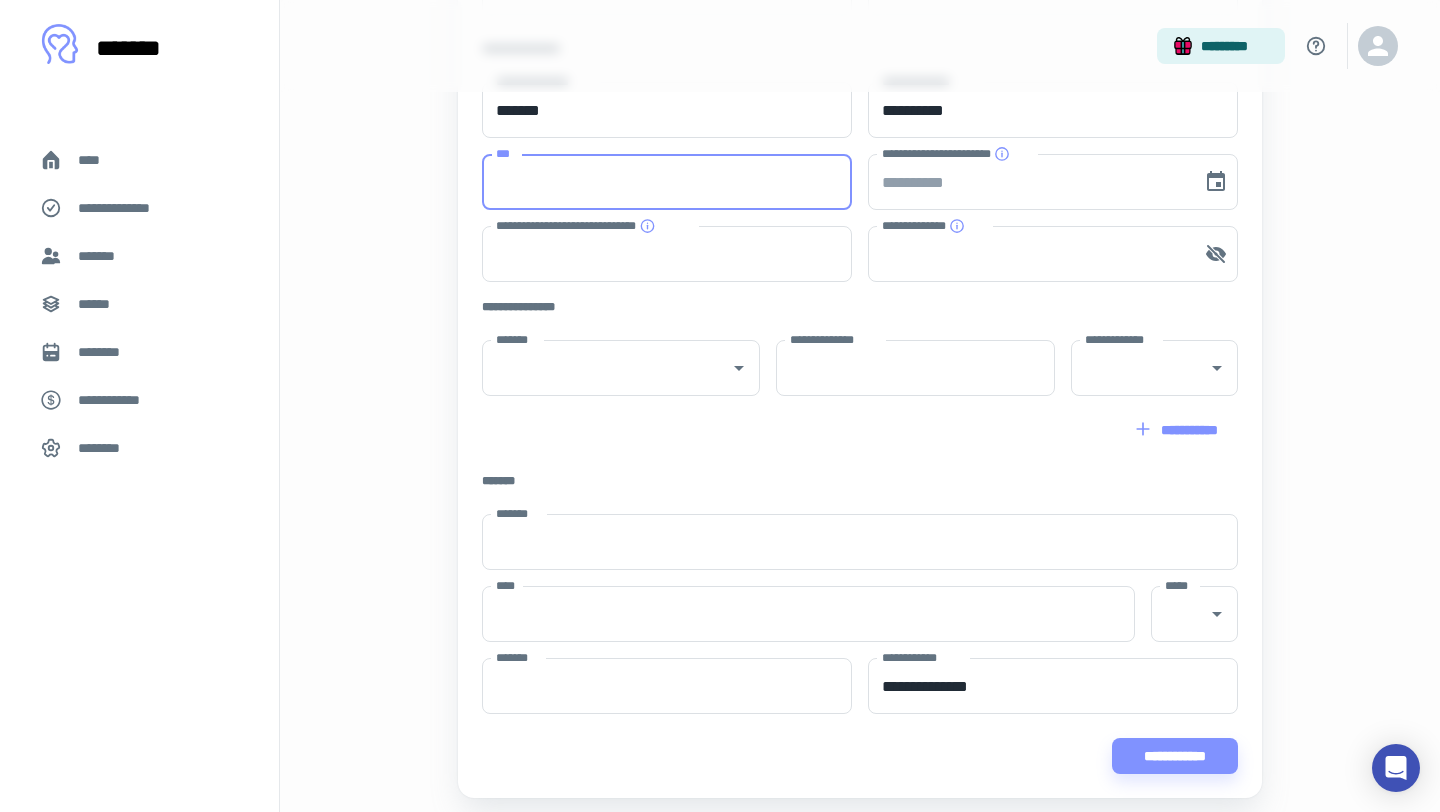 scroll, scrollTop: 370, scrollLeft: 0, axis: vertical 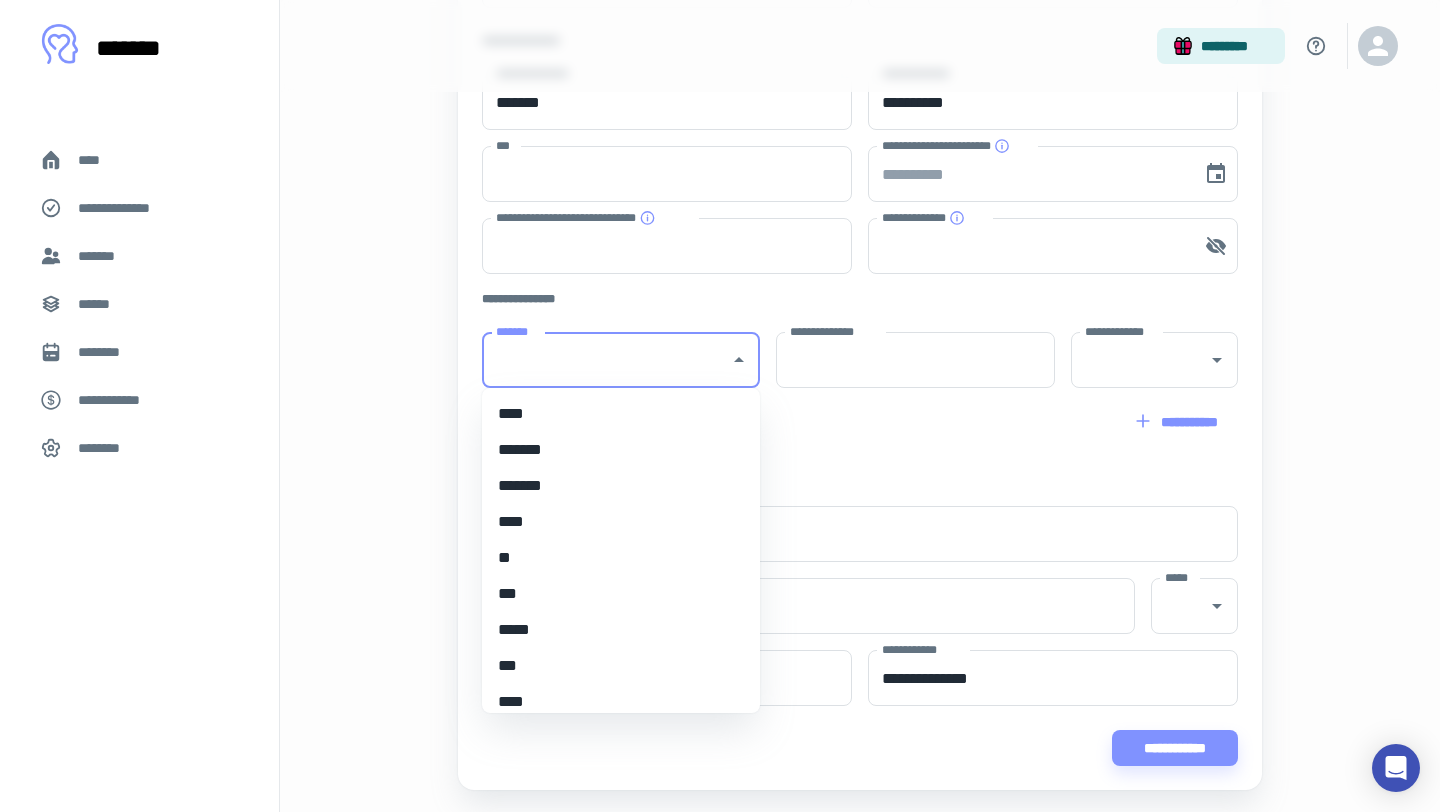 click on "*******" at bounding box center [606, 360] 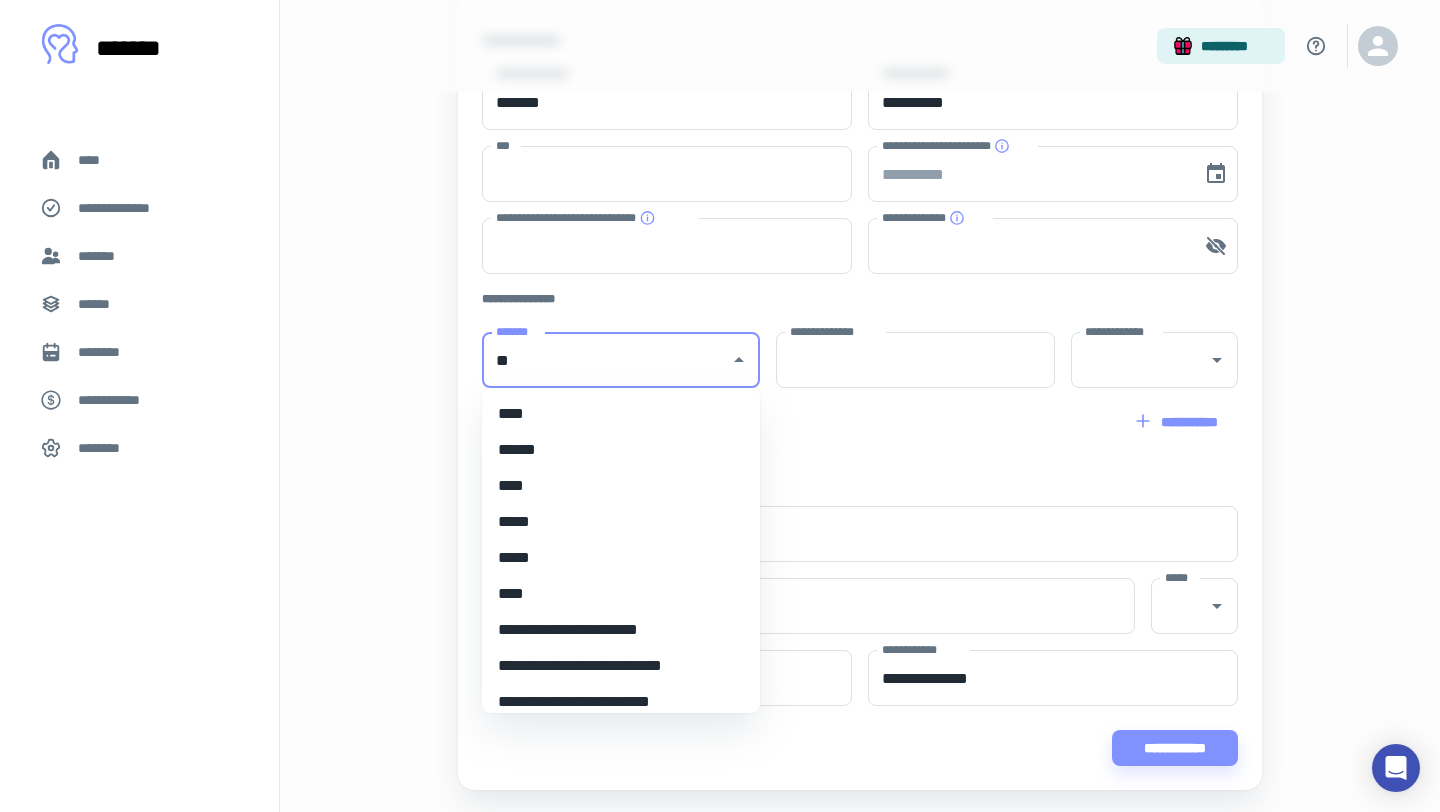 click on "****" at bounding box center (621, 414) 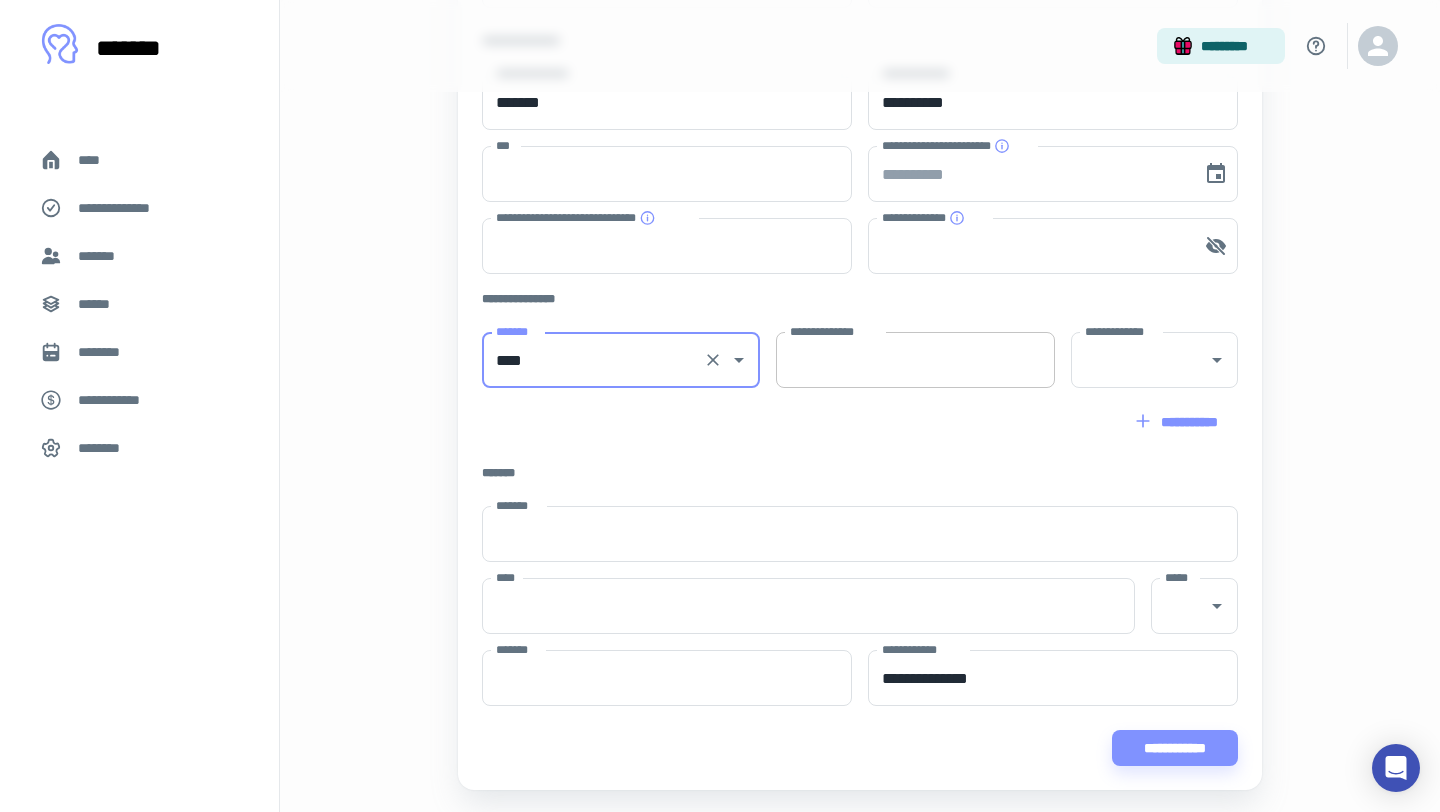 type on "****" 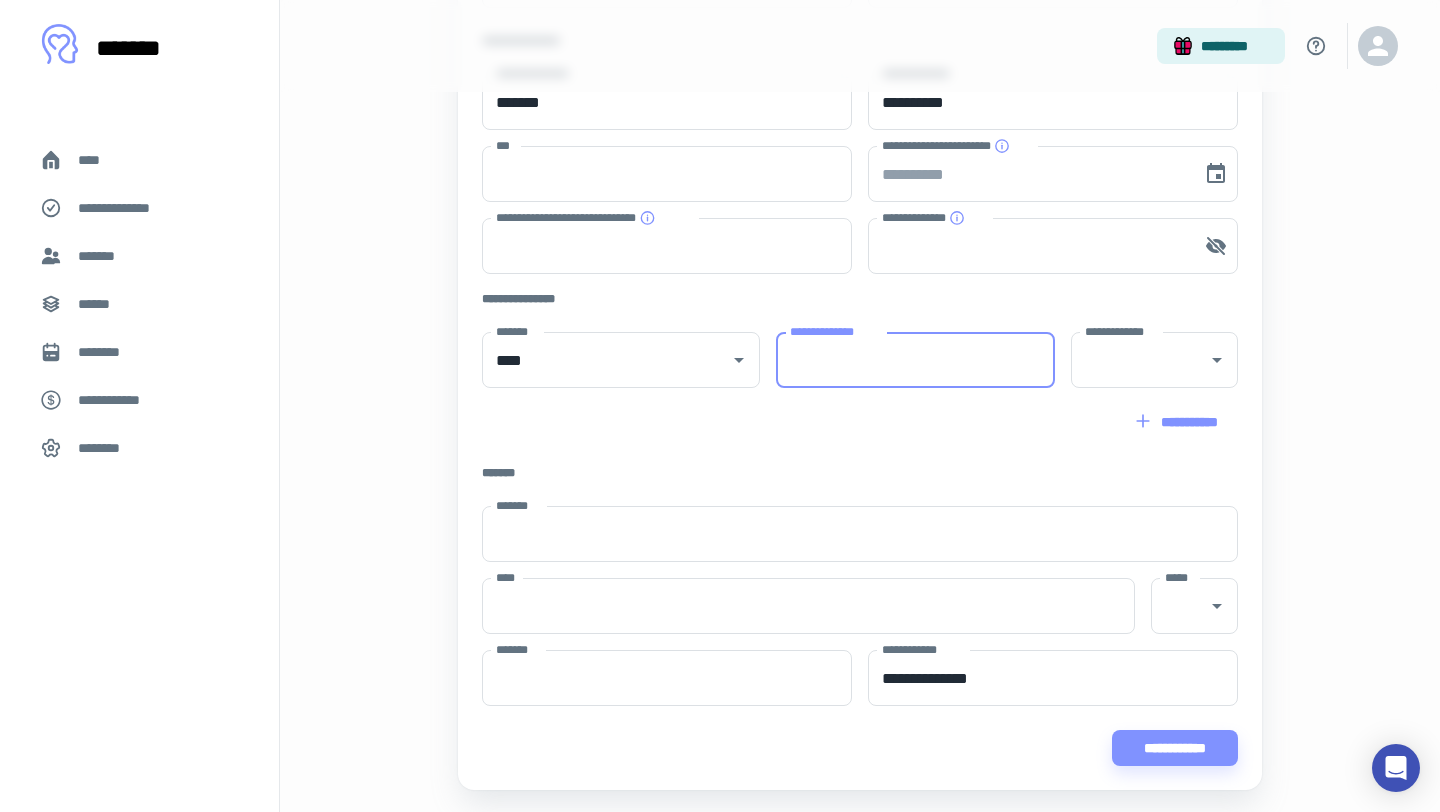 click on "**********" at bounding box center (915, 360) 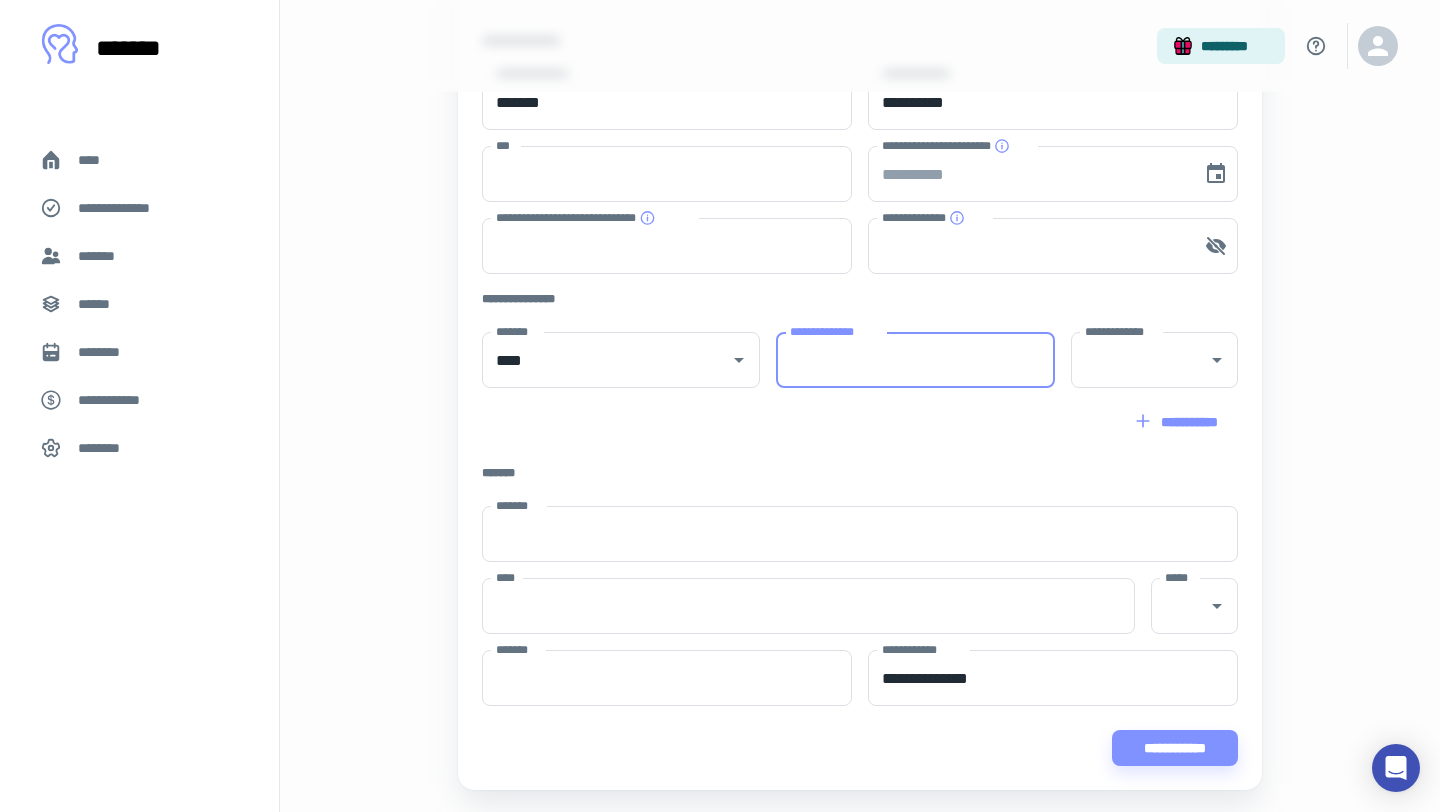 paste on "*********" 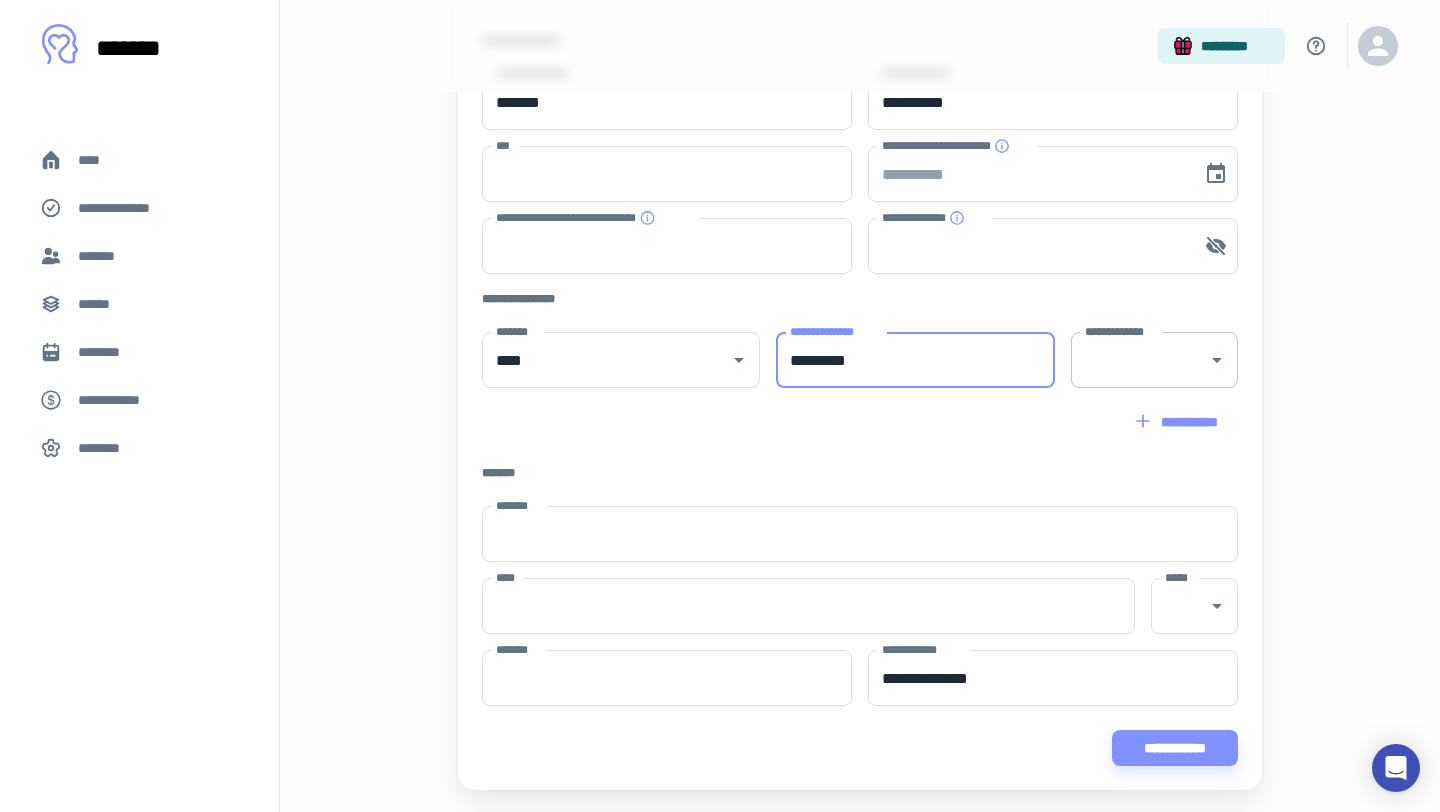type on "*********" 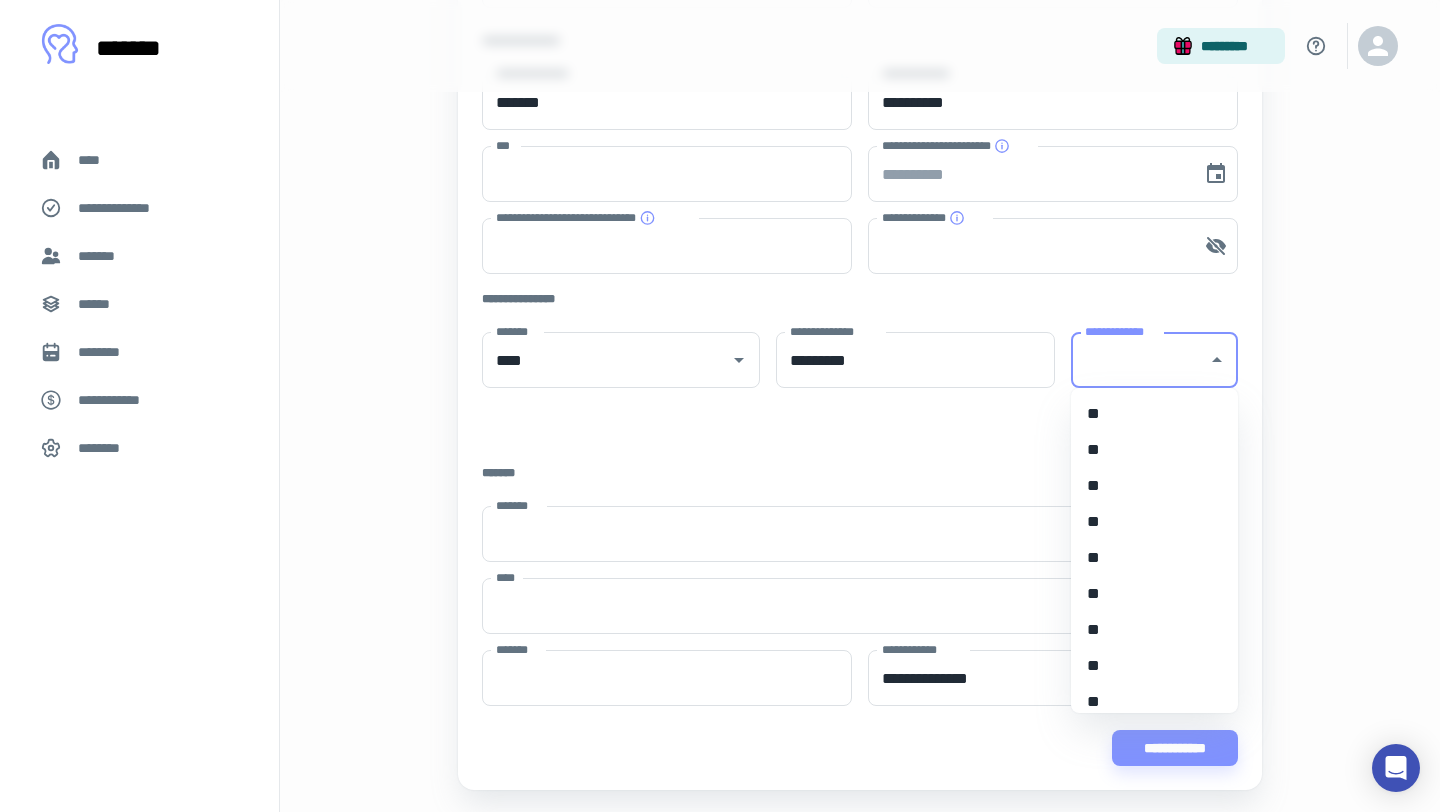 click on "**********" at bounding box center (1139, 360) 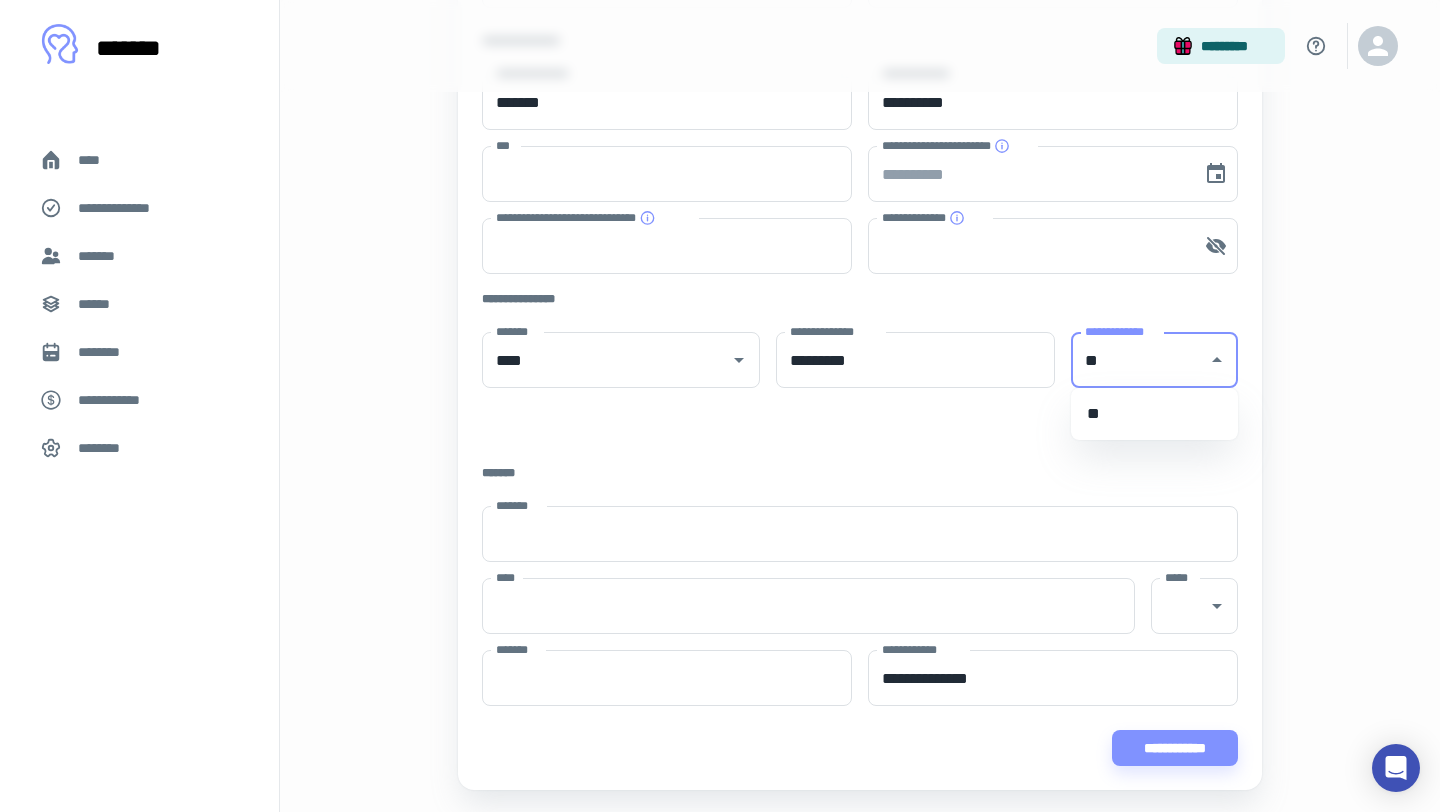 click on "**" at bounding box center (1154, 414) 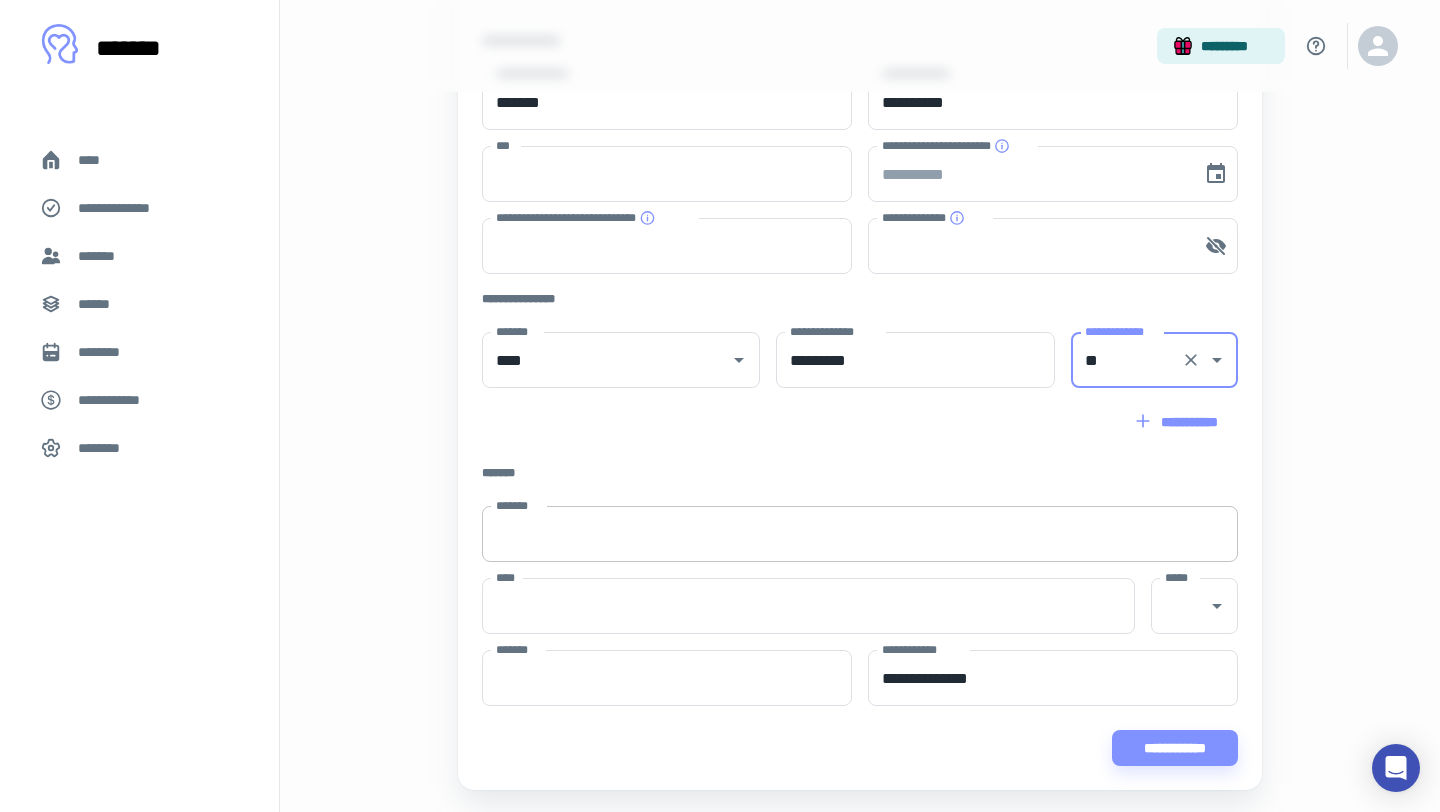 scroll, scrollTop: 428, scrollLeft: 0, axis: vertical 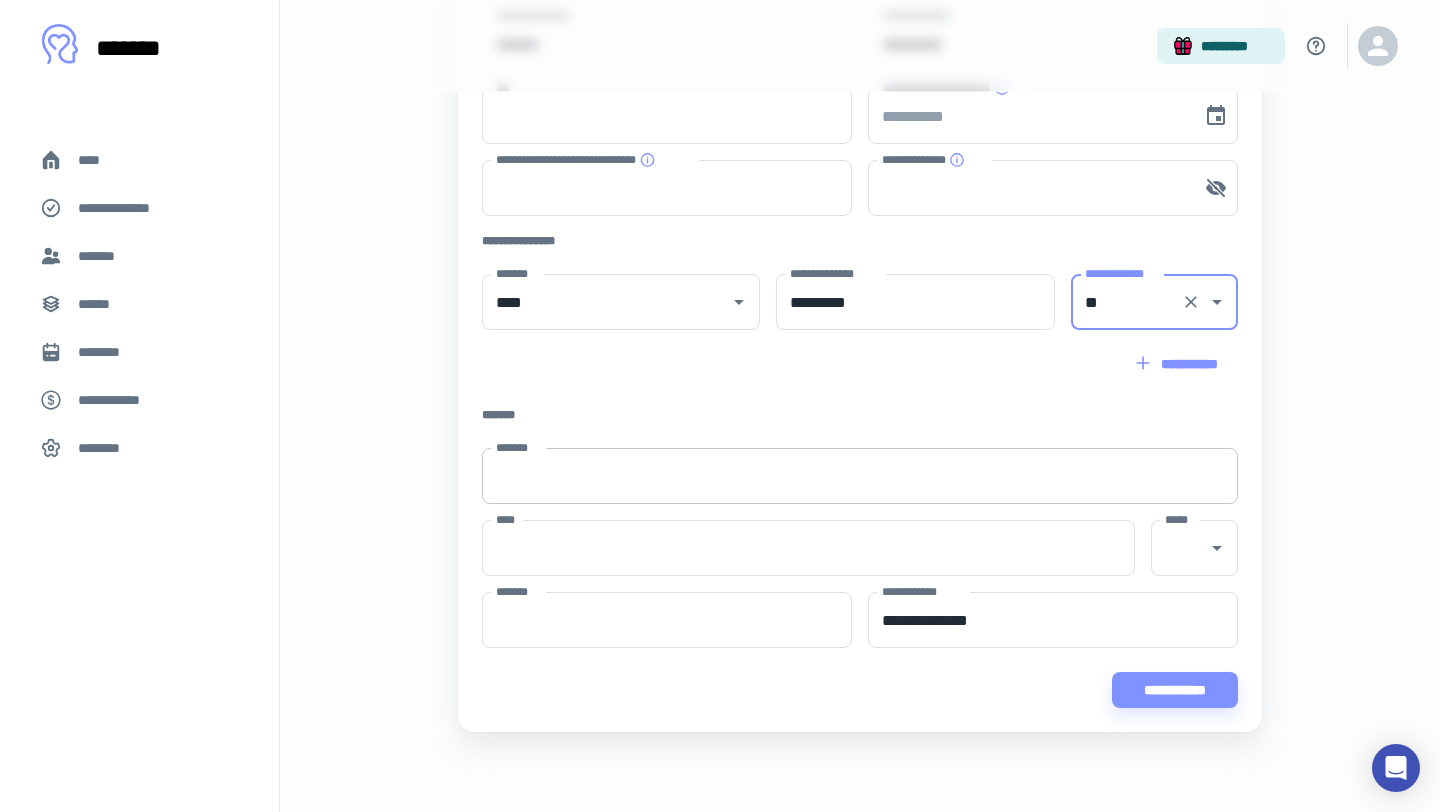 type on "**" 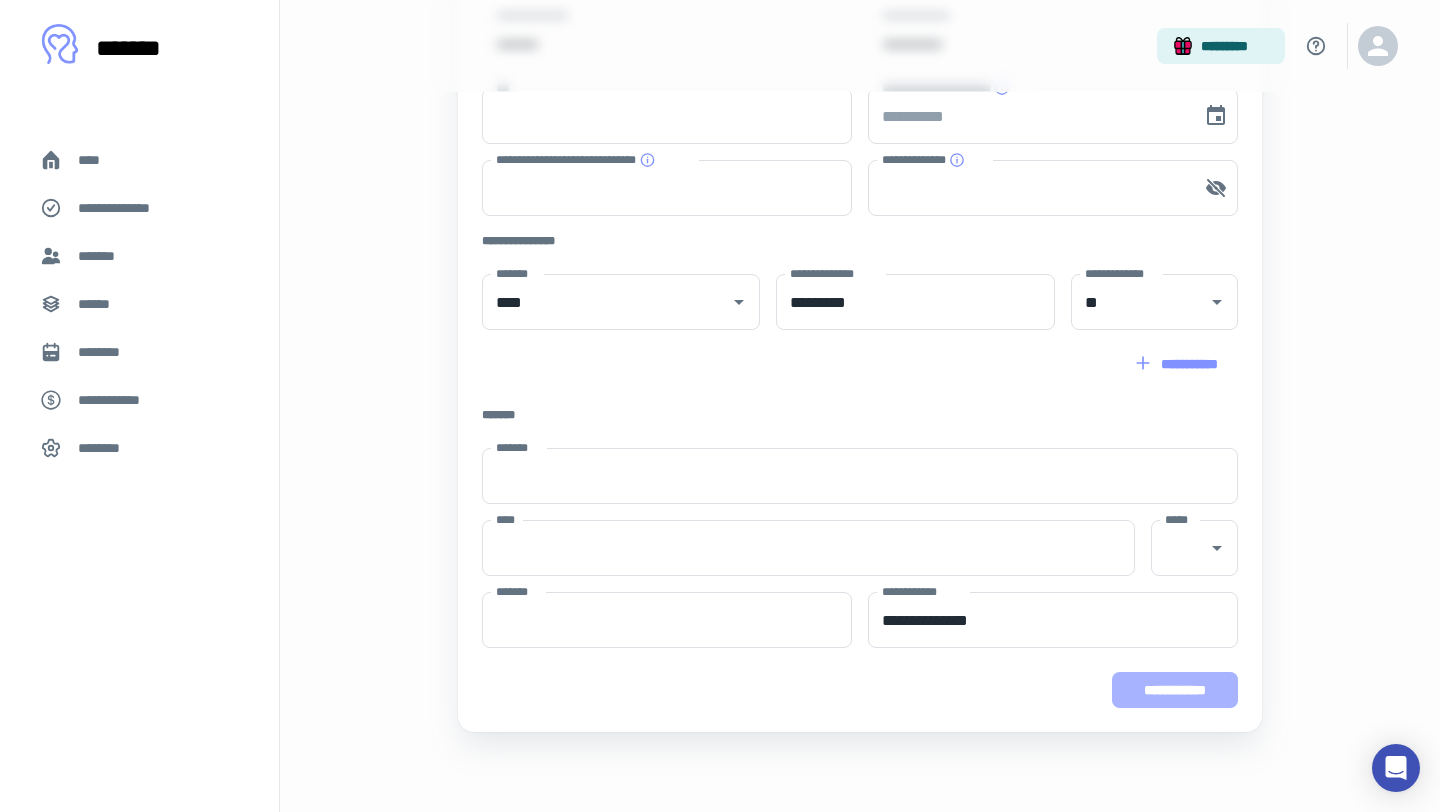 click on "**********" at bounding box center [1175, 690] 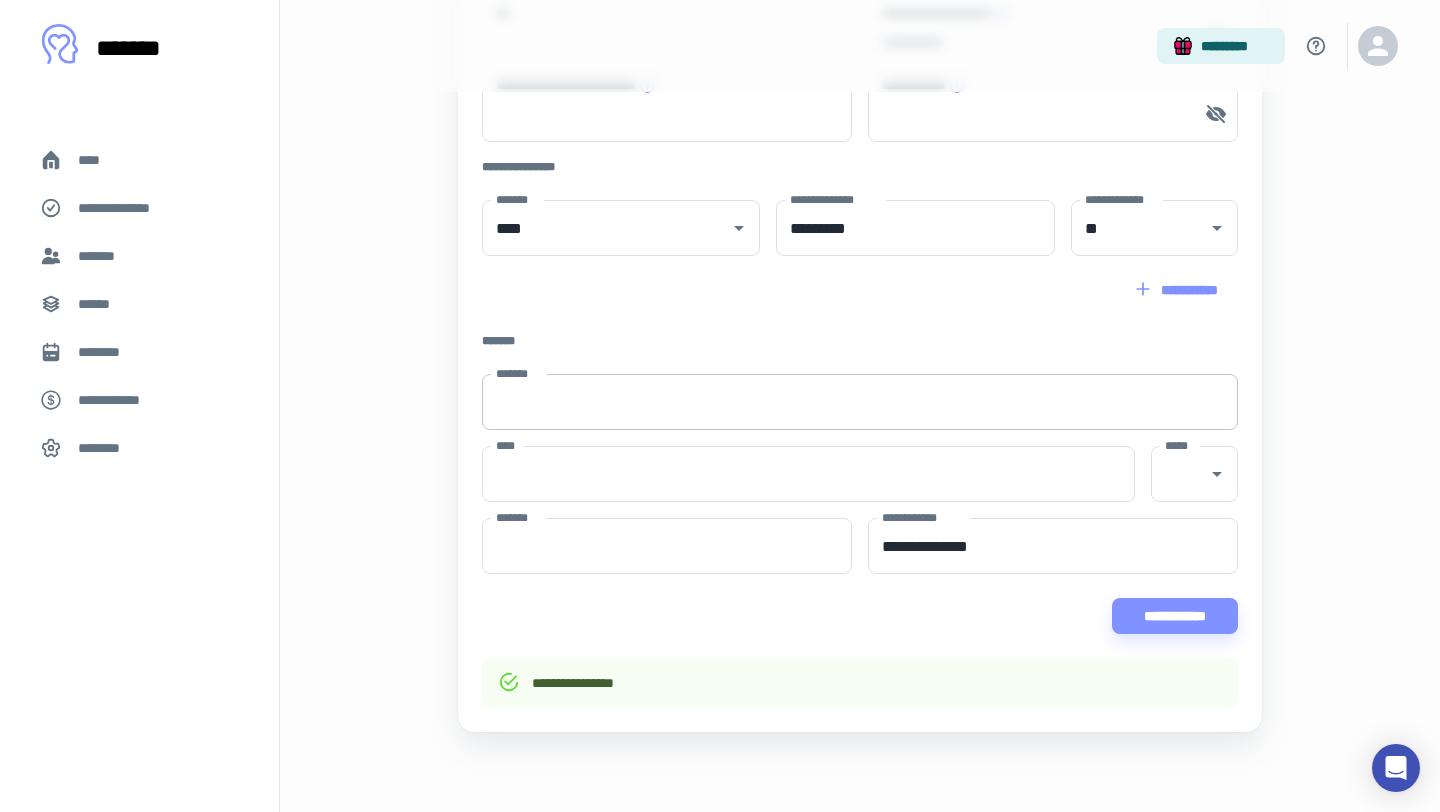 scroll, scrollTop: 0, scrollLeft: 0, axis: both 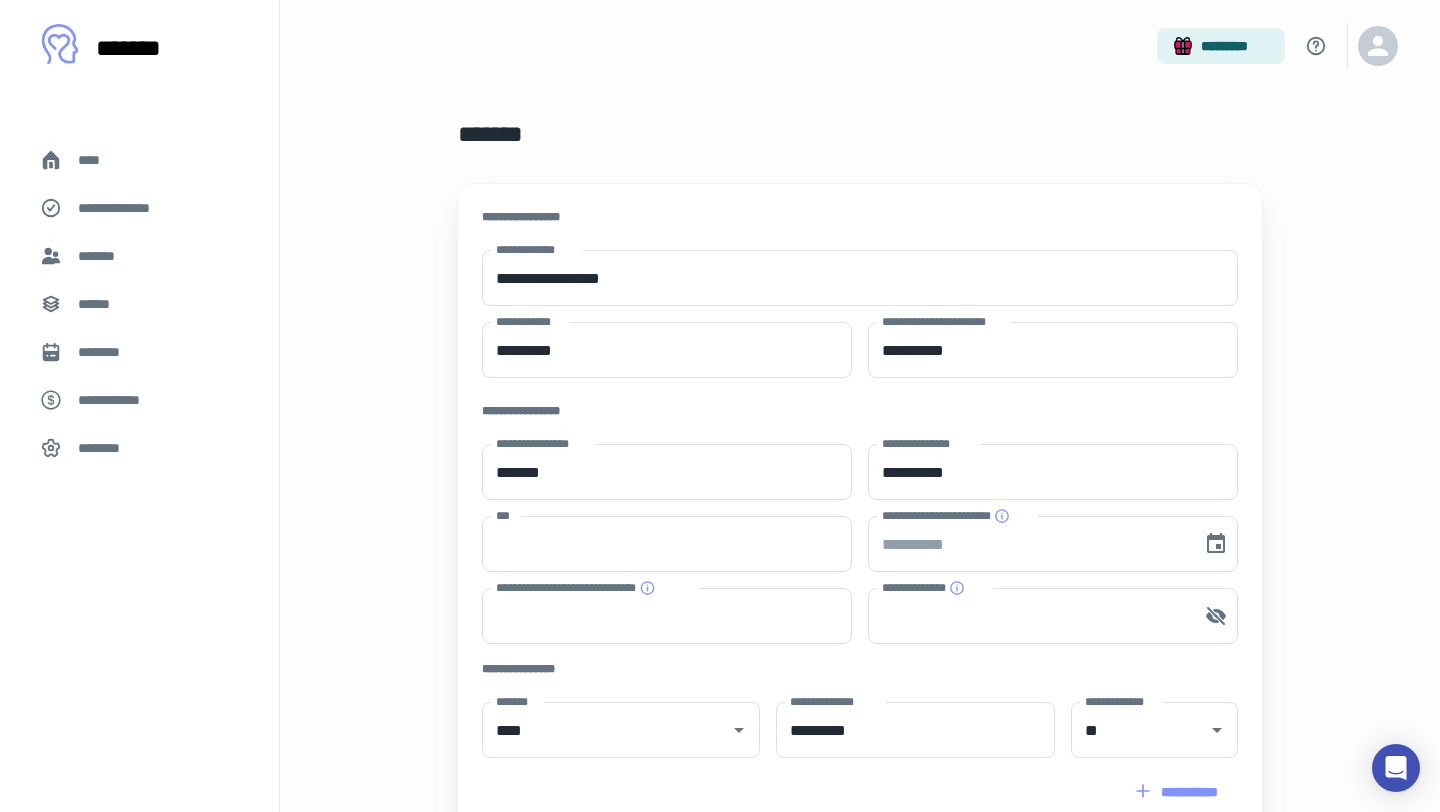 click on "**********" at bounding box center (127, 208) 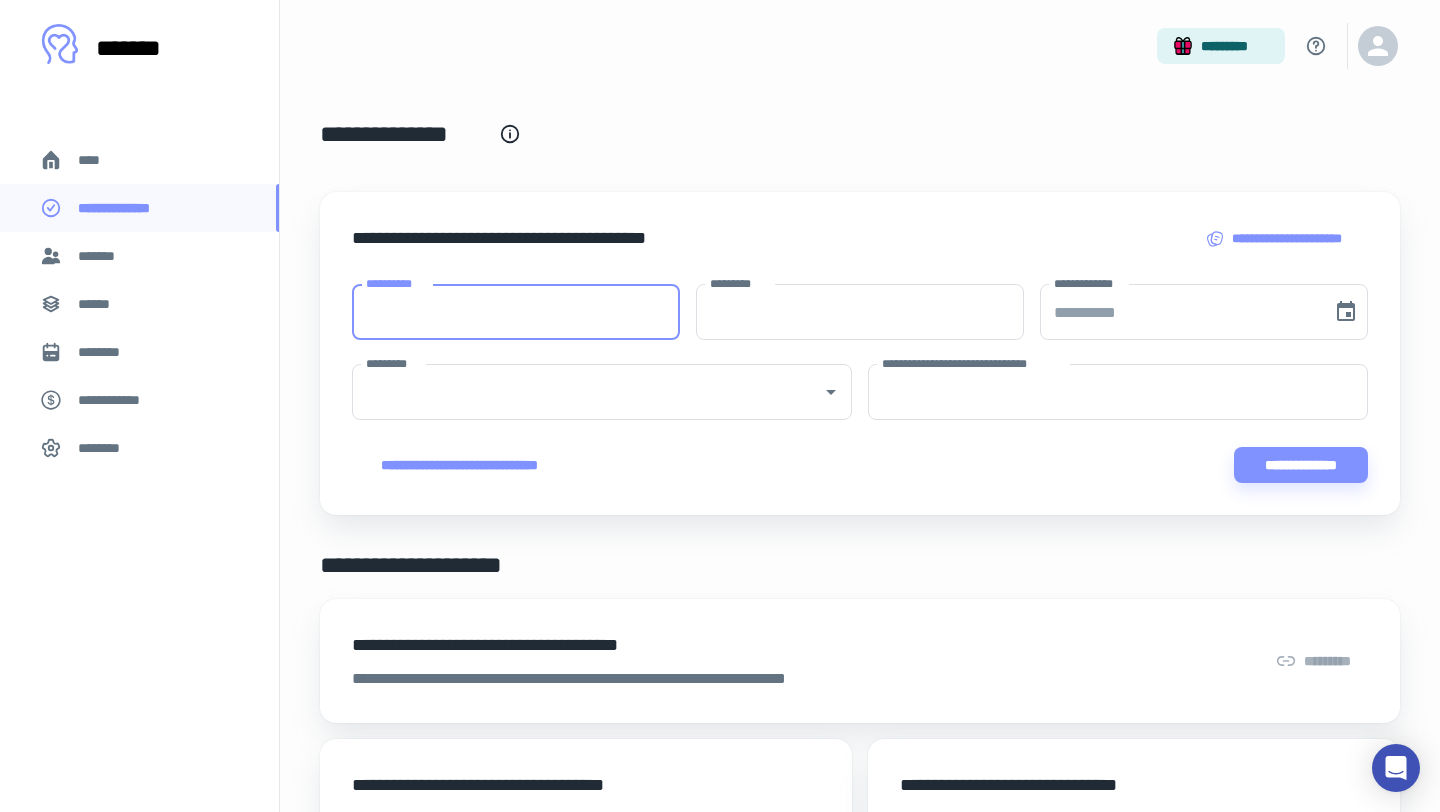 click on "**********" at bounding box center [516, 312] 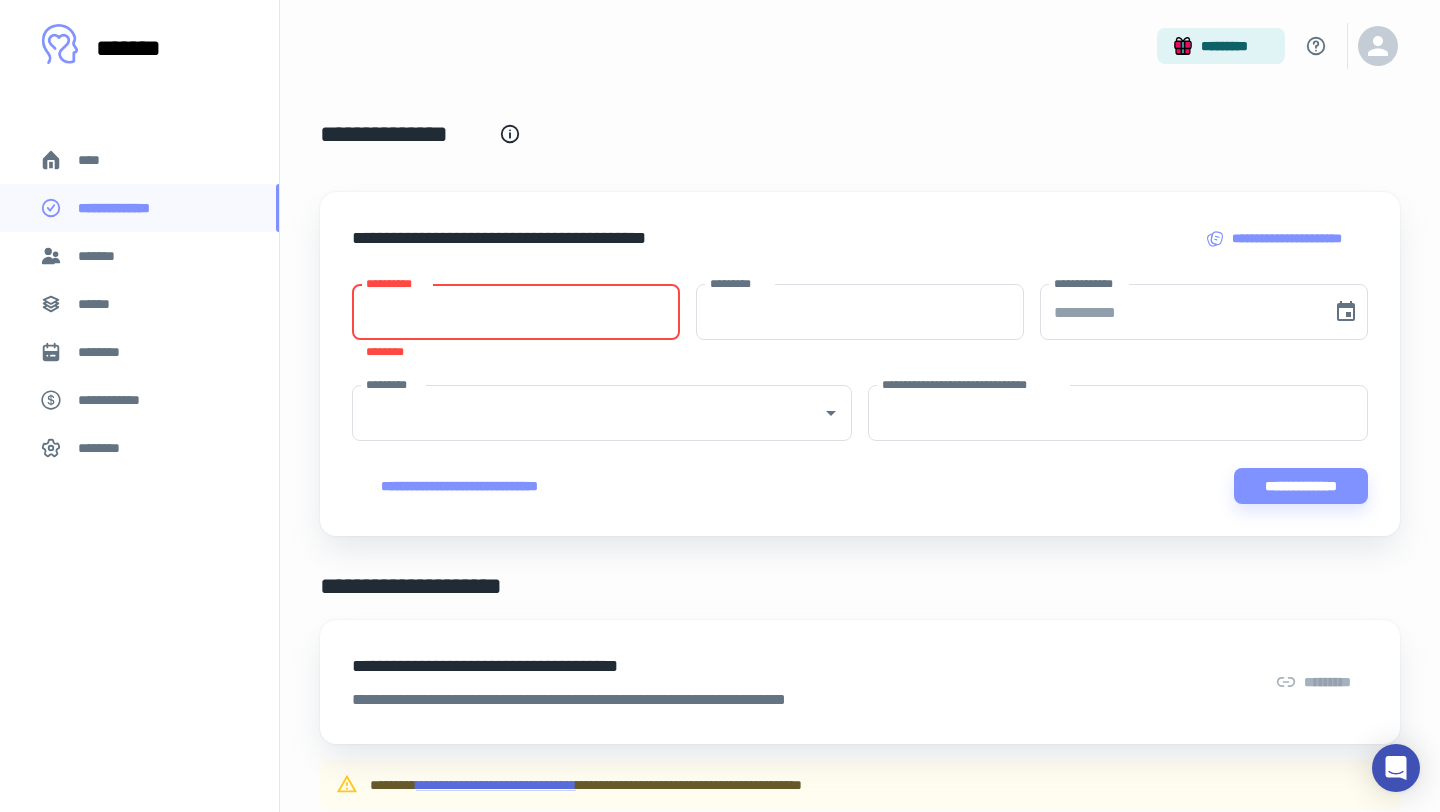 paste on "********" 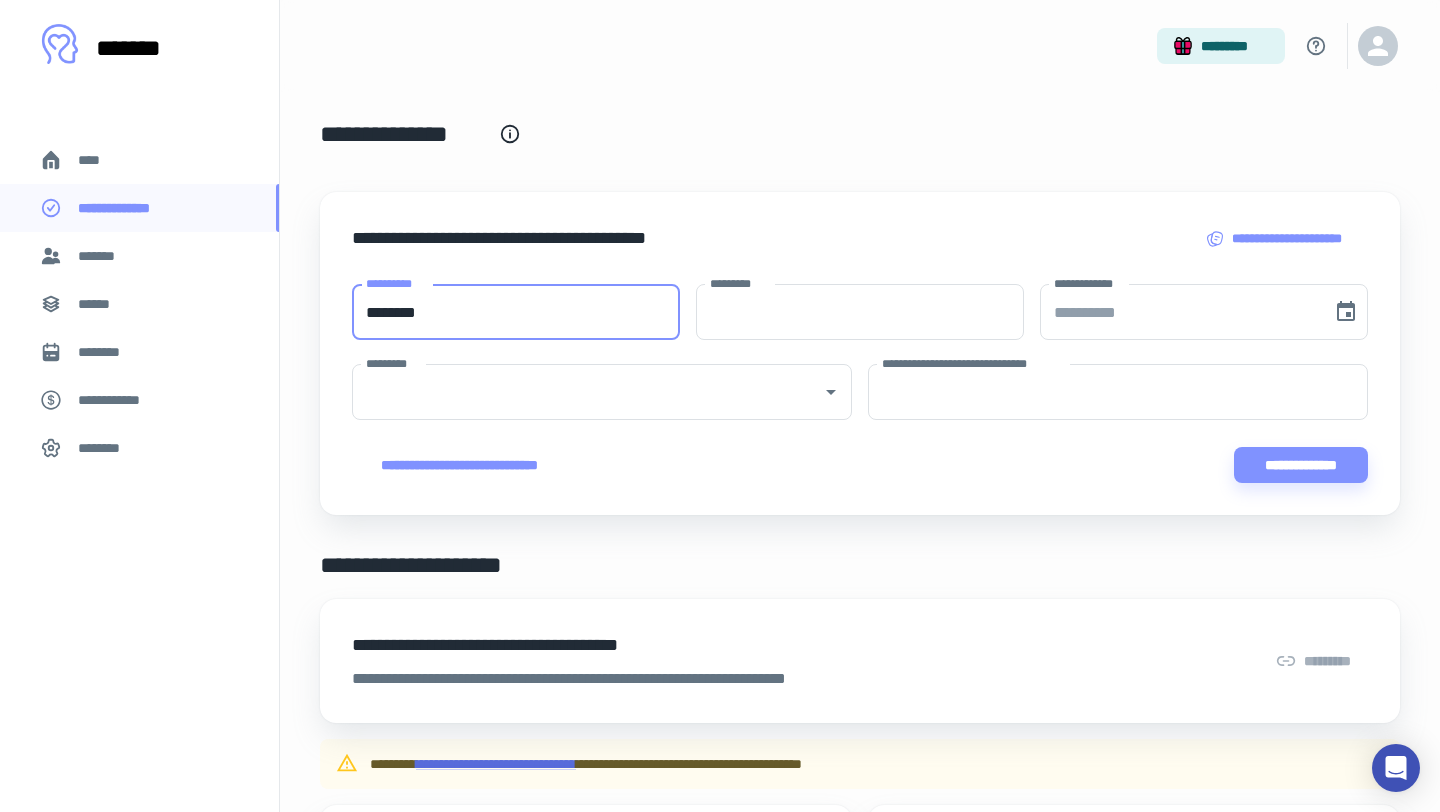 type on "********" 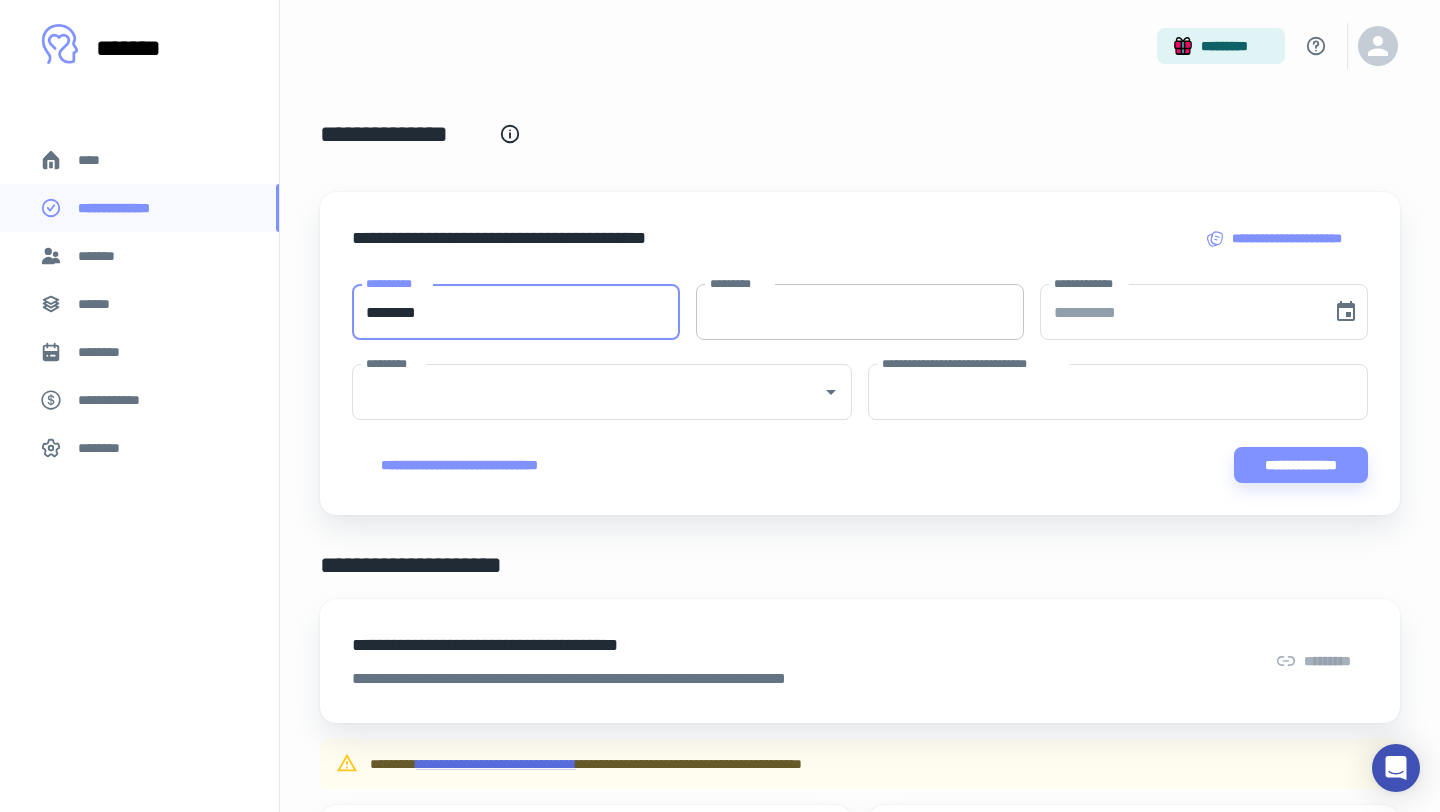 click on "*********" at bounding box center [860, 312] 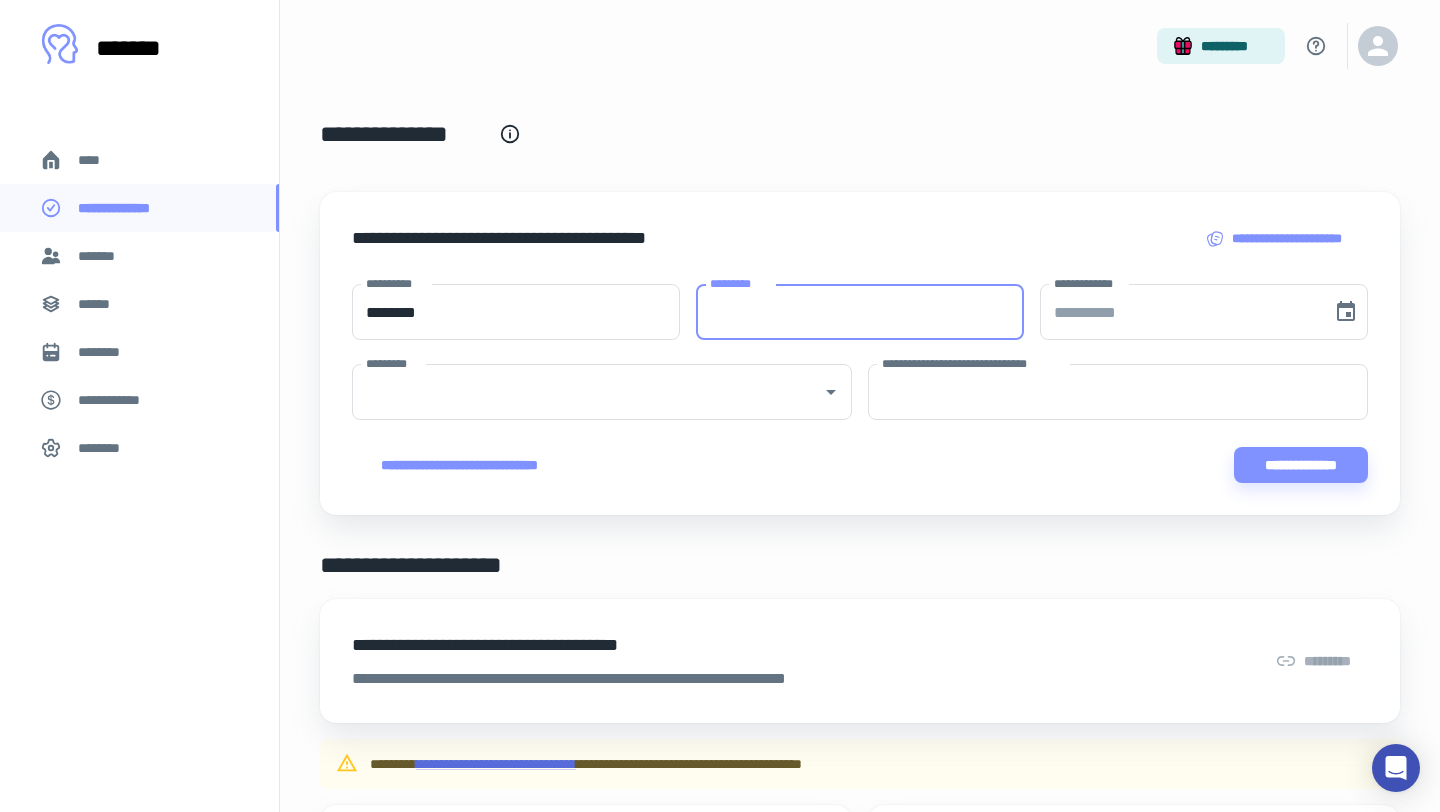 paste on "*****" 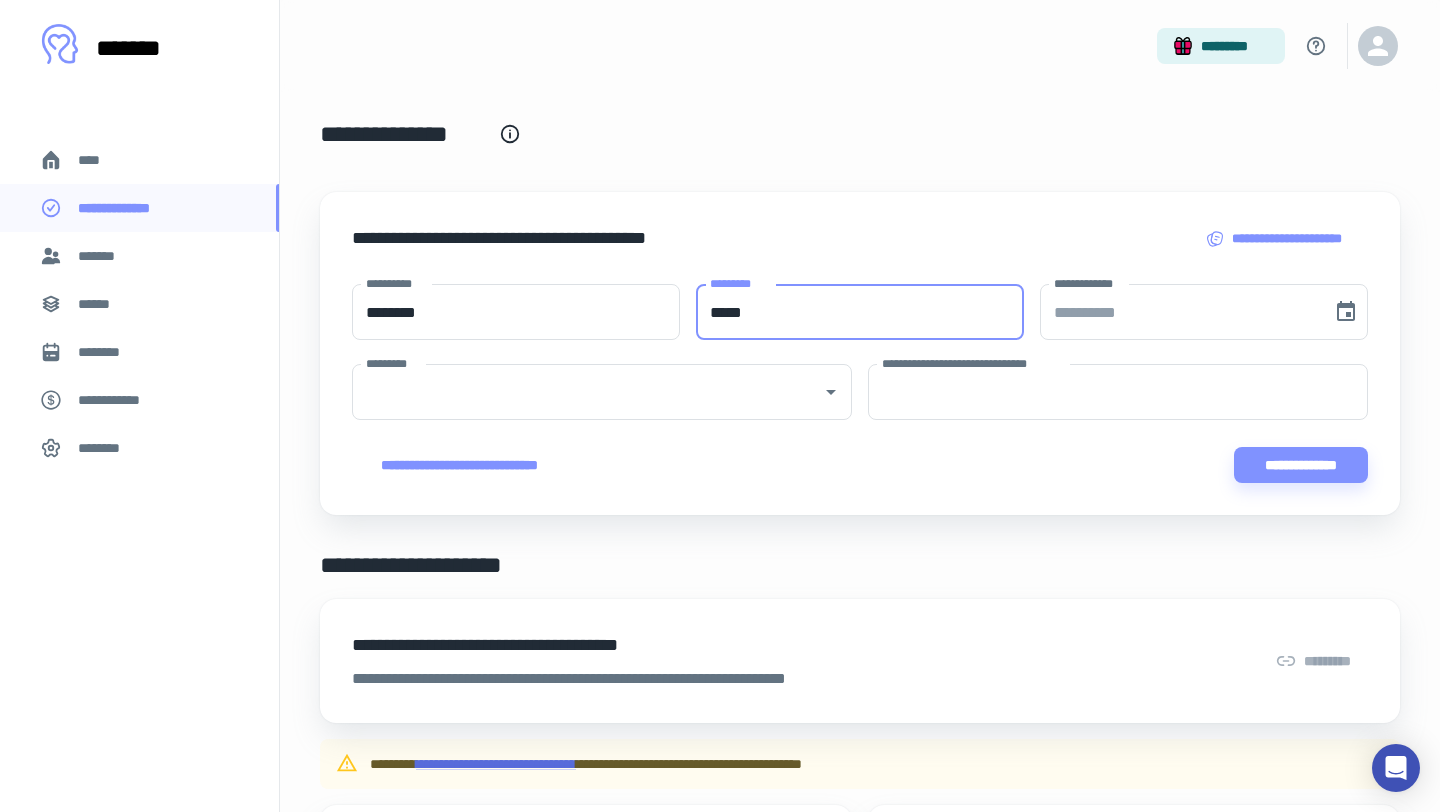type on "*****" 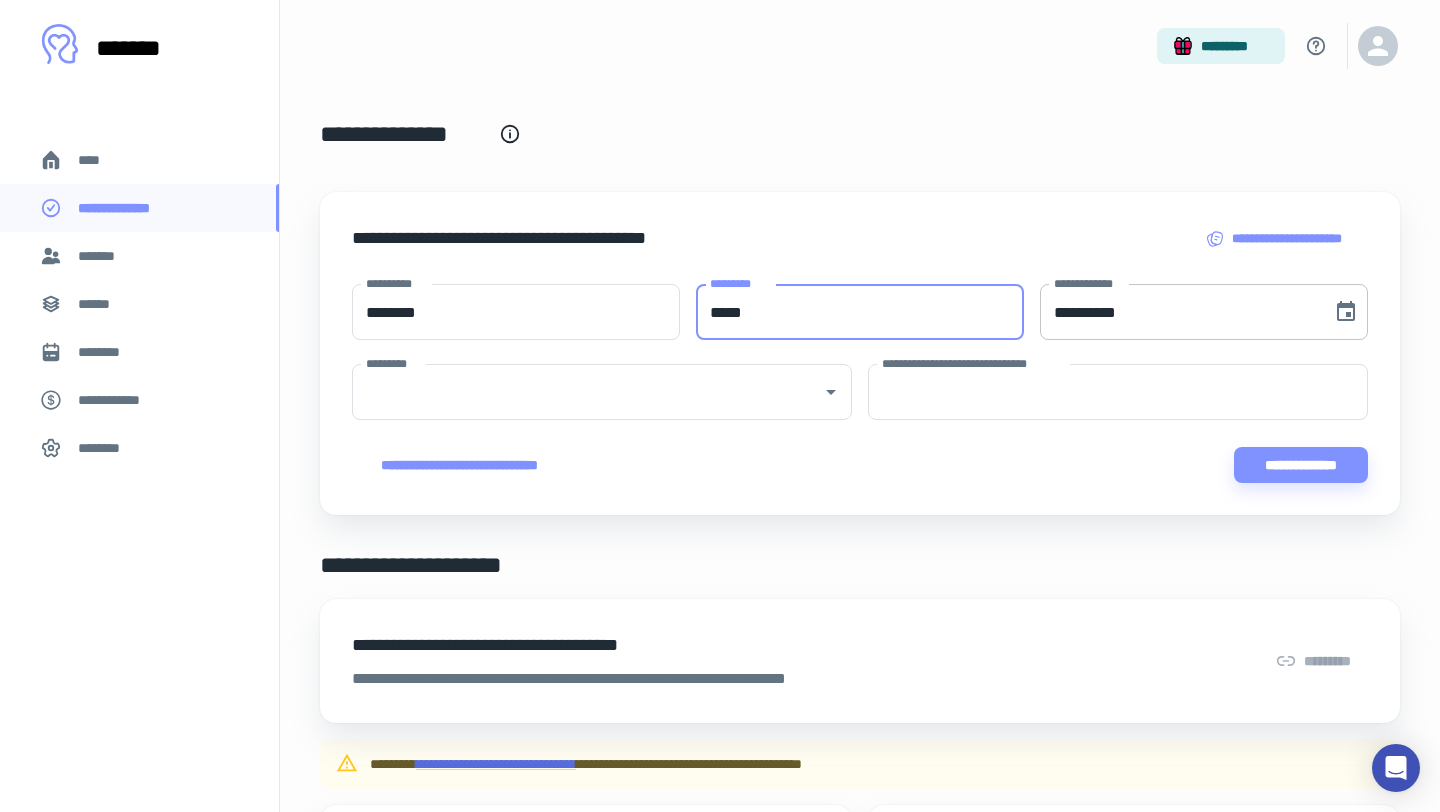 click on "**********" at bounding box center (1179, 312) 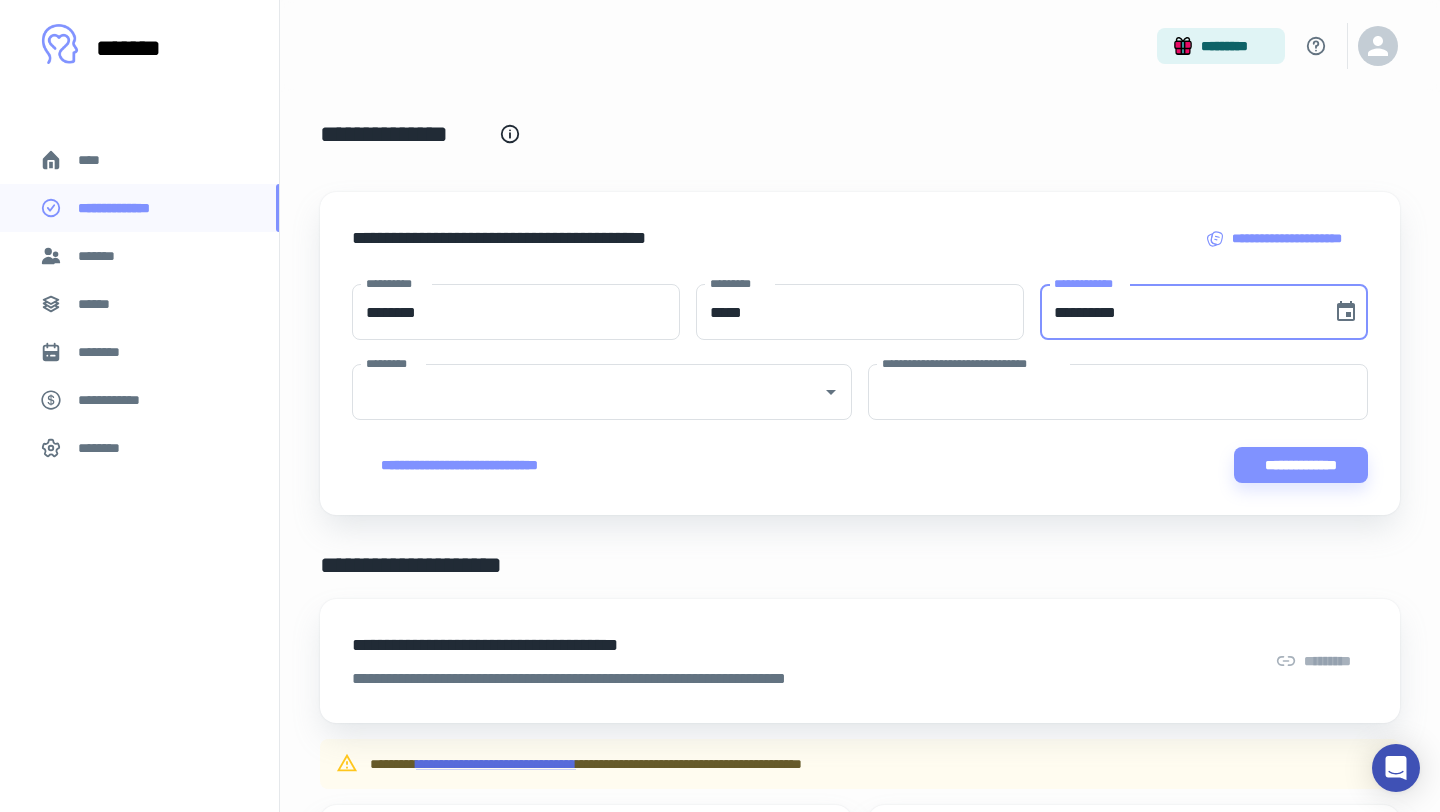 click on "**********" at bounding box center (1179, 312) 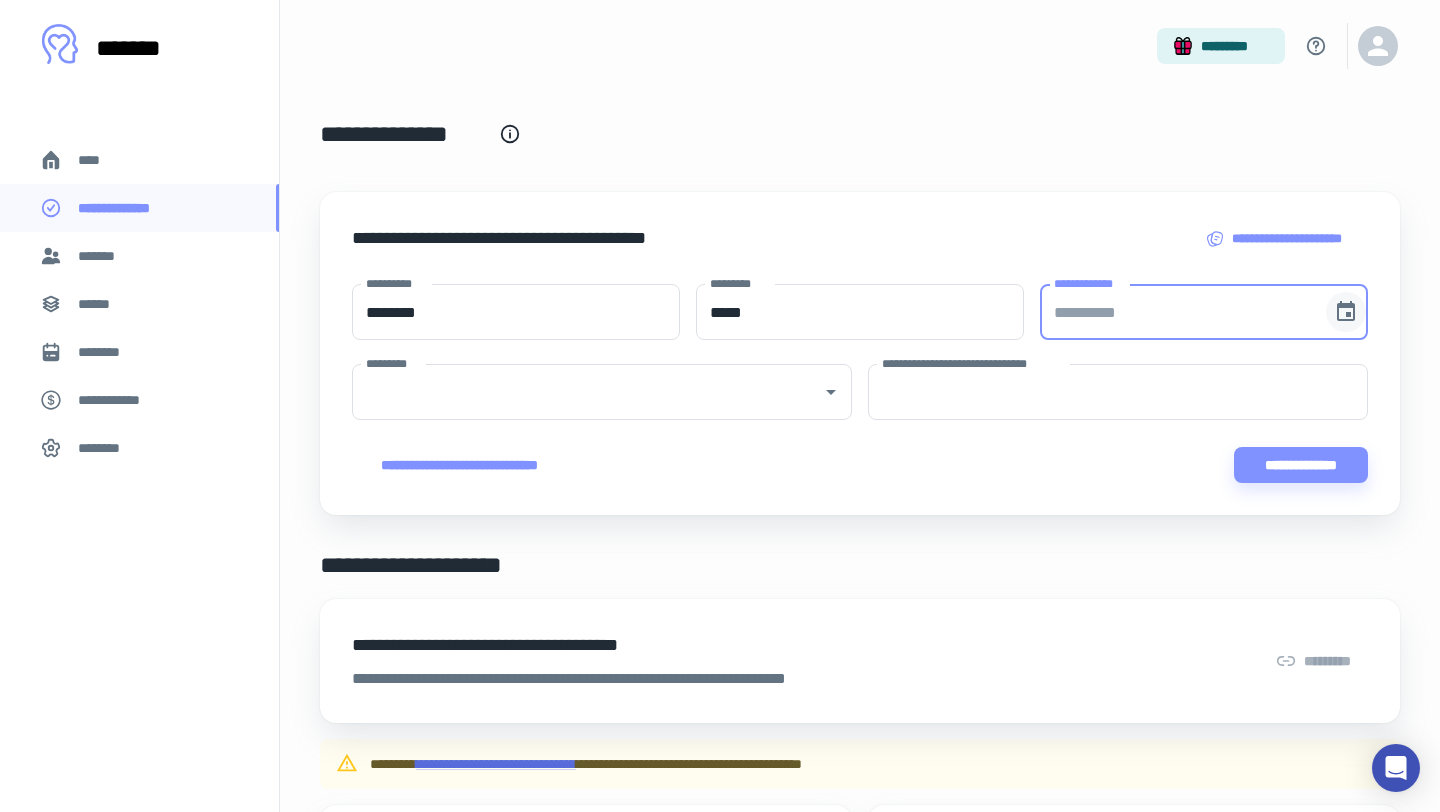 click 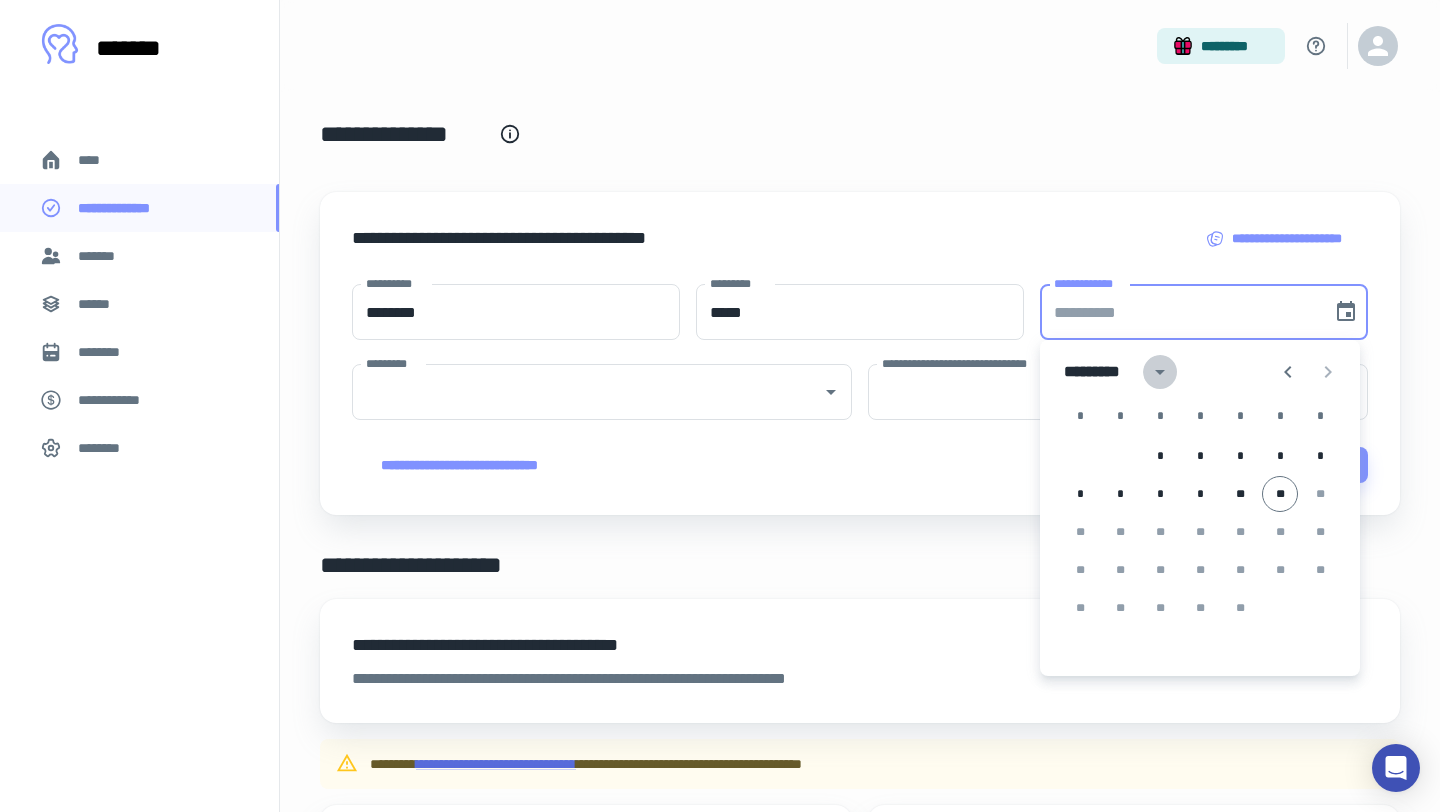 click 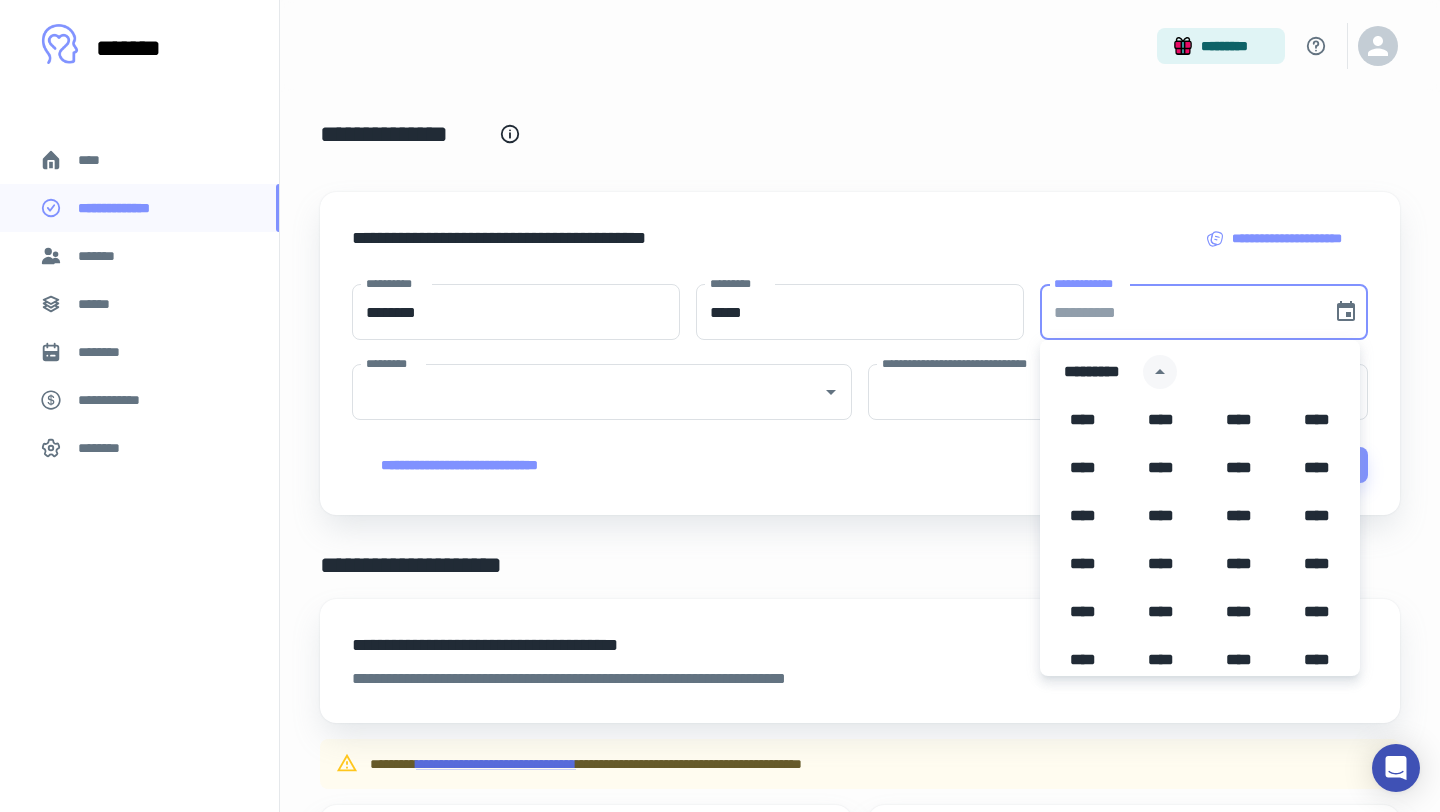 scroll, scrollTop: 1256, scrollLeft: 0, axis: vertical 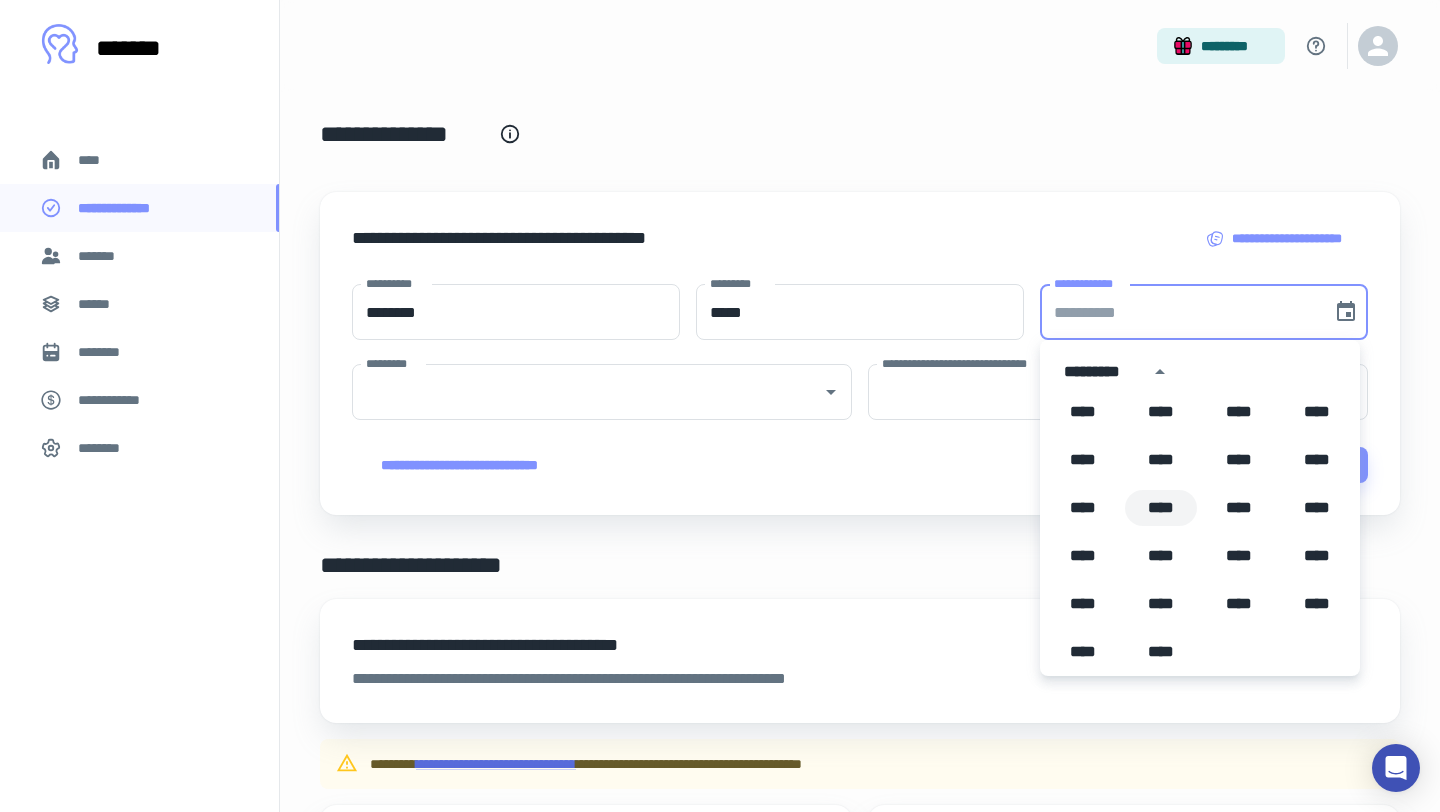 click on "****" at bounding box center [1161, 508] 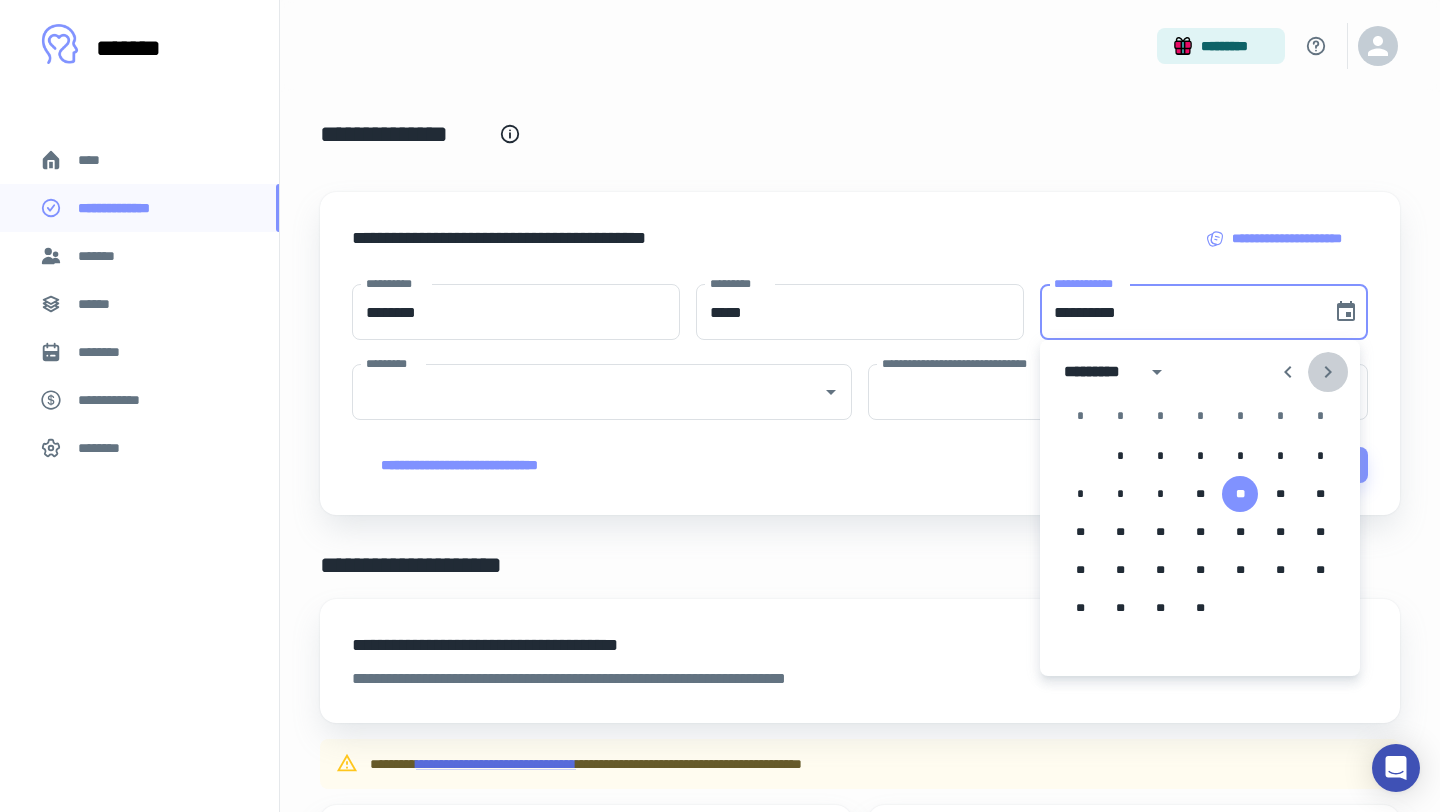 click 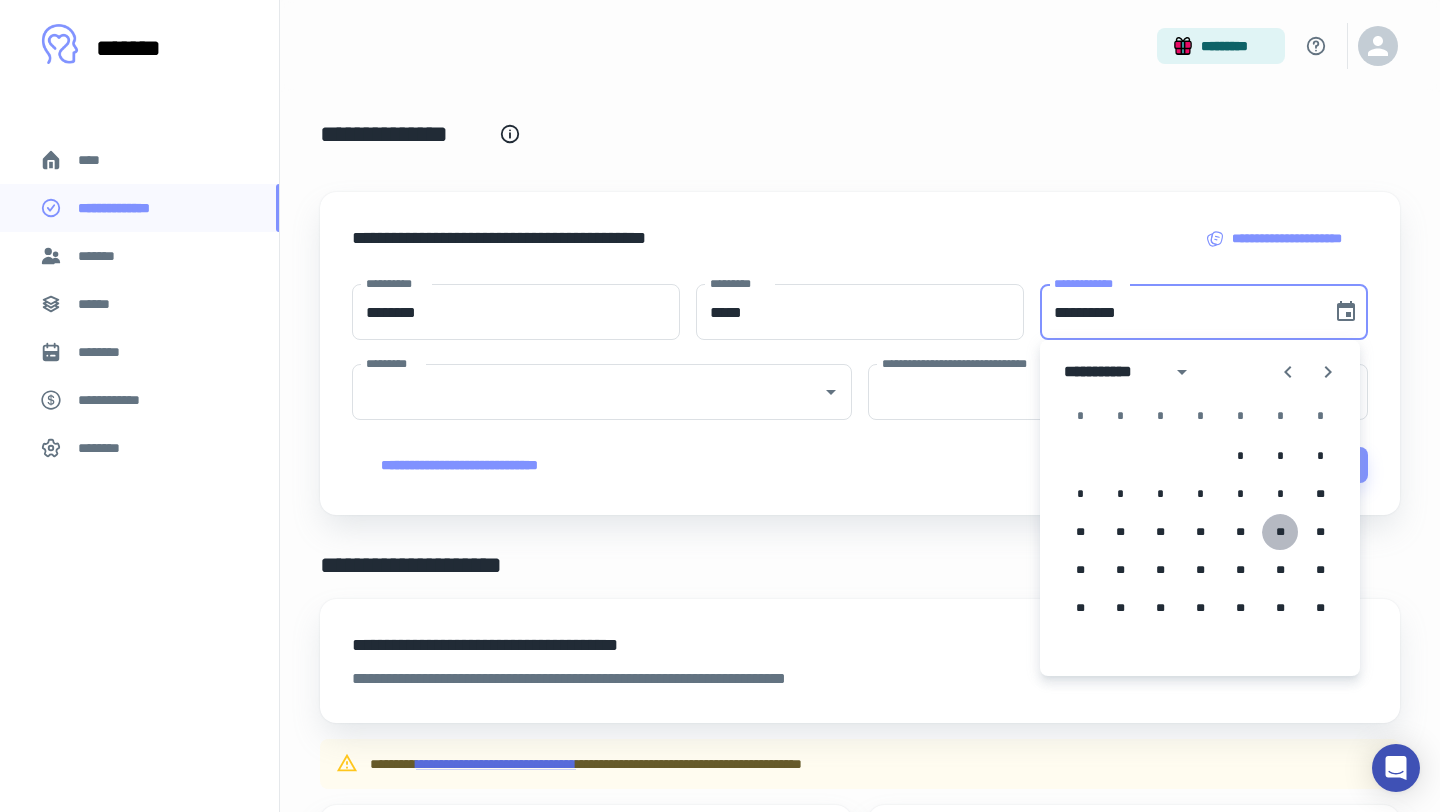 click on "**" at bounding box center (1280, 532) 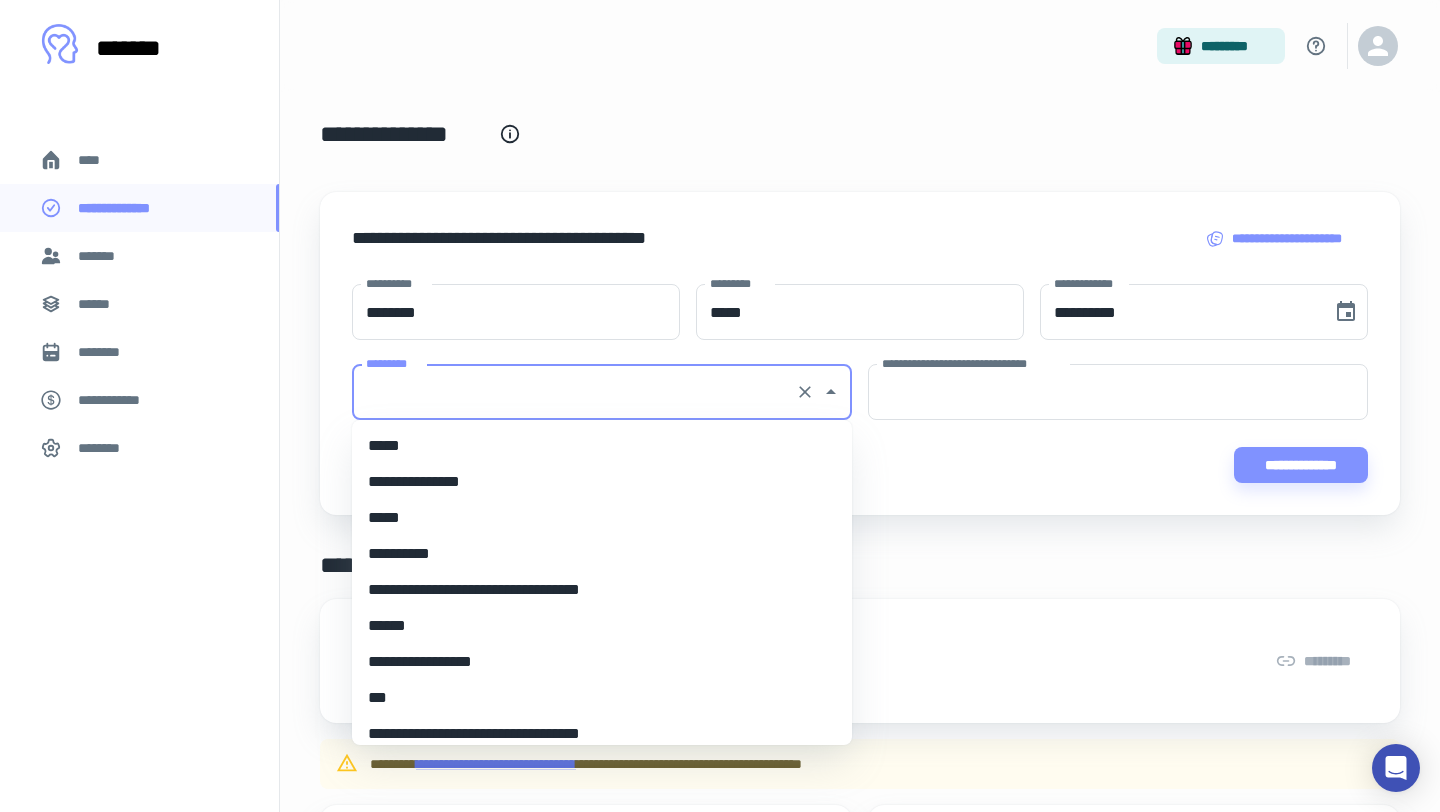 click on "*********" at bounding box center (574, 392) 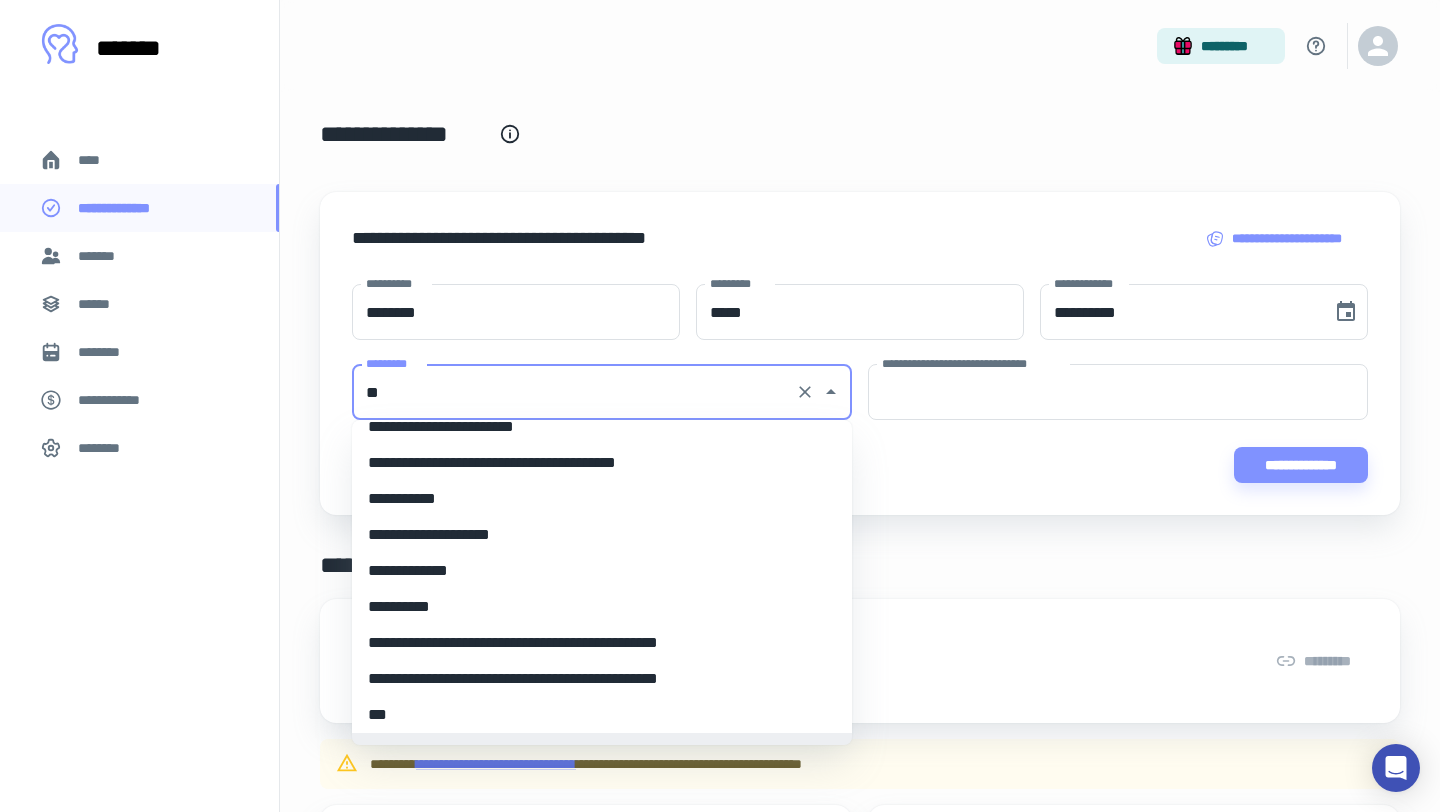 scroll, scrollTop: 0, scrollLeft: 0, axis: both 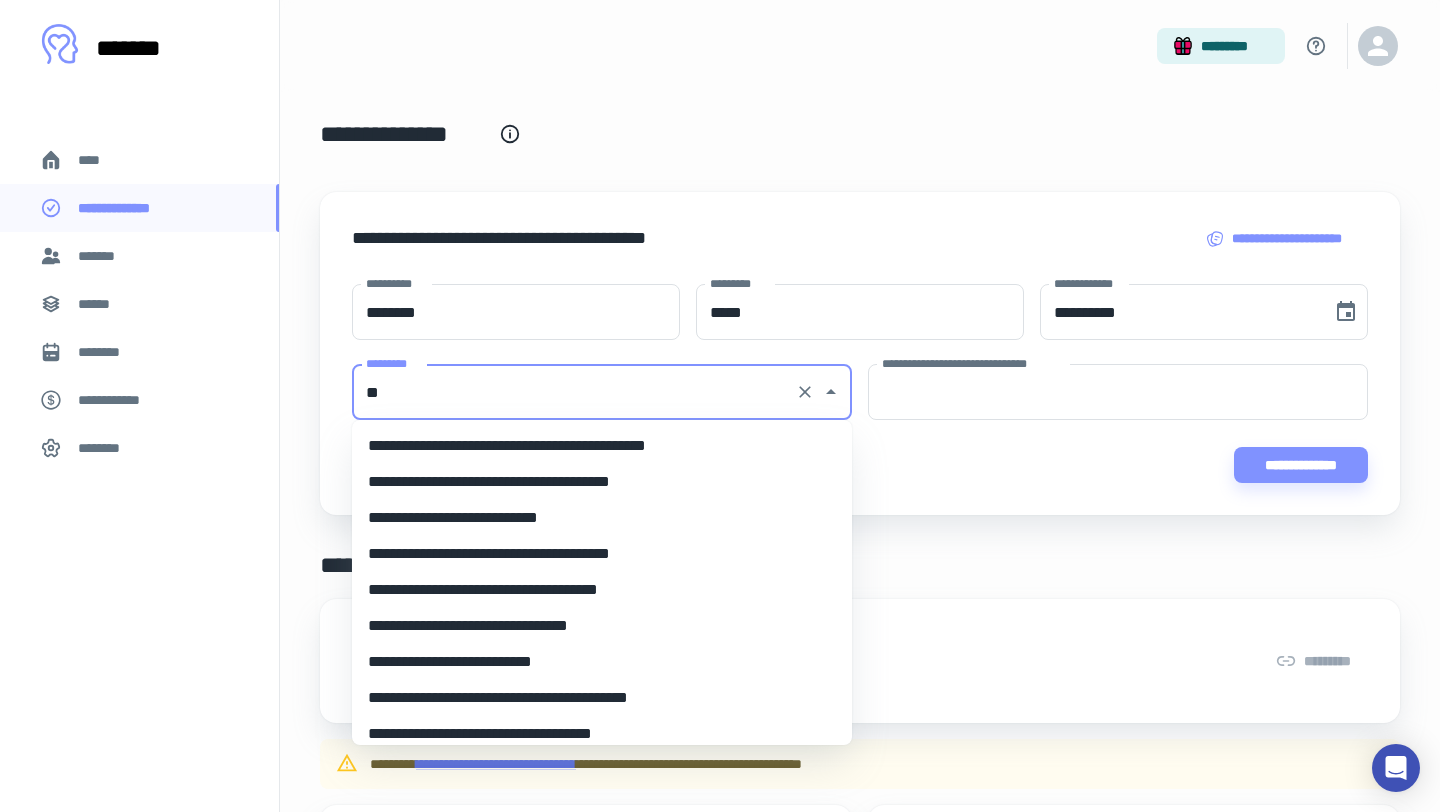 click on "**********" at bounding box center [602, 482] 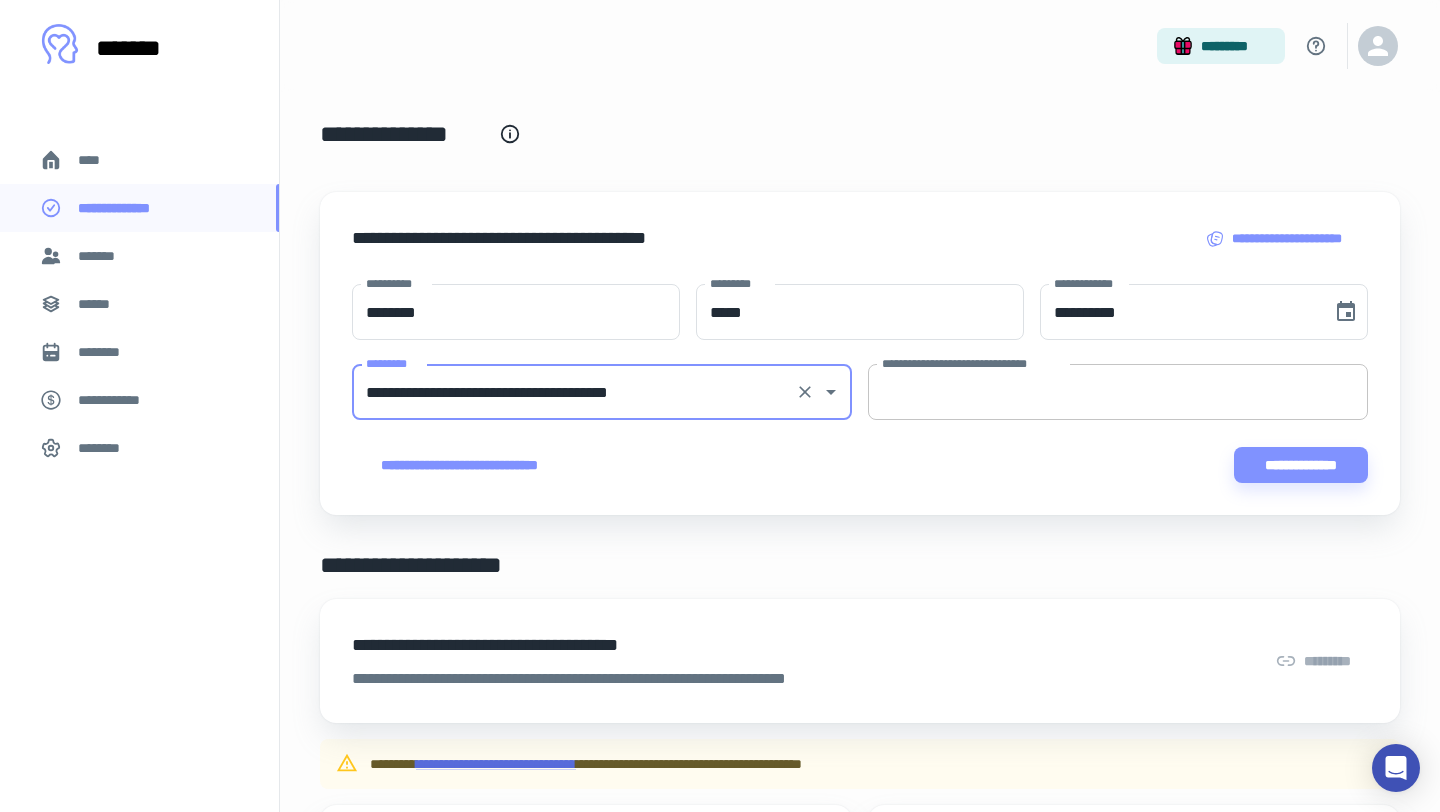 type on "**********" 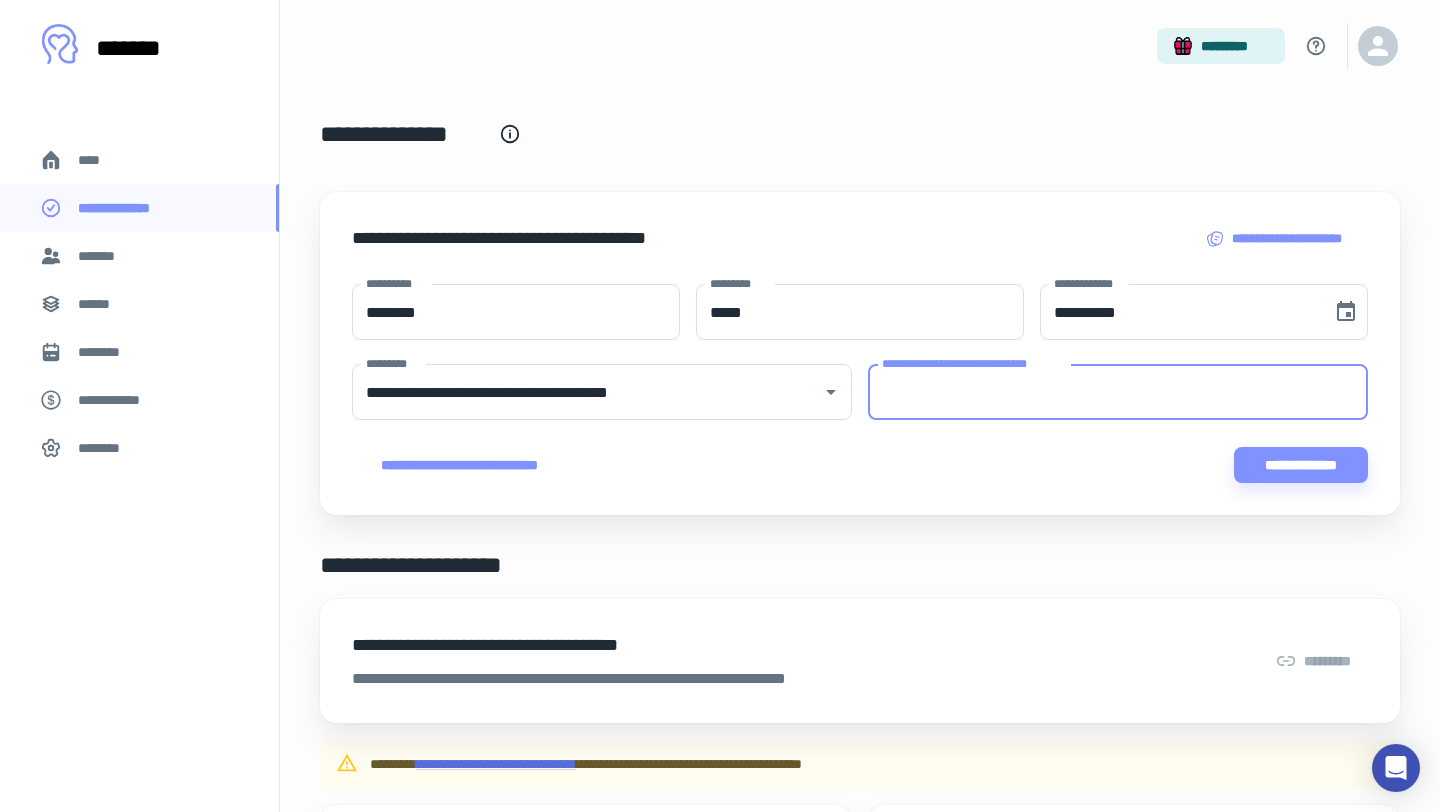 click on "**********" at bounding box center [1118, 392] 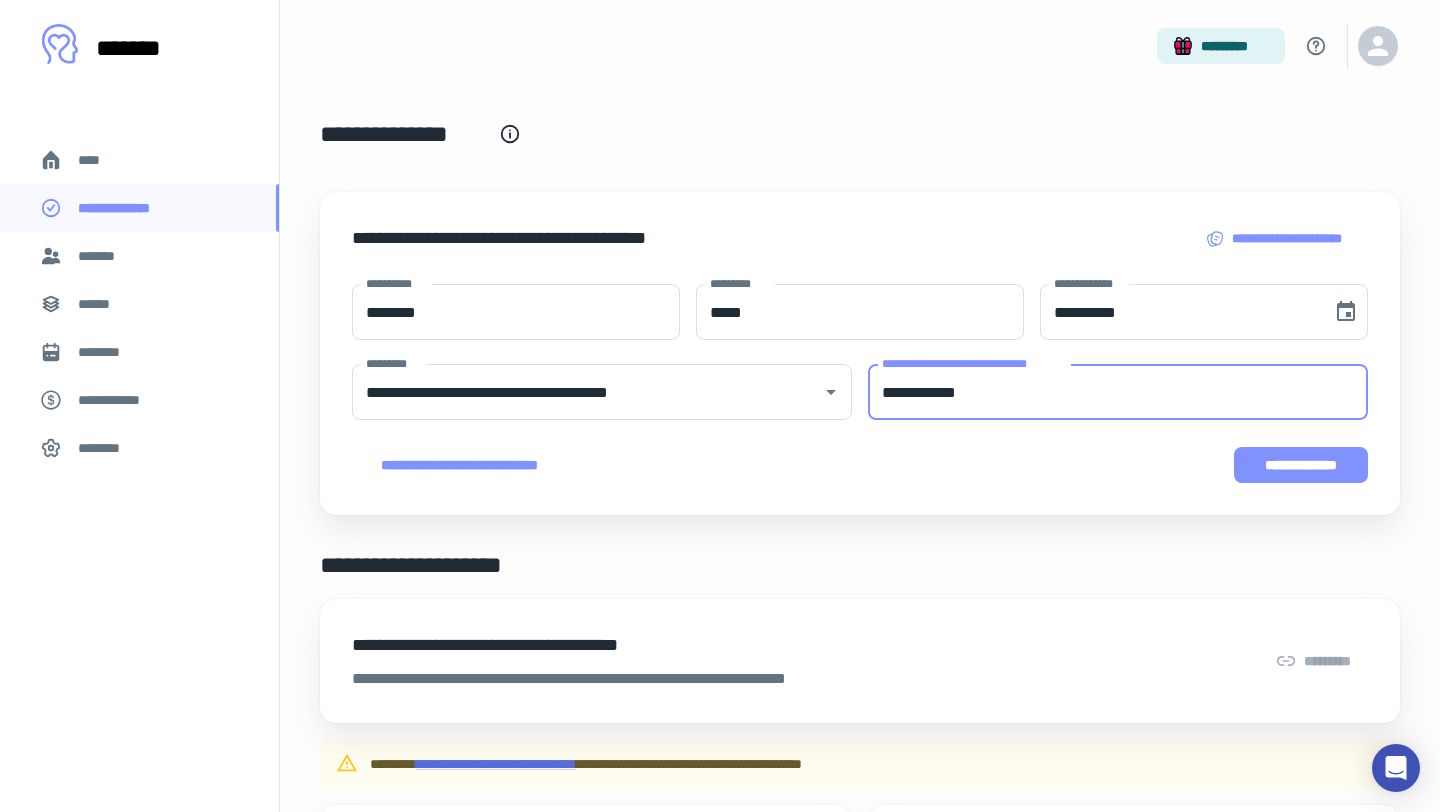 type on "**********" 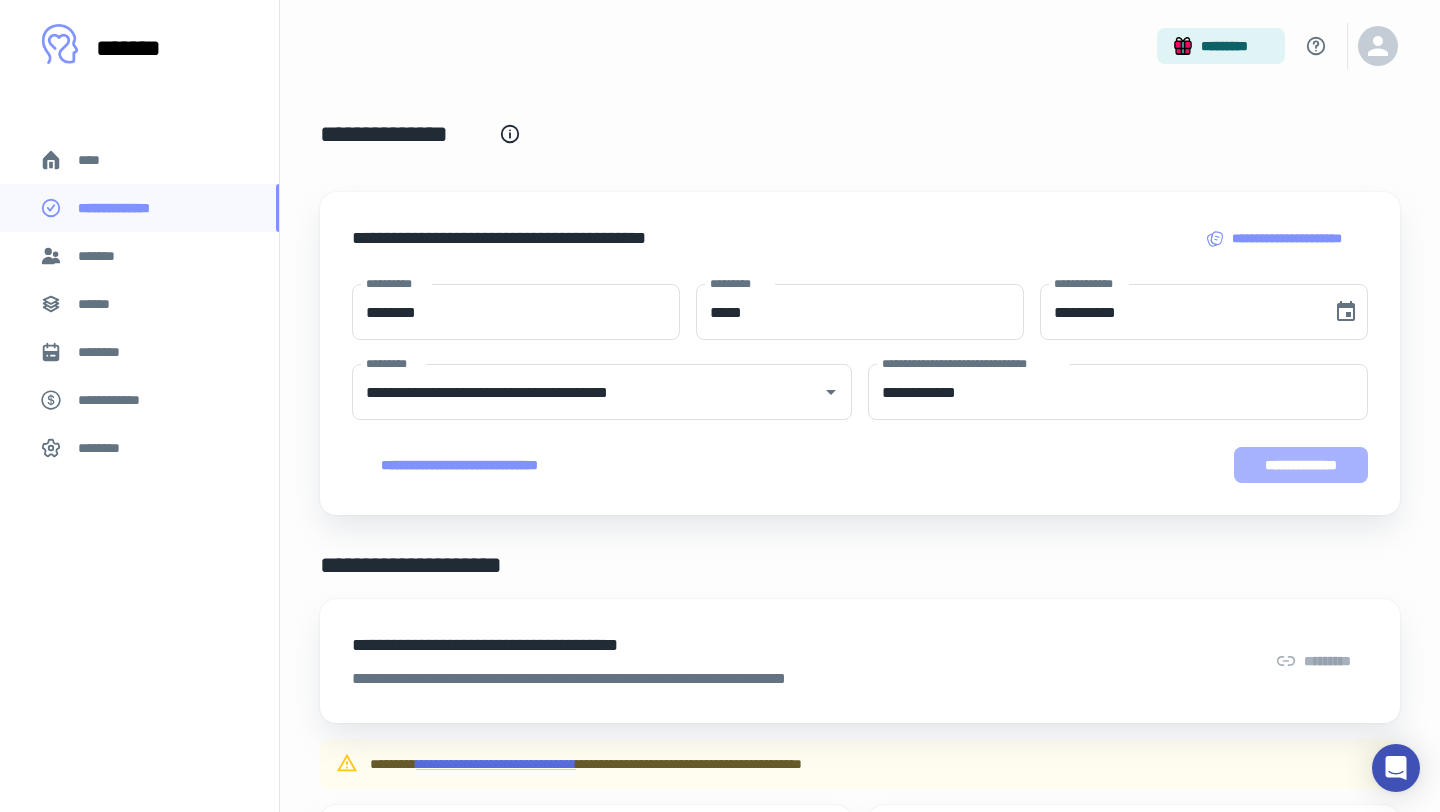click on "**********" at bounding box center [1301, 465] 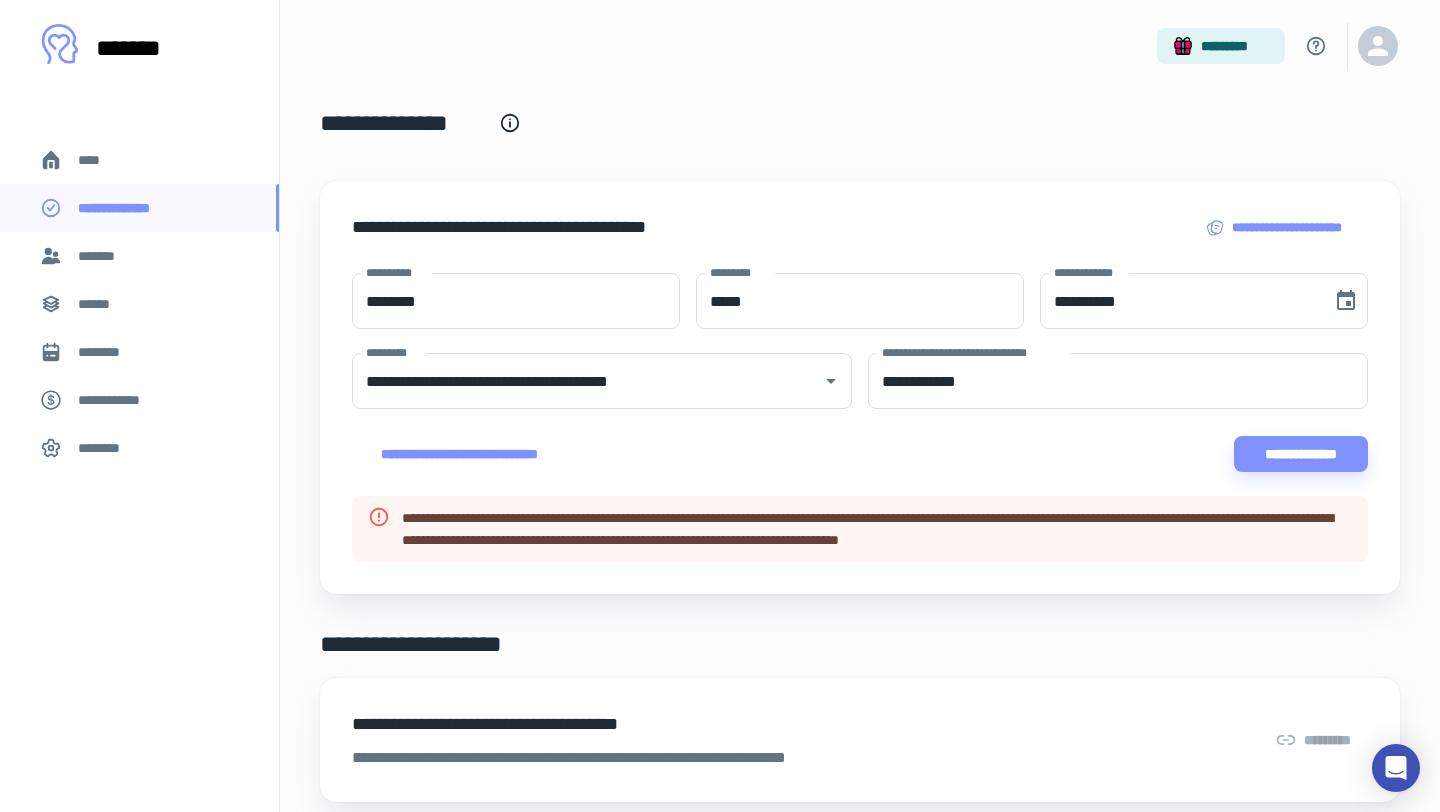 scroll, scrollTop: 0, scrollLeft: 0, axis: both 